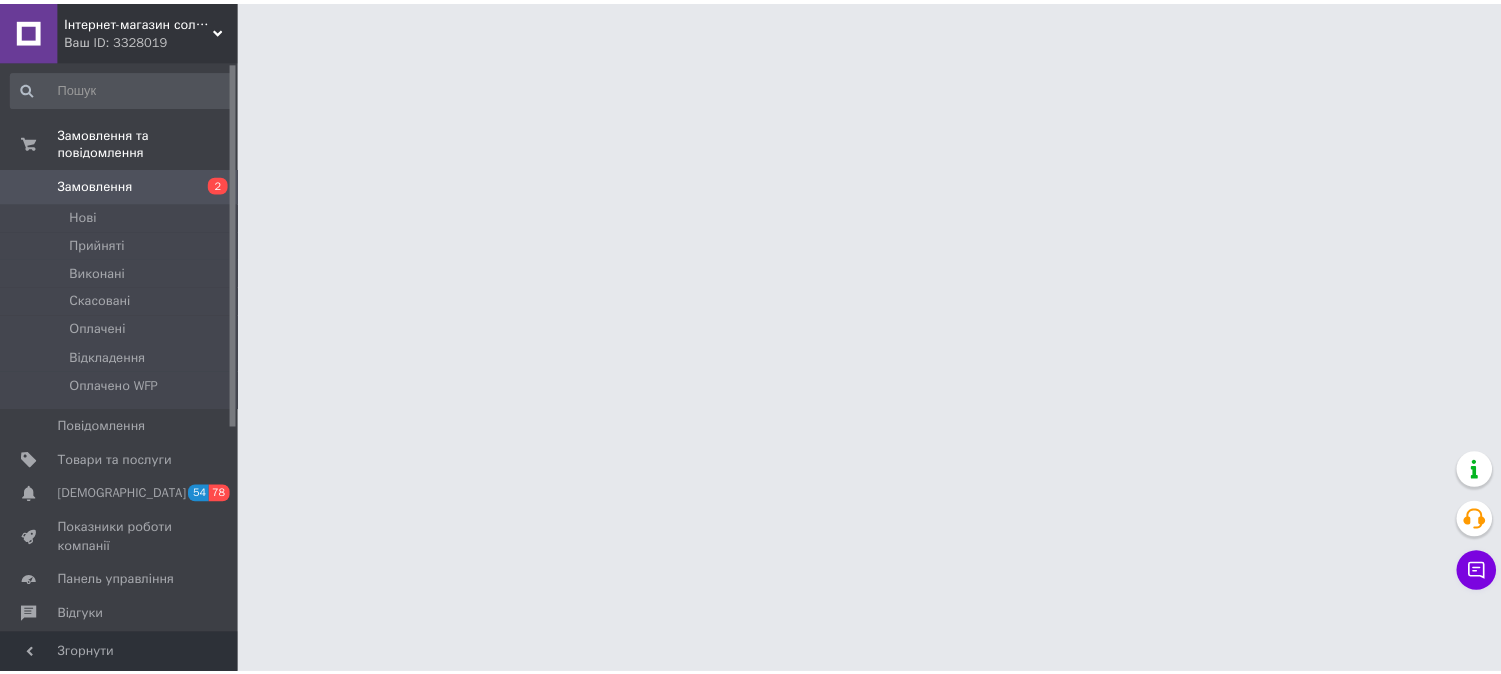 scroll, scrollTop: 0, scrollLeft: 0, axis: both 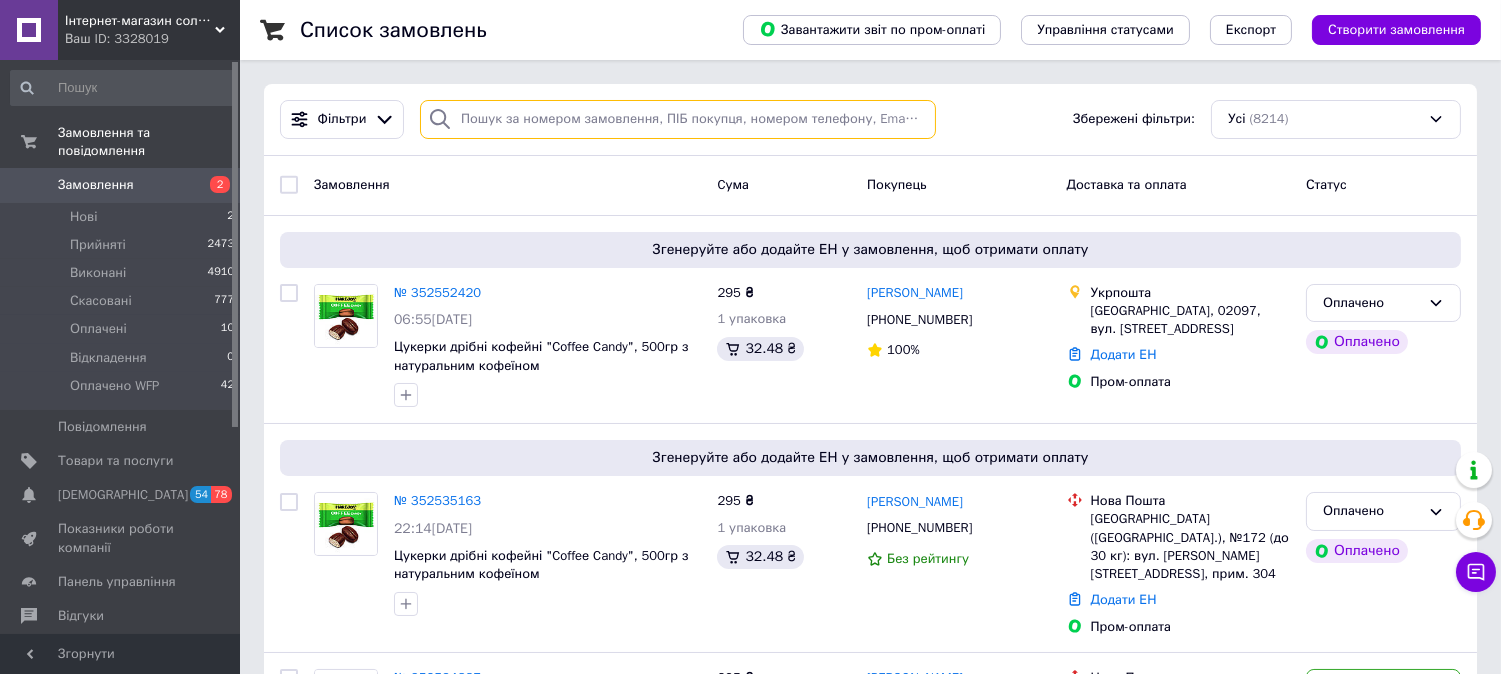 click at bounding box center [678, 119] 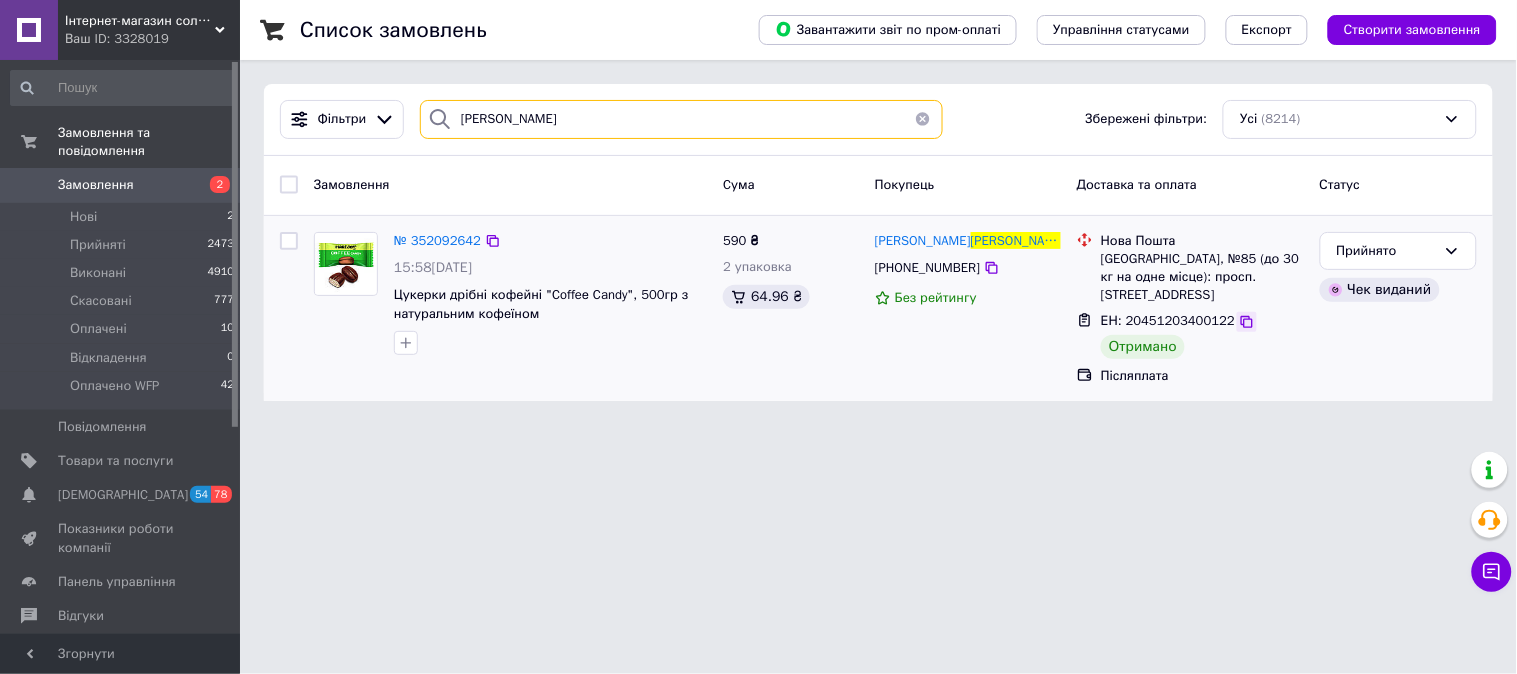 type on "сухина" 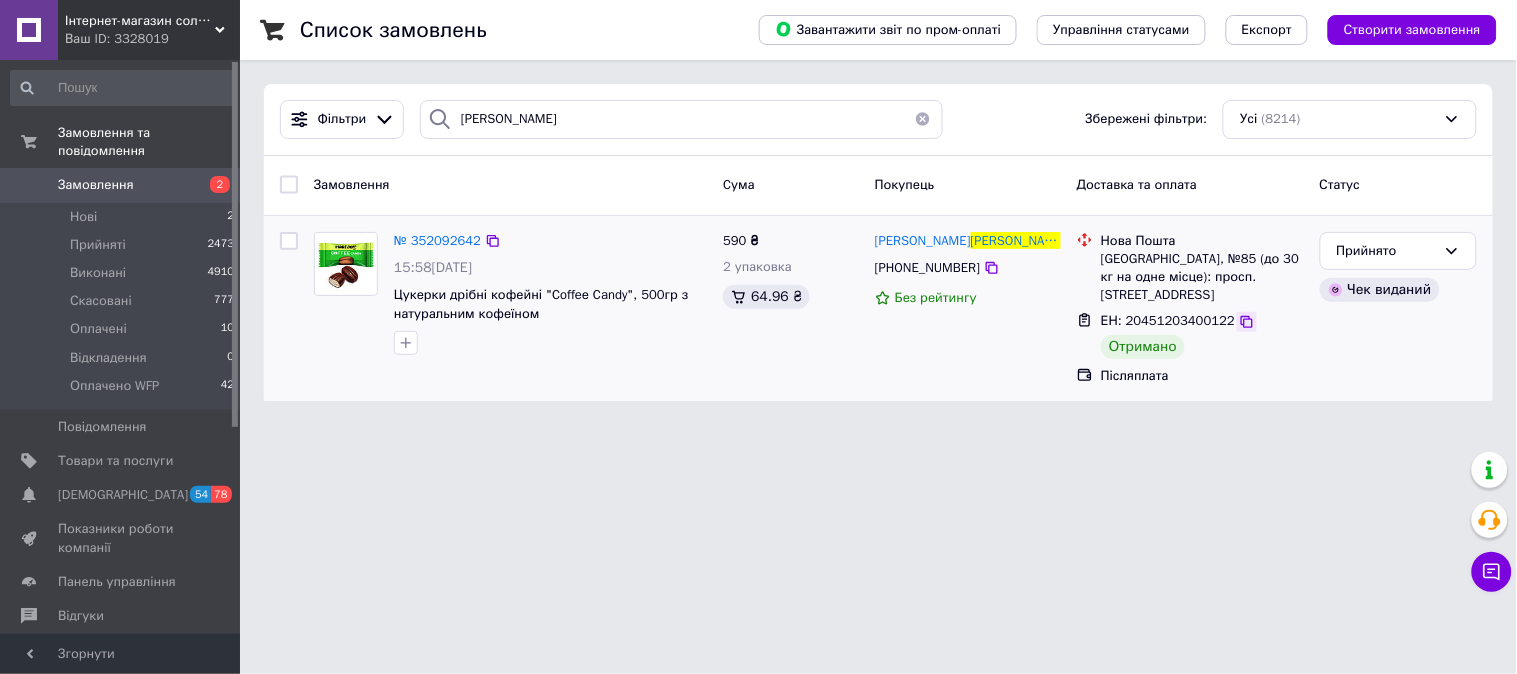 click 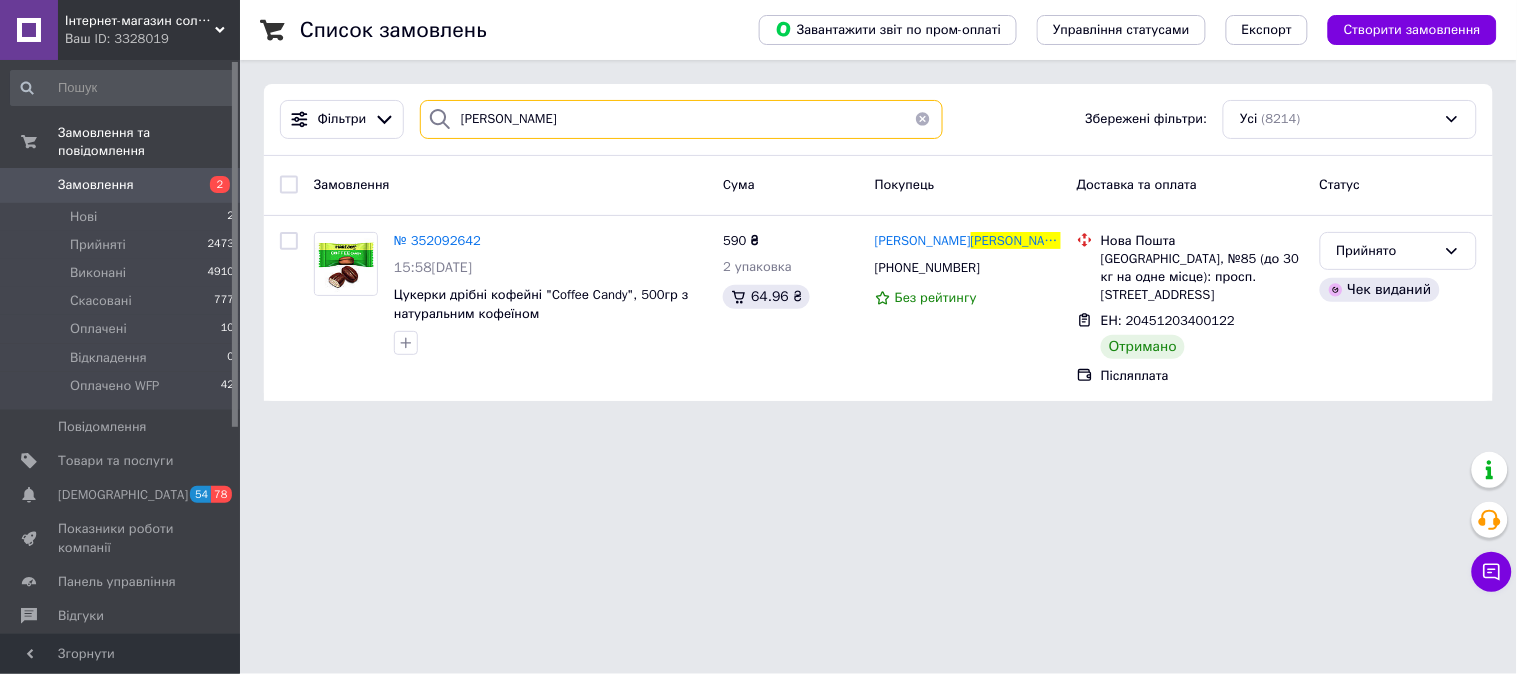 drag, startPoint x: 511, startPoint y: 118, endPoint x: 461, endPoint y: 118, distance: 50 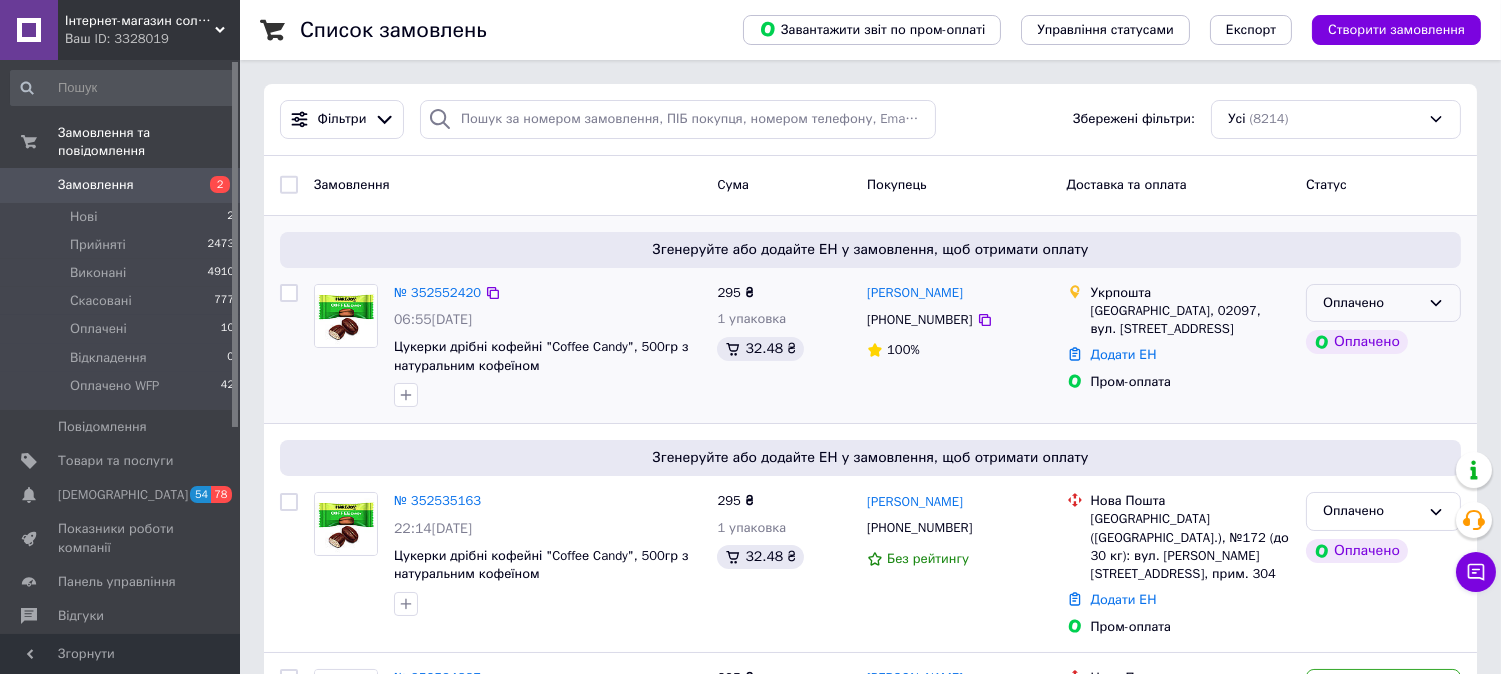 click on "Оплачено" at bounding box center [1383, 303] 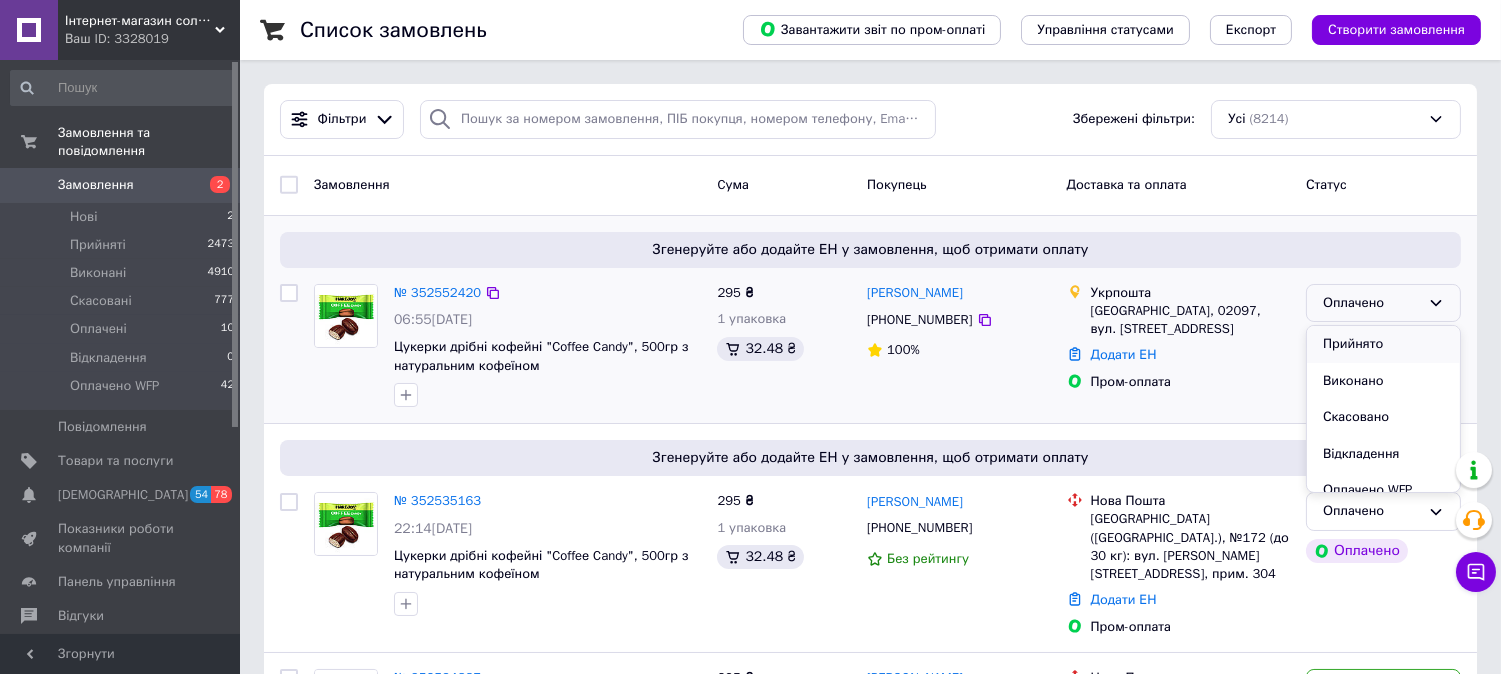 click on "Прийнято" at bounding box center [1383, 344] 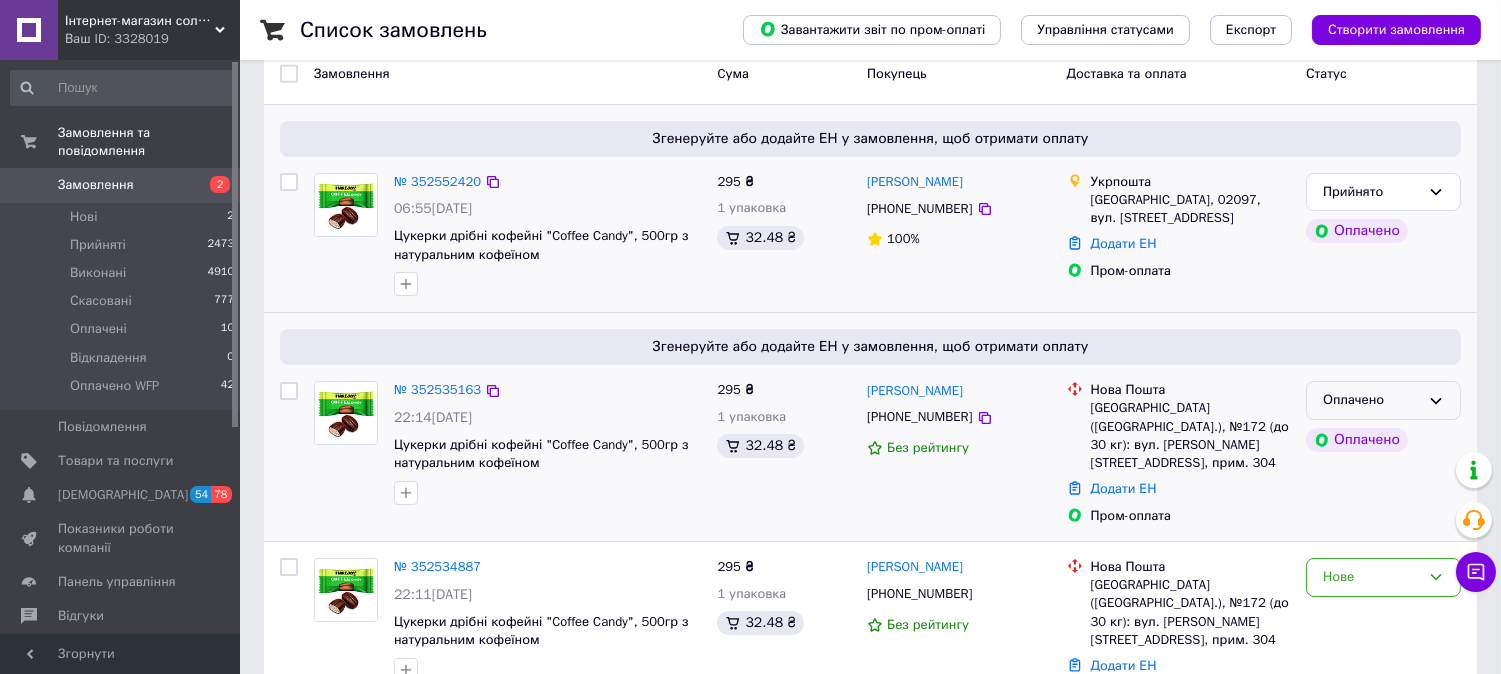 scroll, scrollTop: 333, scrollLeft: 0, axis: vertical 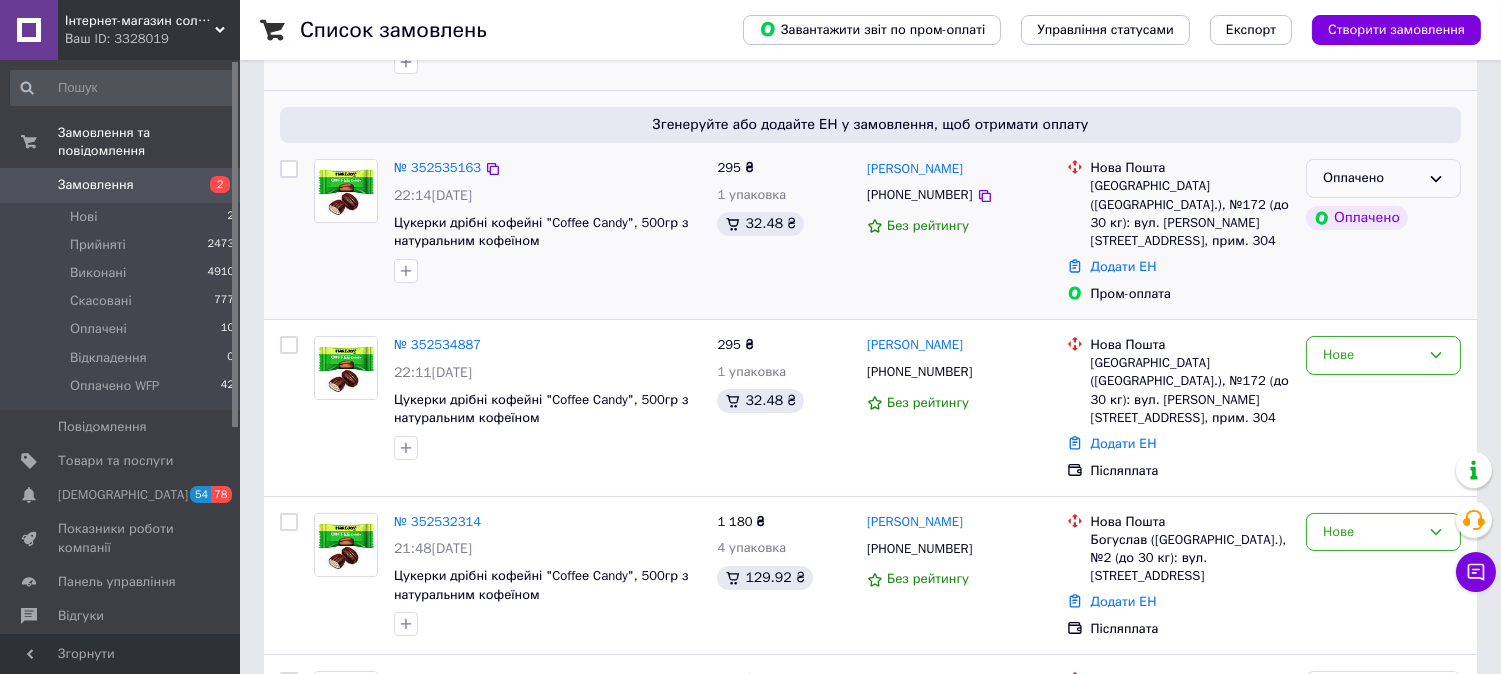 click 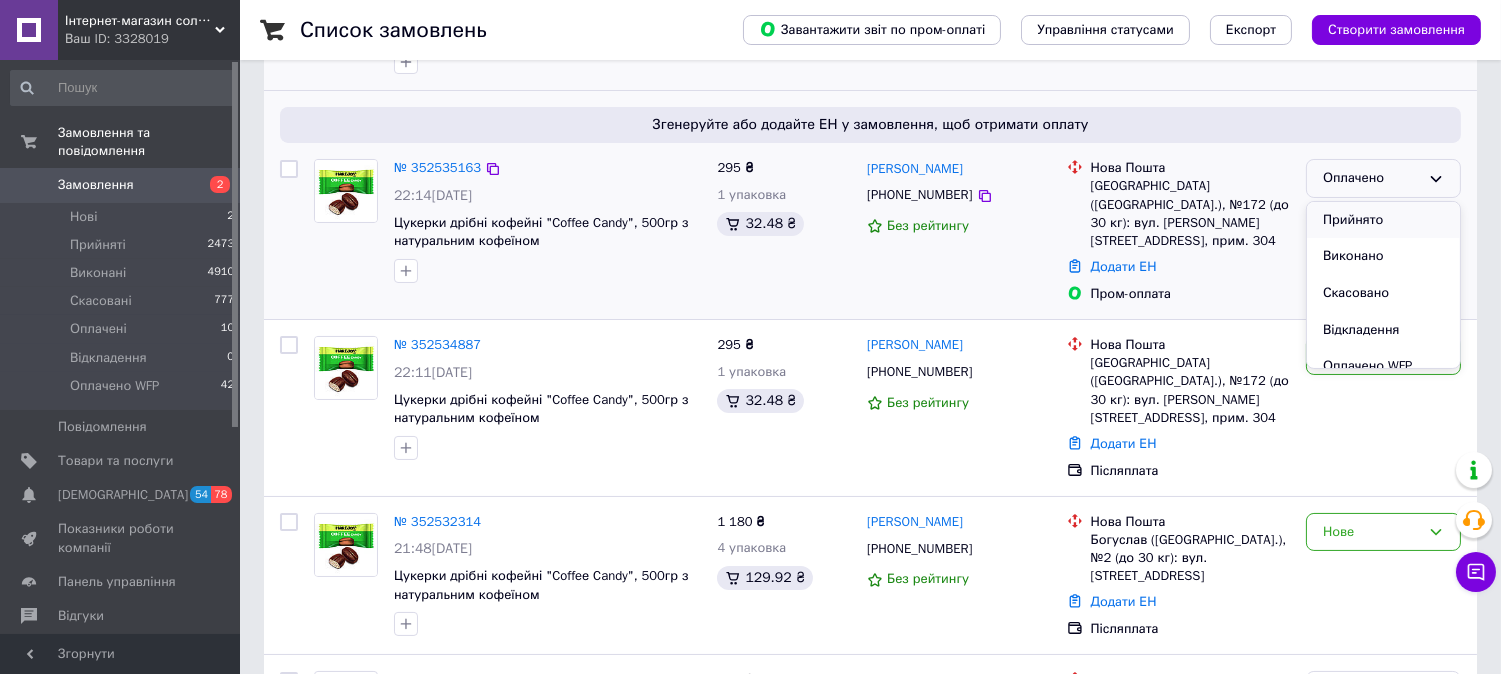 click on "Прийнято" at bounding box center (1383, 220) 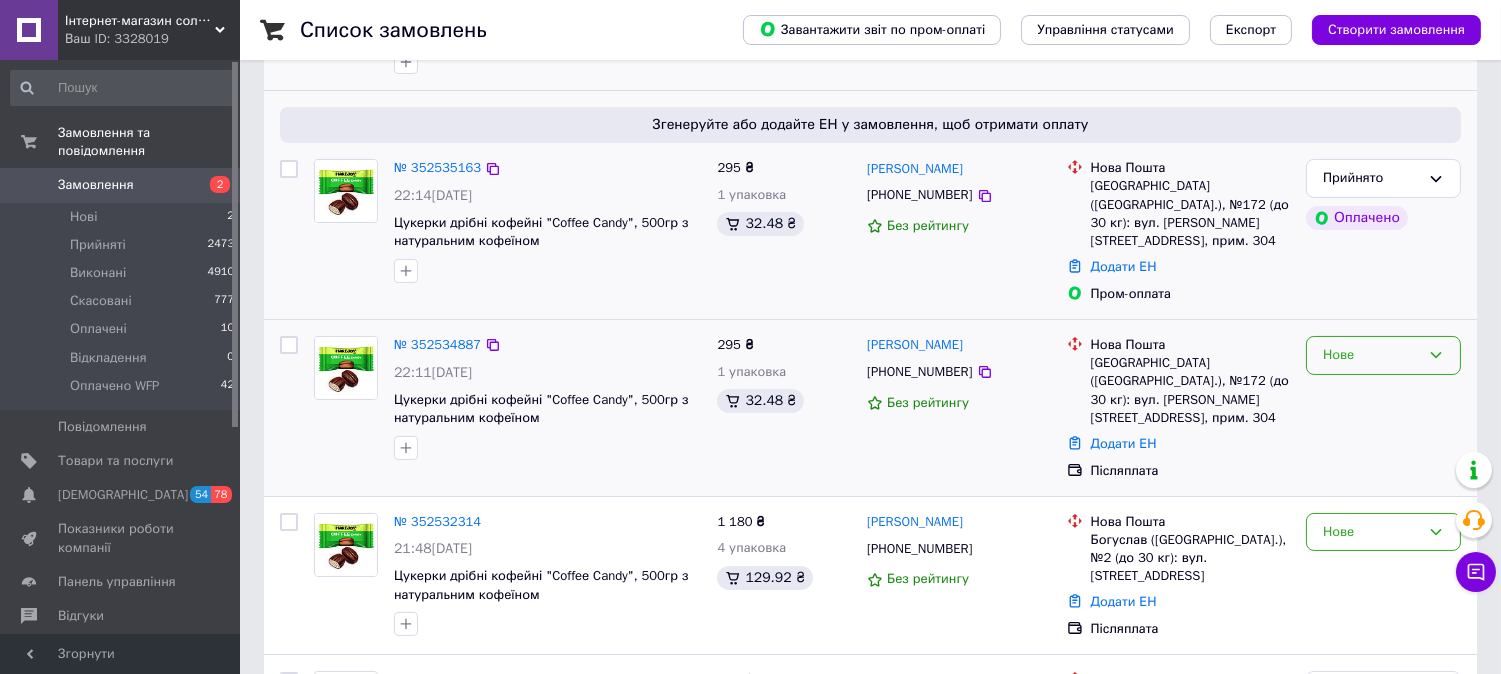 click 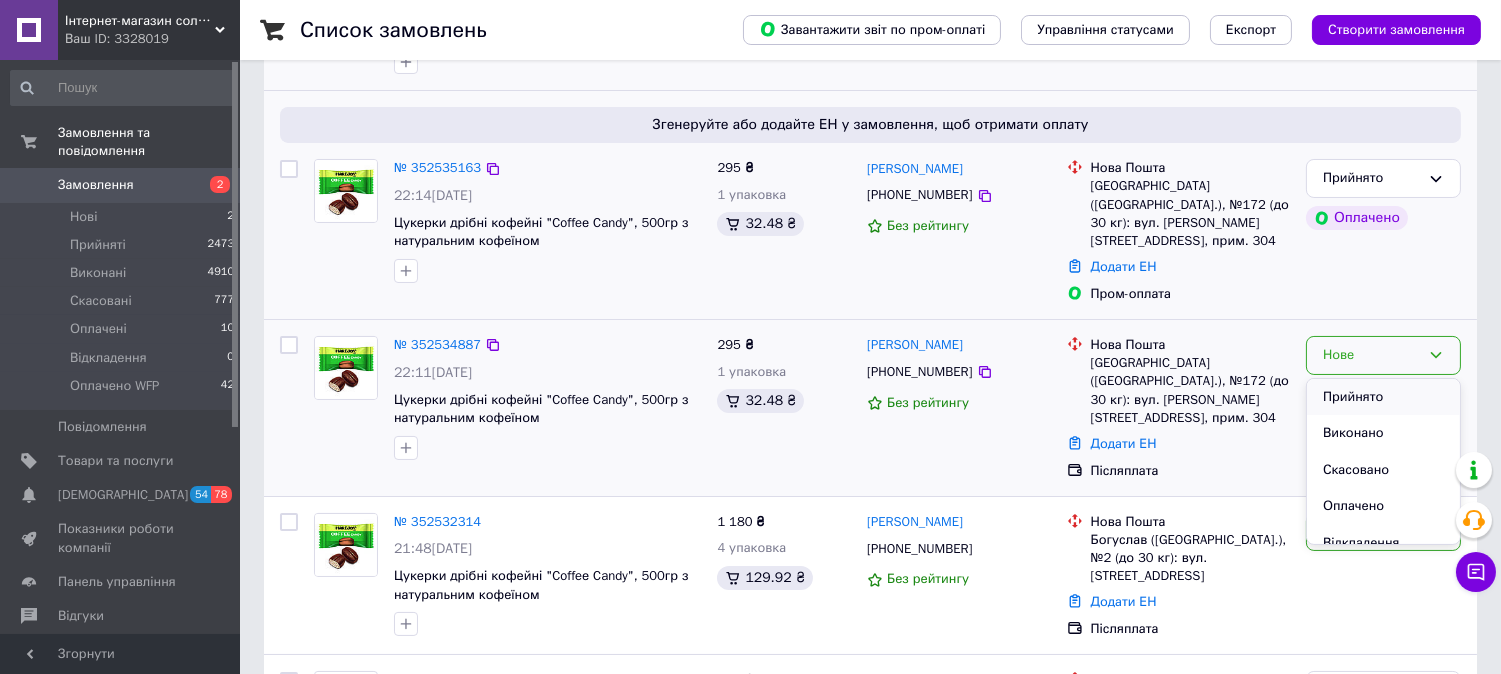 click on "Прийнято" at bounding box center [1383, 397] 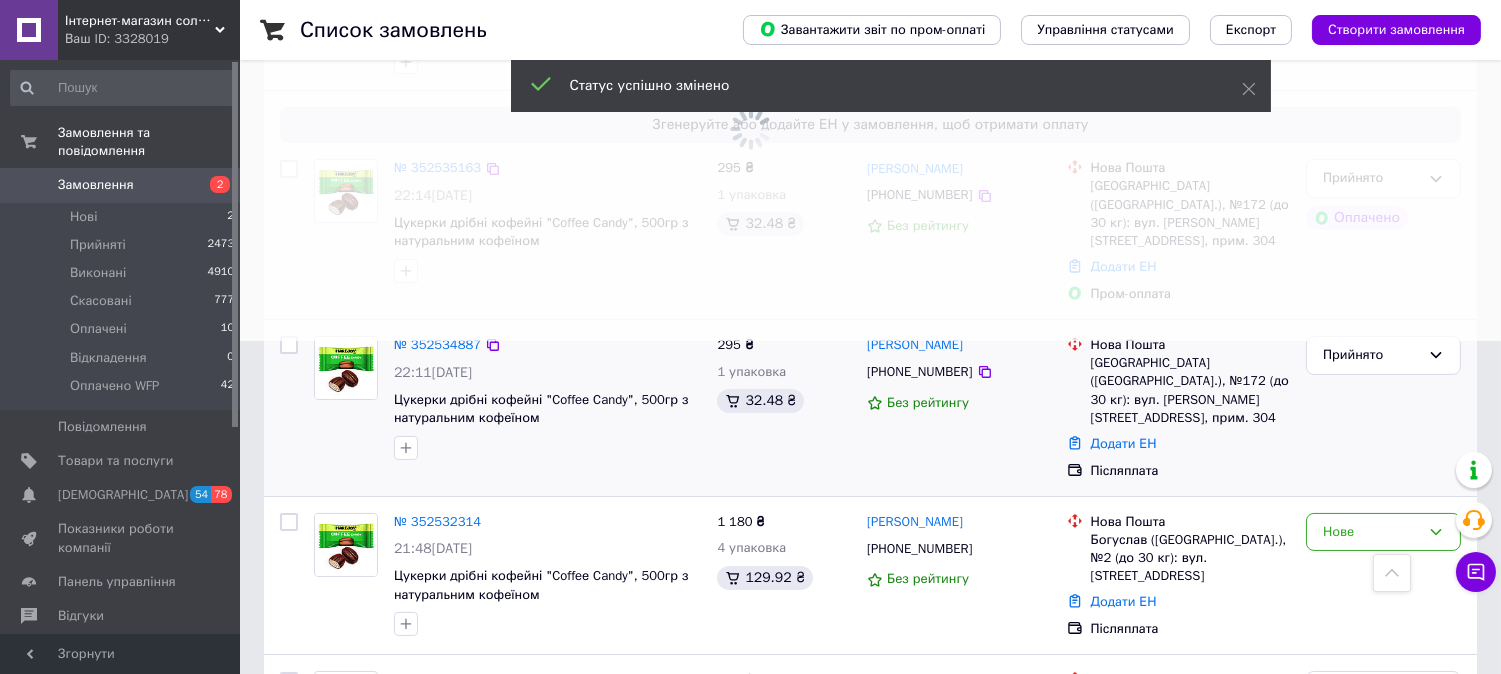 scroll, scrollTop: 444, scrollLeft: 0, axis: vertical 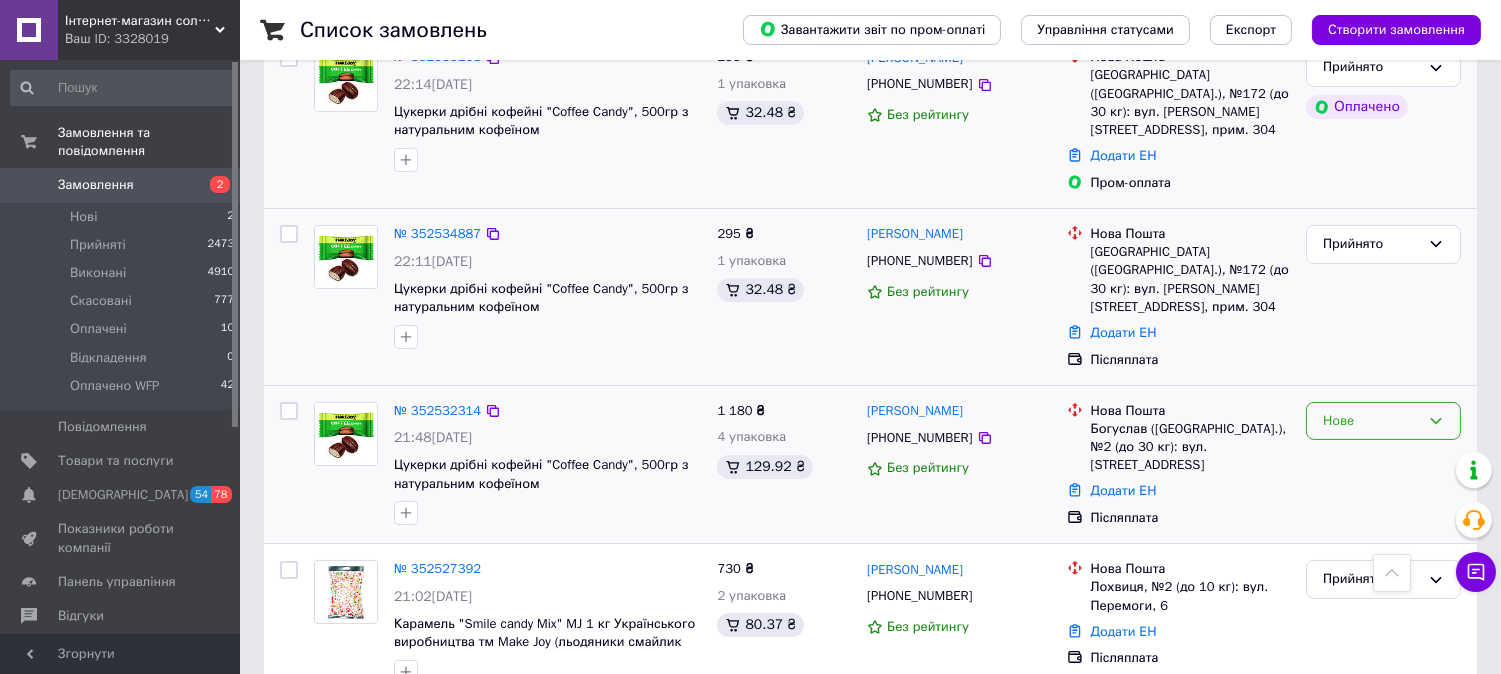 click 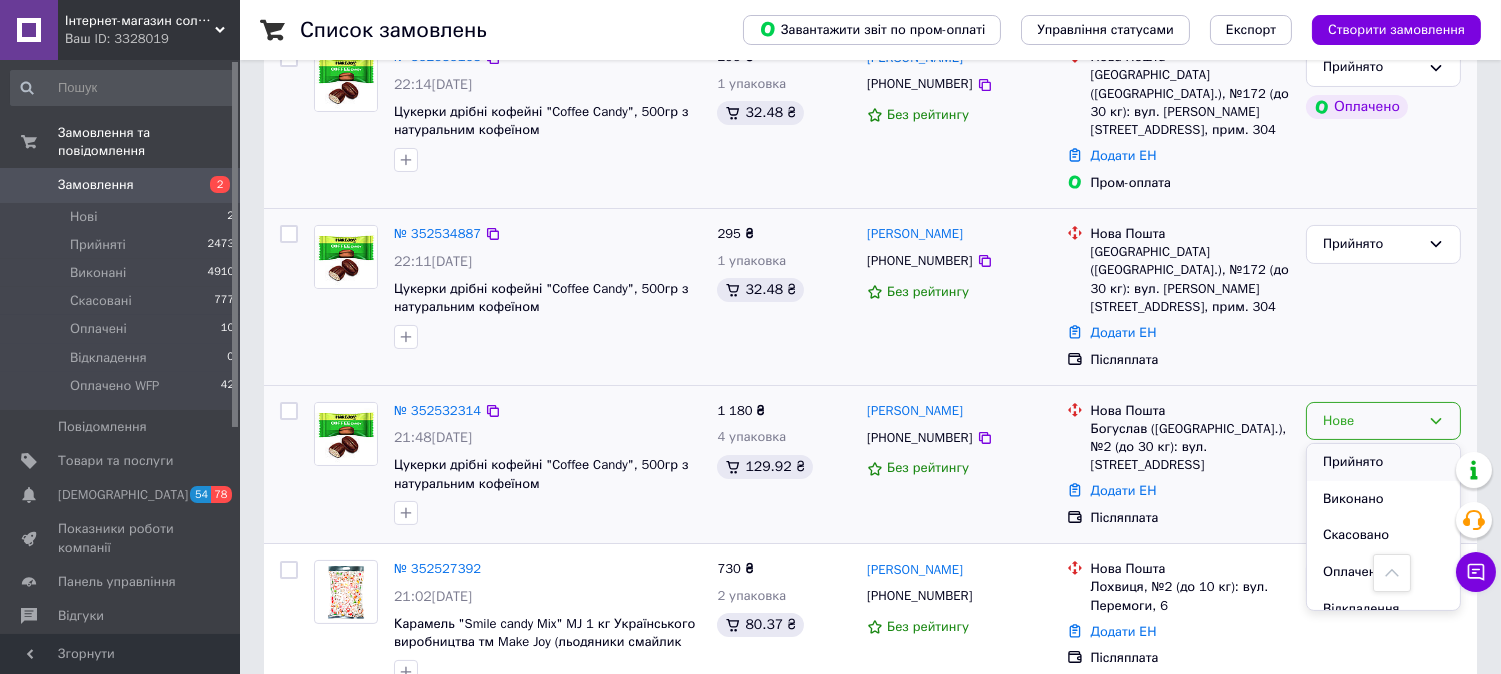 click on "Прийнято" at bounding box center [1383, 462] 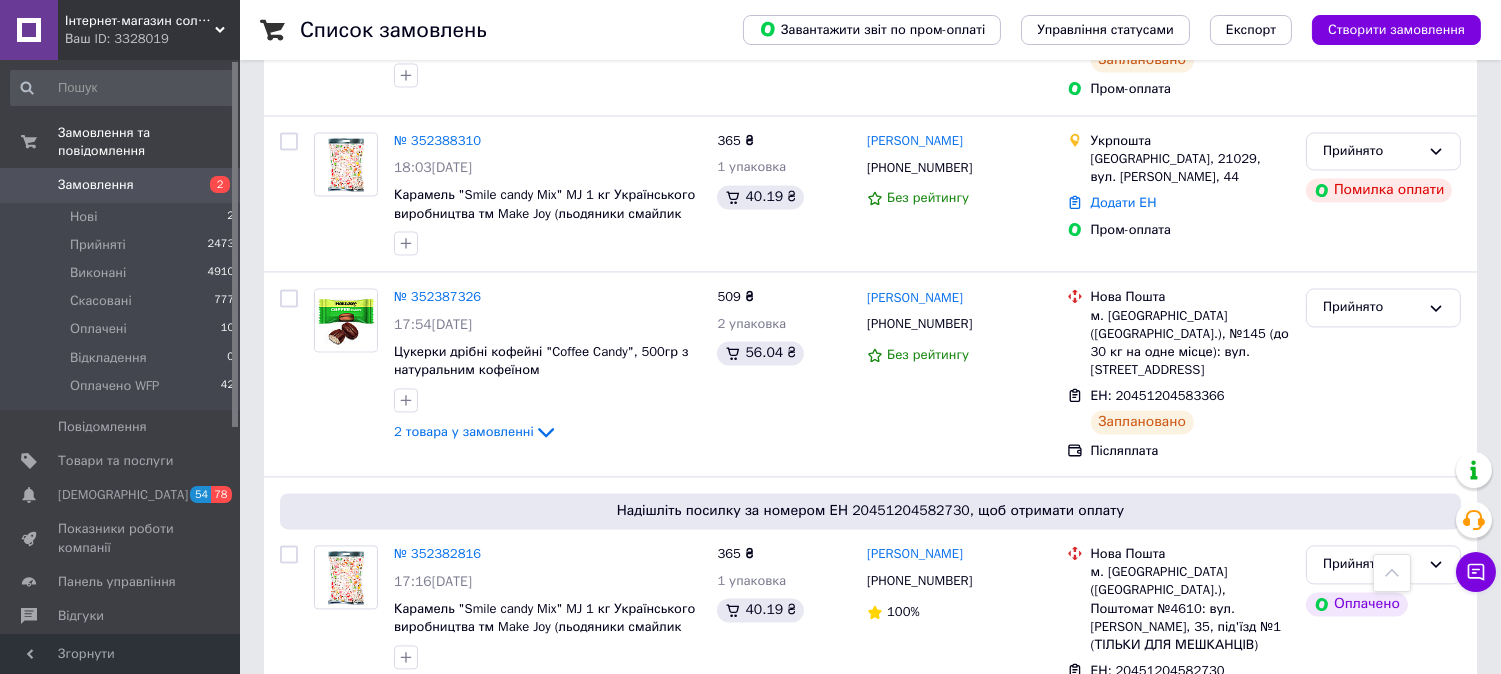 scroll, scrollTop: 7052, scrollLeft: 0, axis: vertical 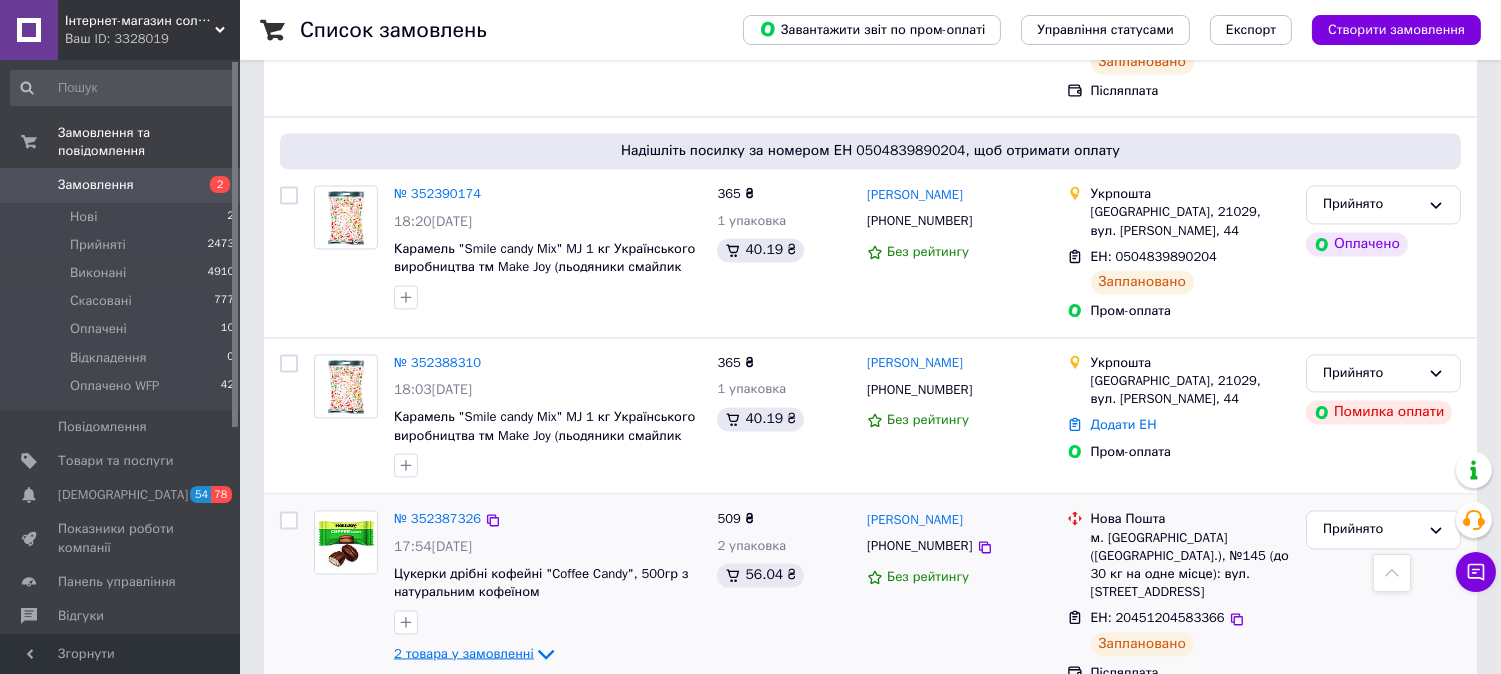 click on "2 товара у замовленні" at bounding box center (464, 653) 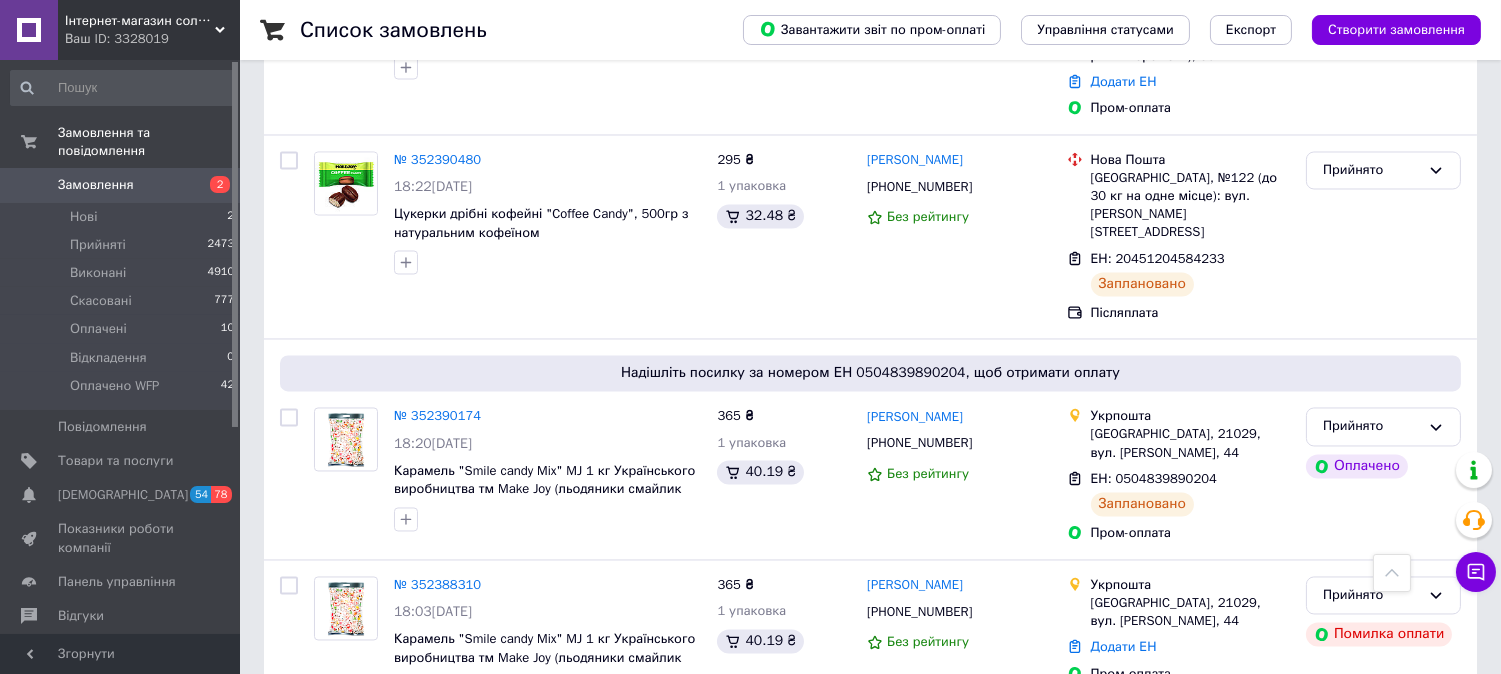 scroll, scrollTop: 6718, scrollLeft: 0, axis: vertical 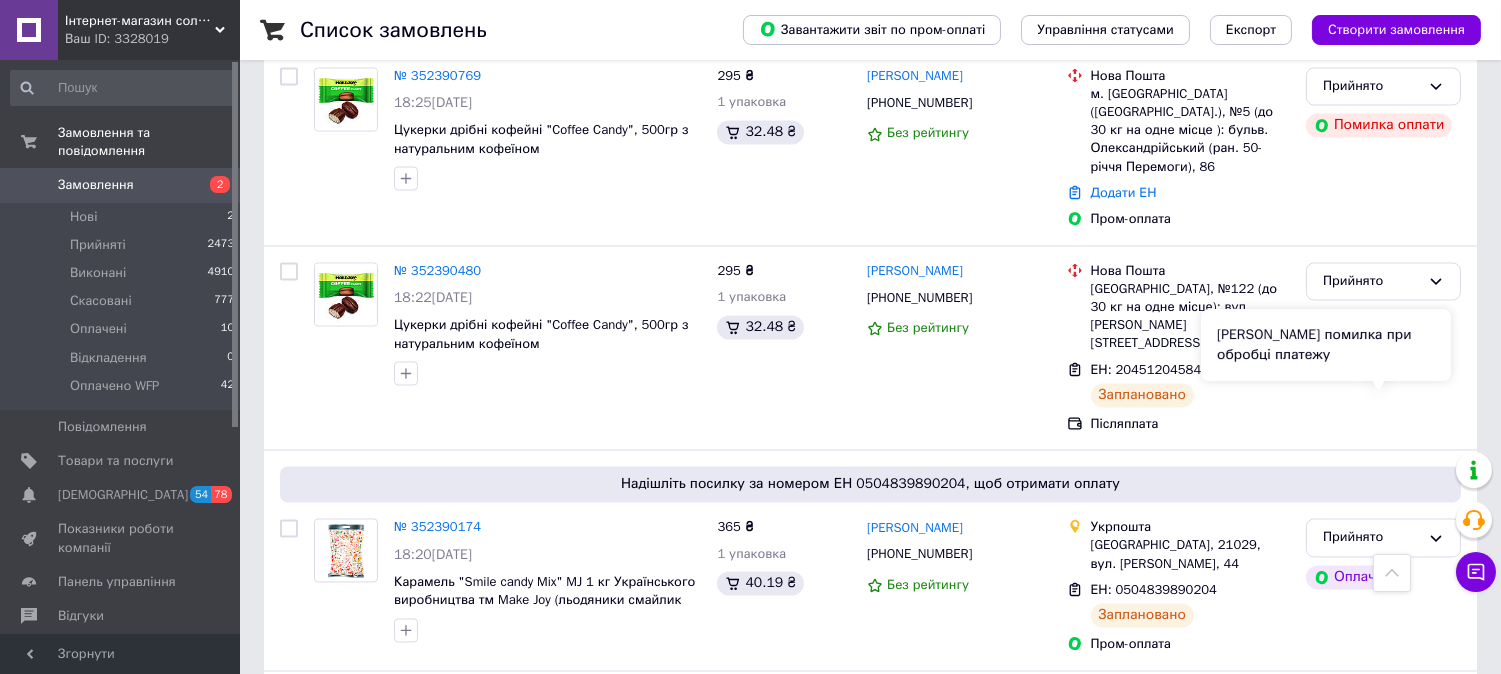 click on "Сталася помилка при обробці платежу" at bounding box center [1326, 346] 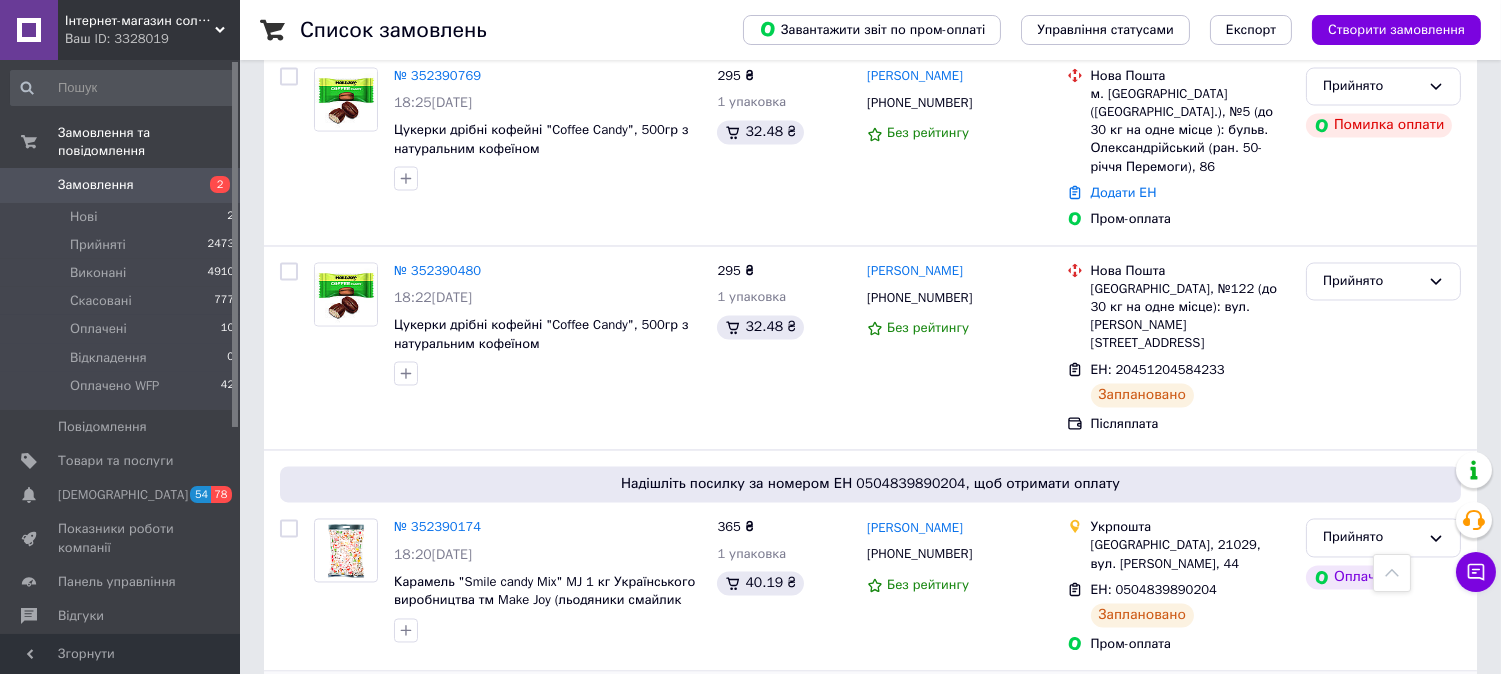click 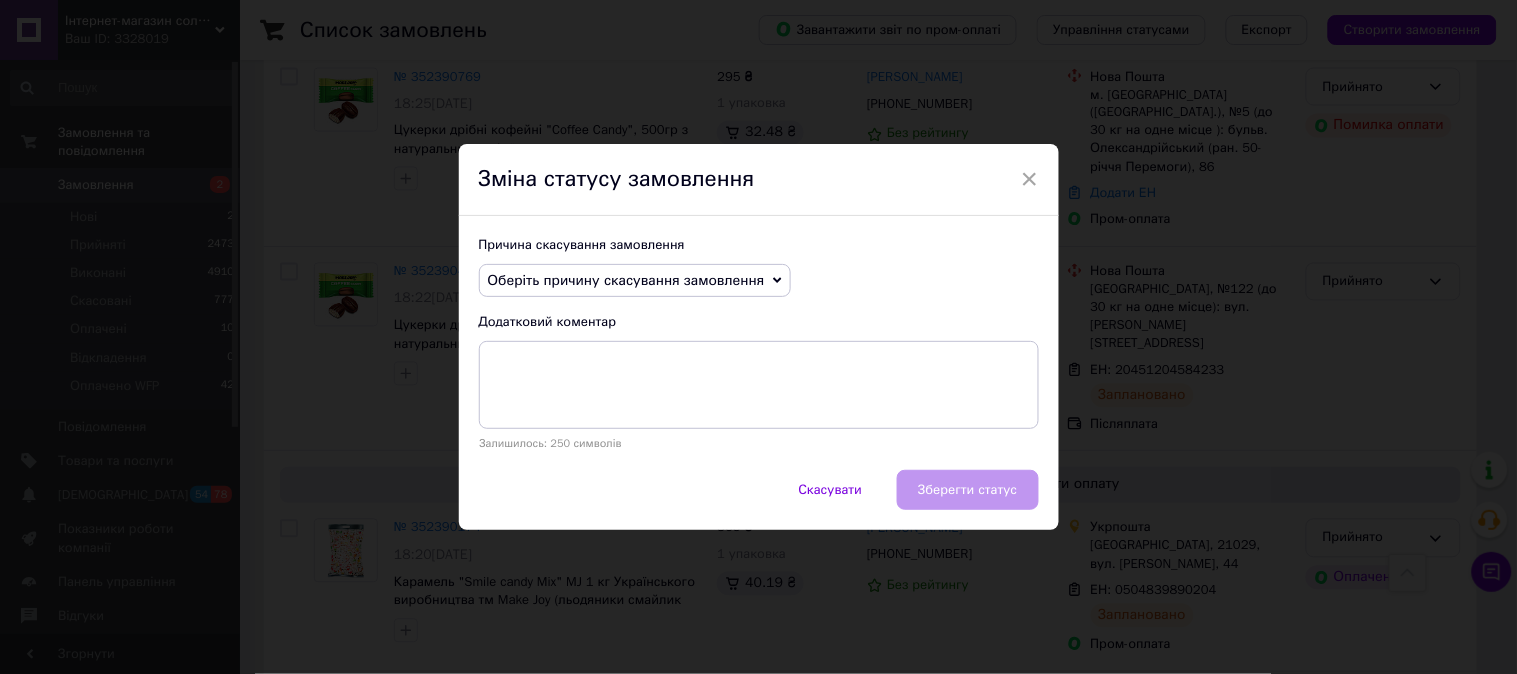 click on "Оберіть причину скасування замовлення" at bounding box center [635, 281] 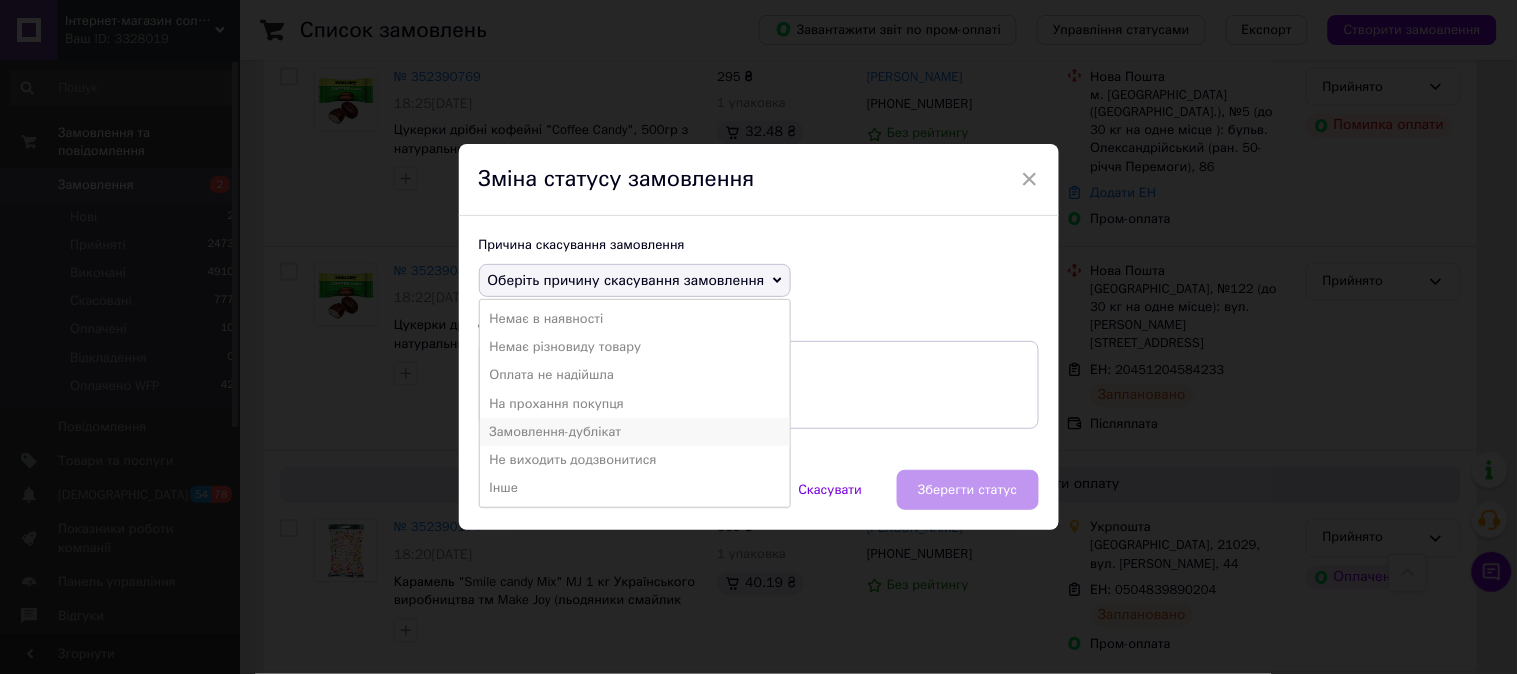 click on "Замовлення-дублікат" at bounding box center (635, 432) 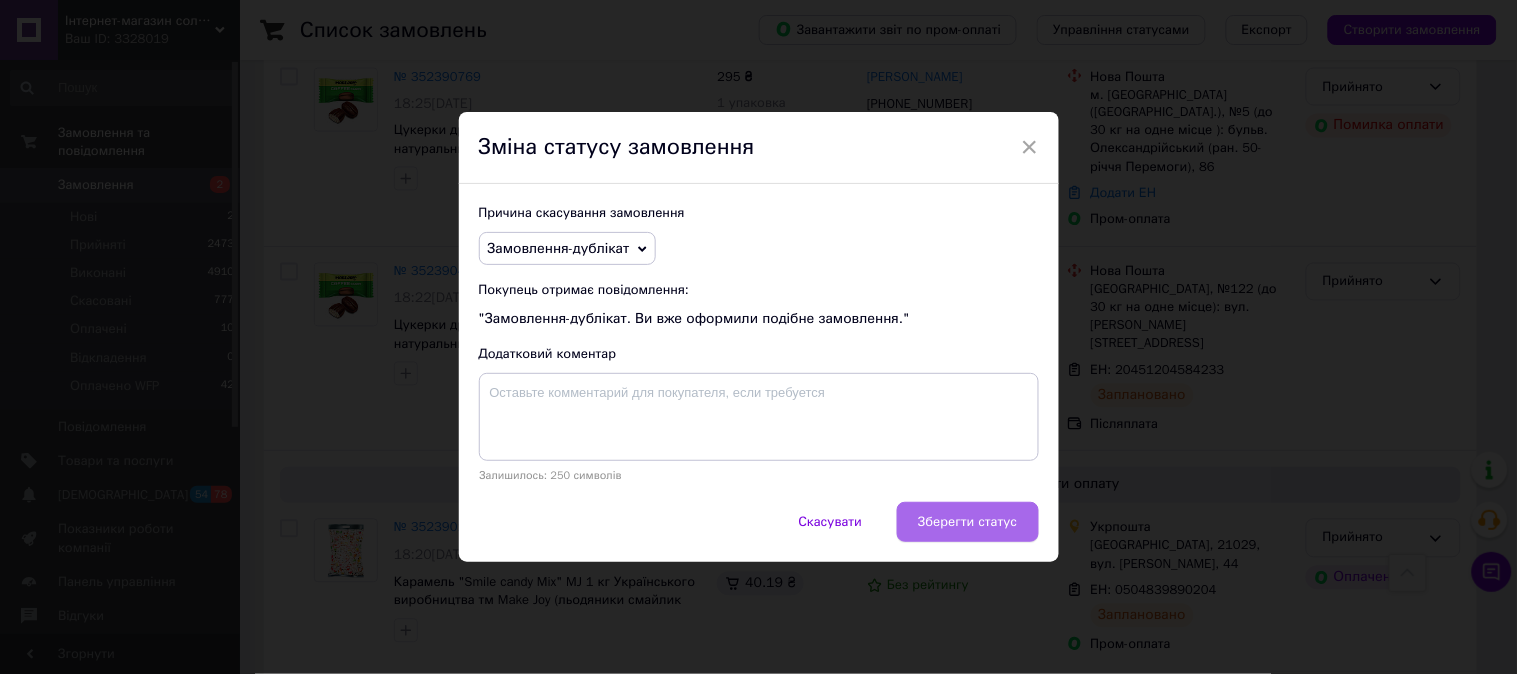 click on "Зберегти статус" at bounding box center (967, 522) 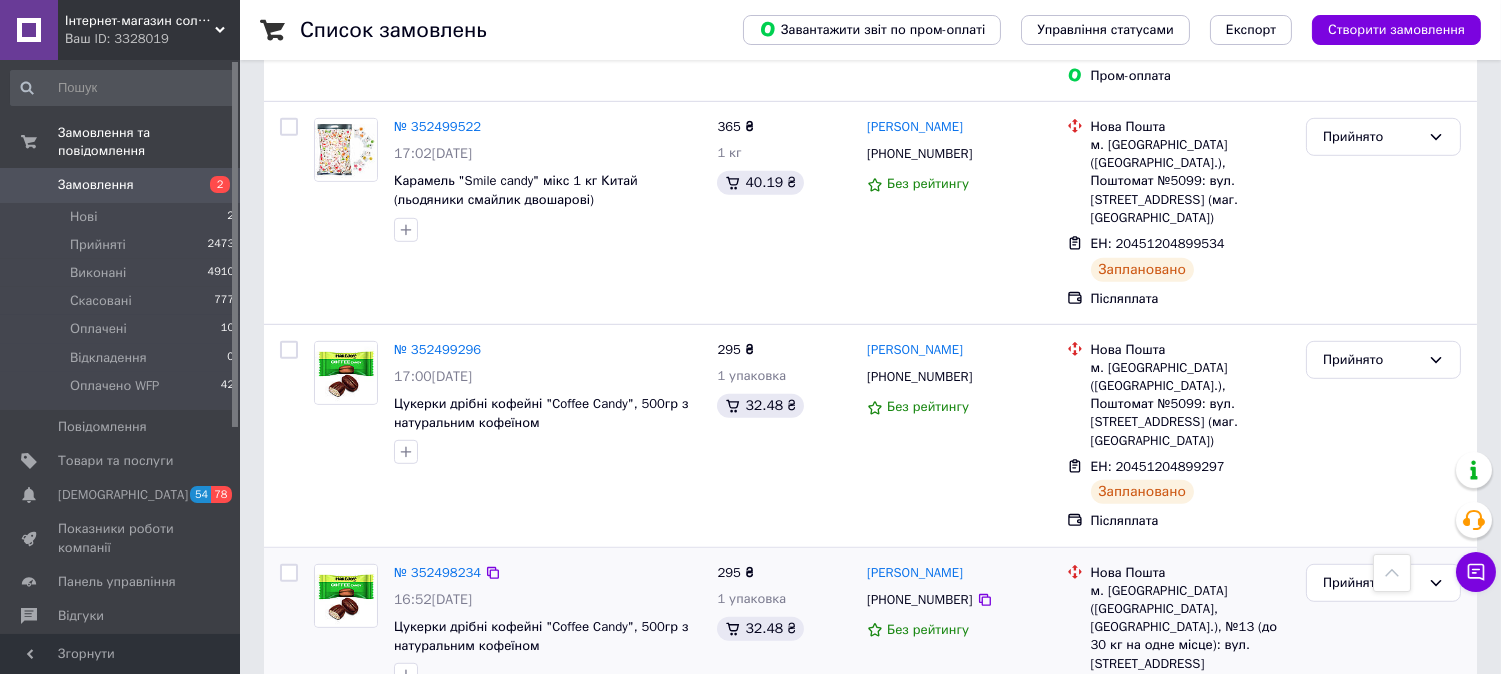 scroll, scrollTop: 1988, scrollLeft: 0, axis: vertical 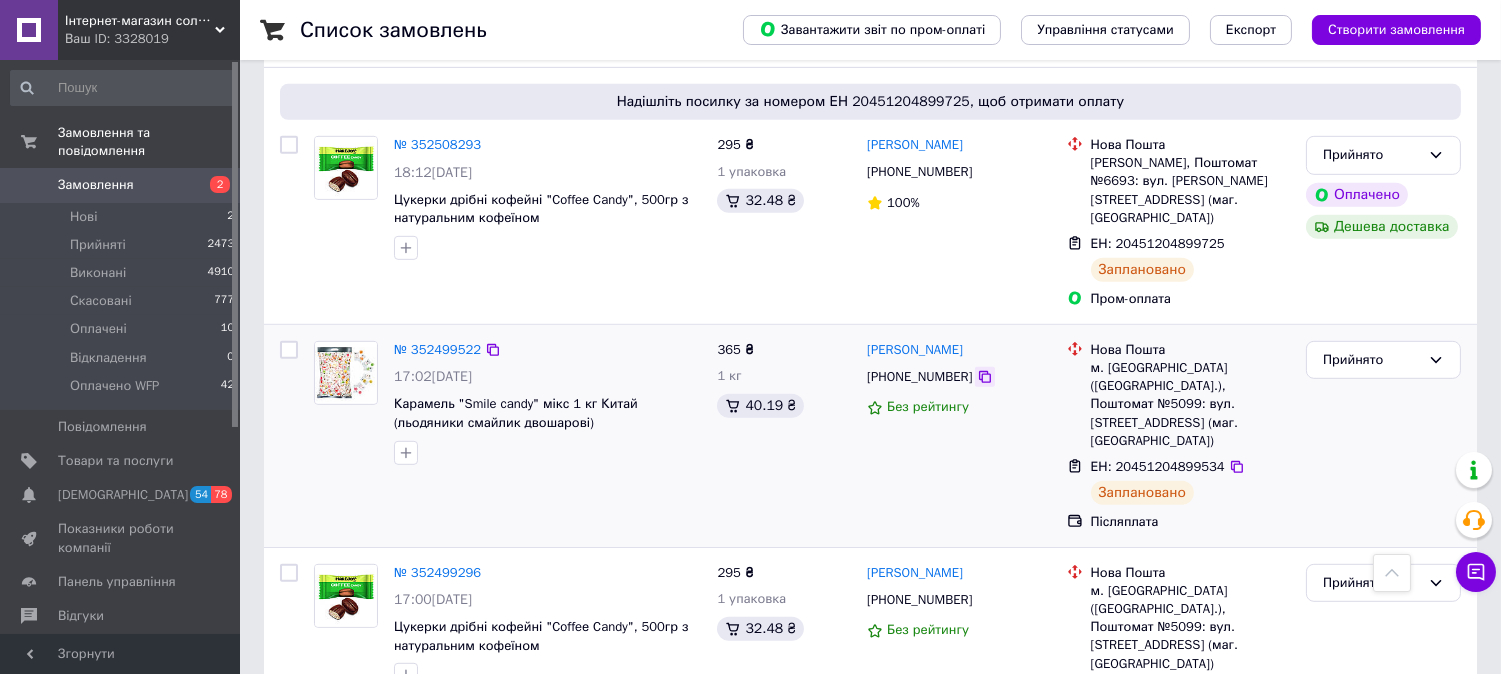 click 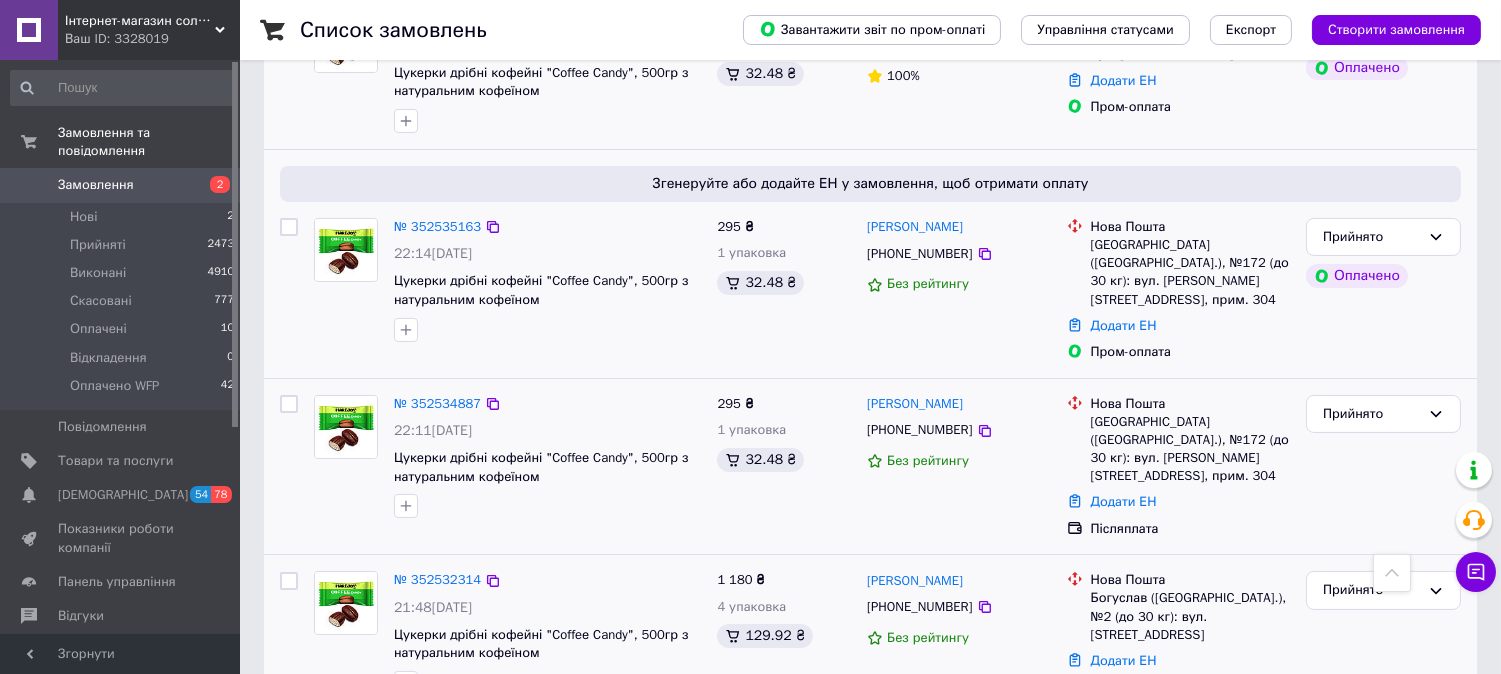 scroll, scrollTop: 0, scrollLeft: 0, axis: both 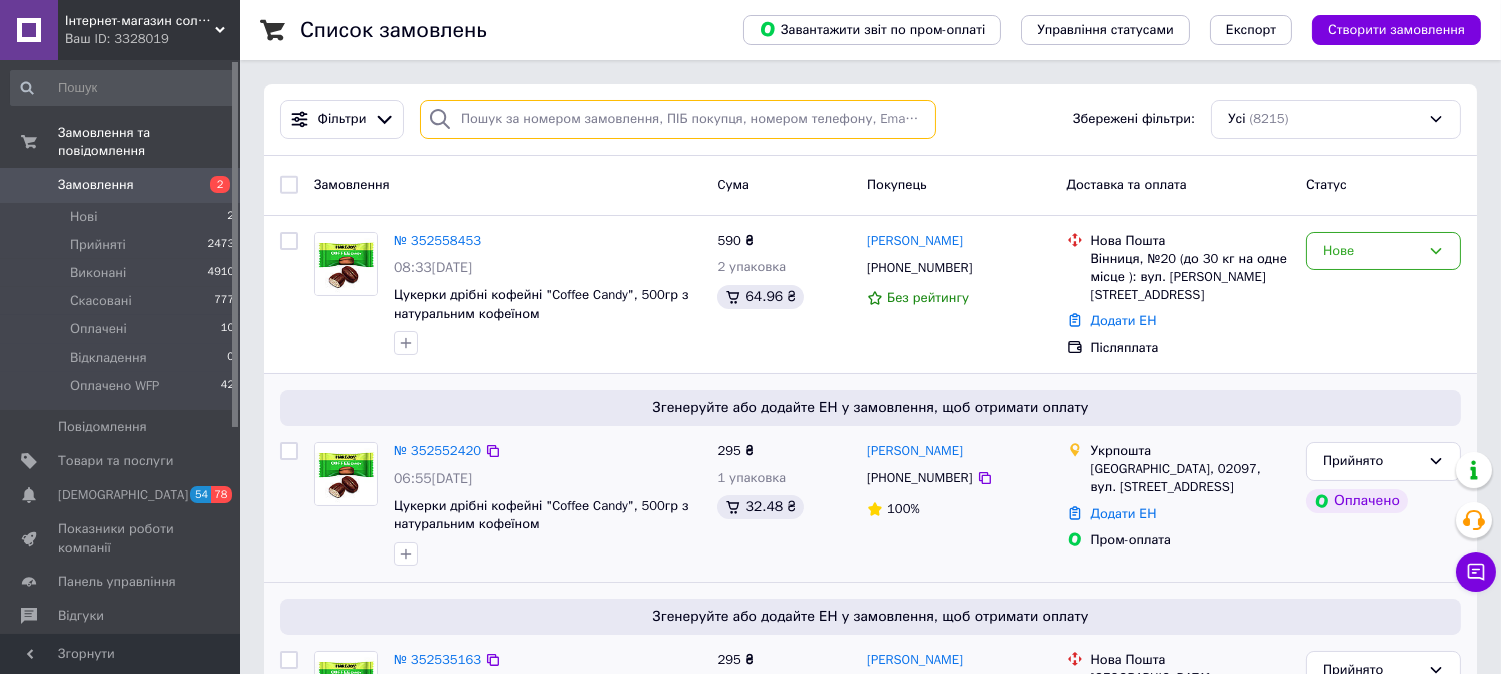 click at bounding box center [678, 119] 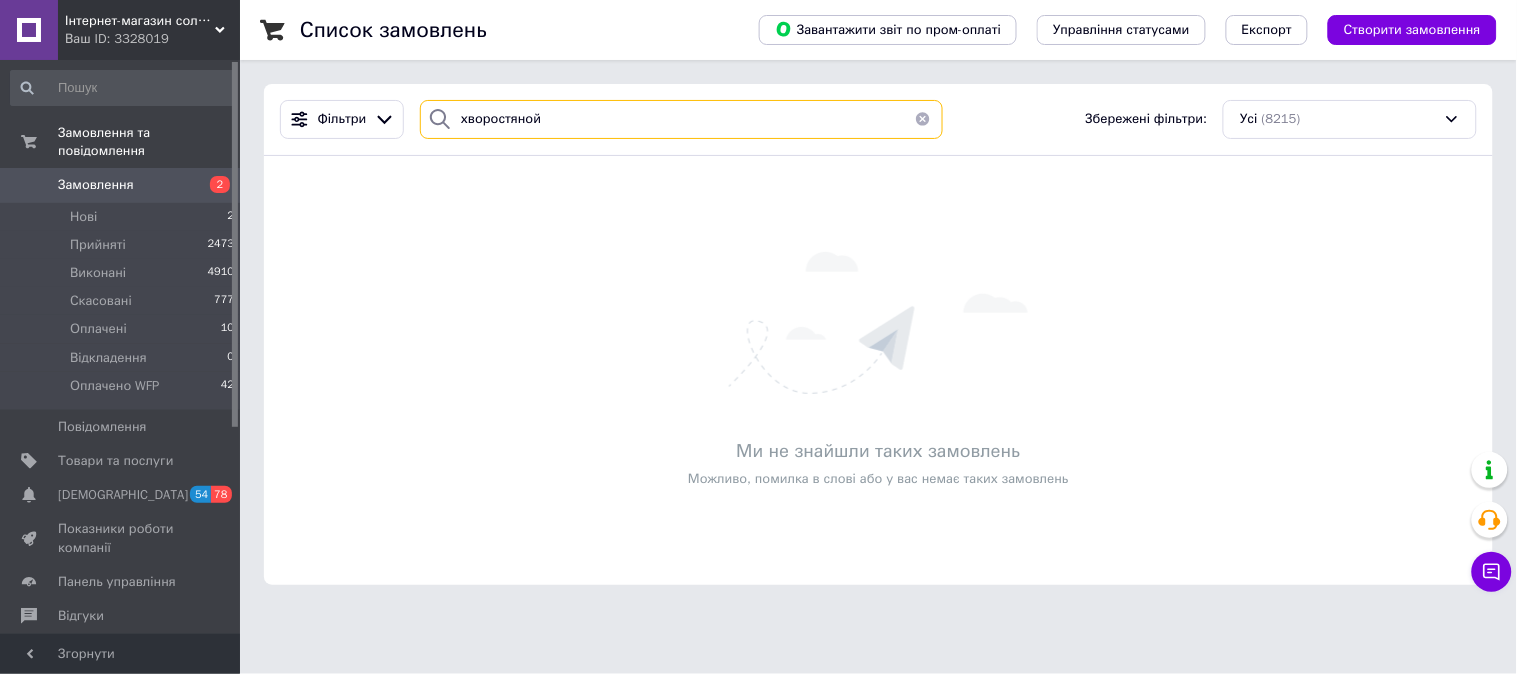 drag, startPoint x: 547, startPoint y: 116, endPoint x: 420, endPoint y: 124, distance: 127.25172 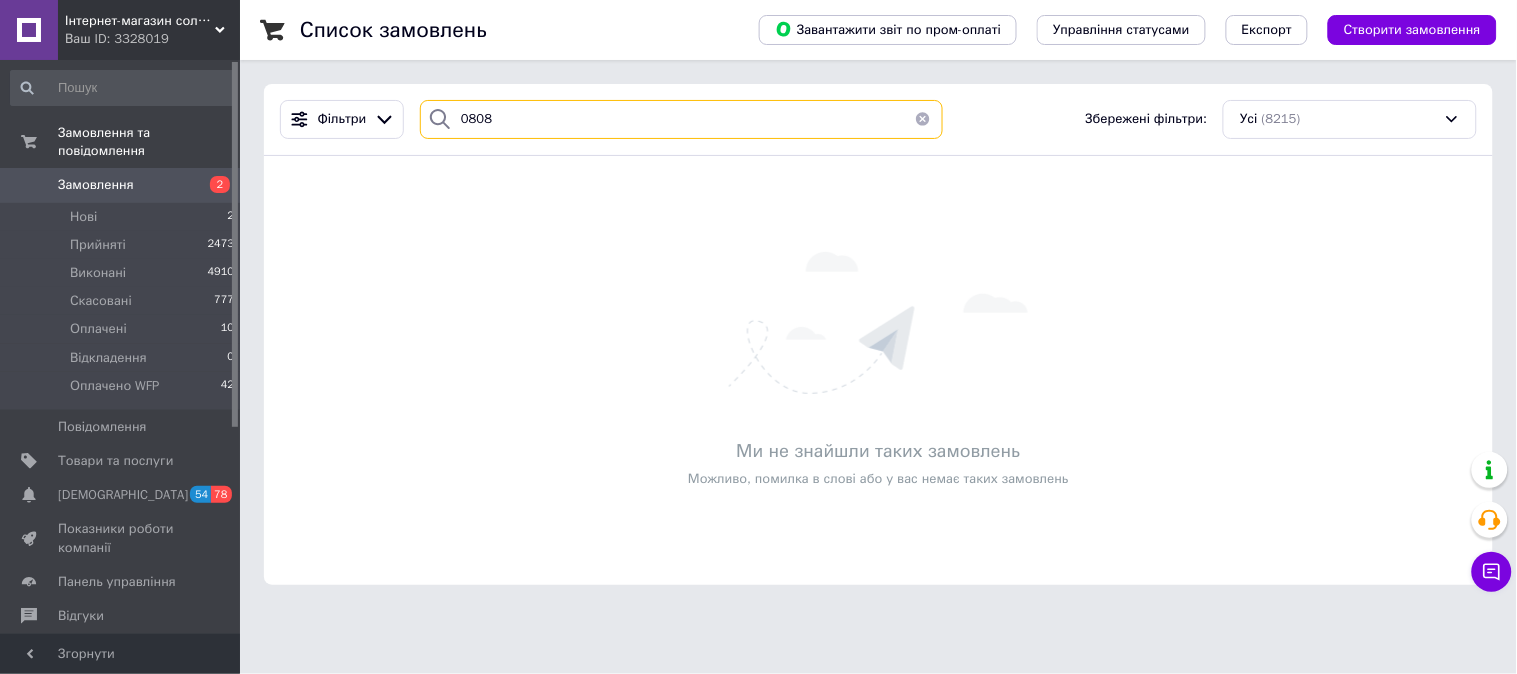 type on "0808" 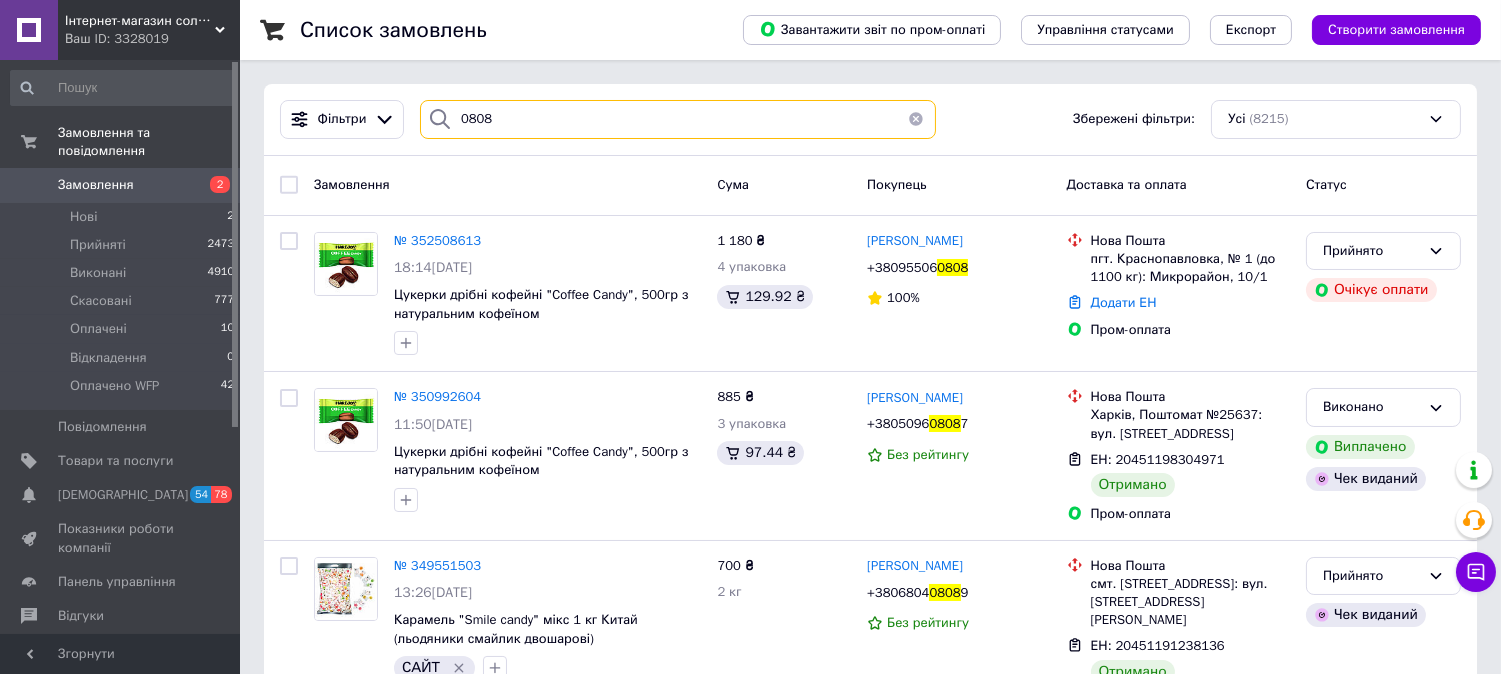 drag, startPoint x: 498, startPoint y: 134, endPoint x: 425, endPoint y: 127, distance: 73.33485 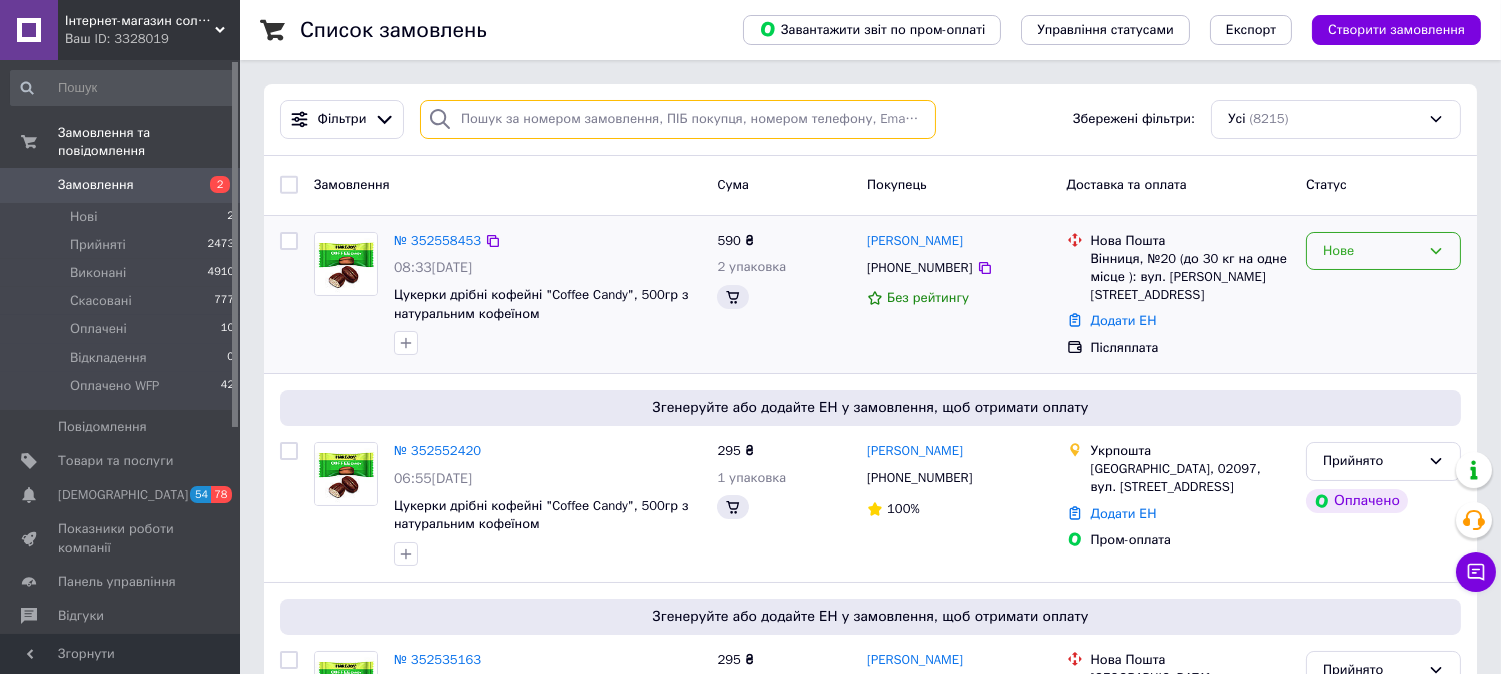 type 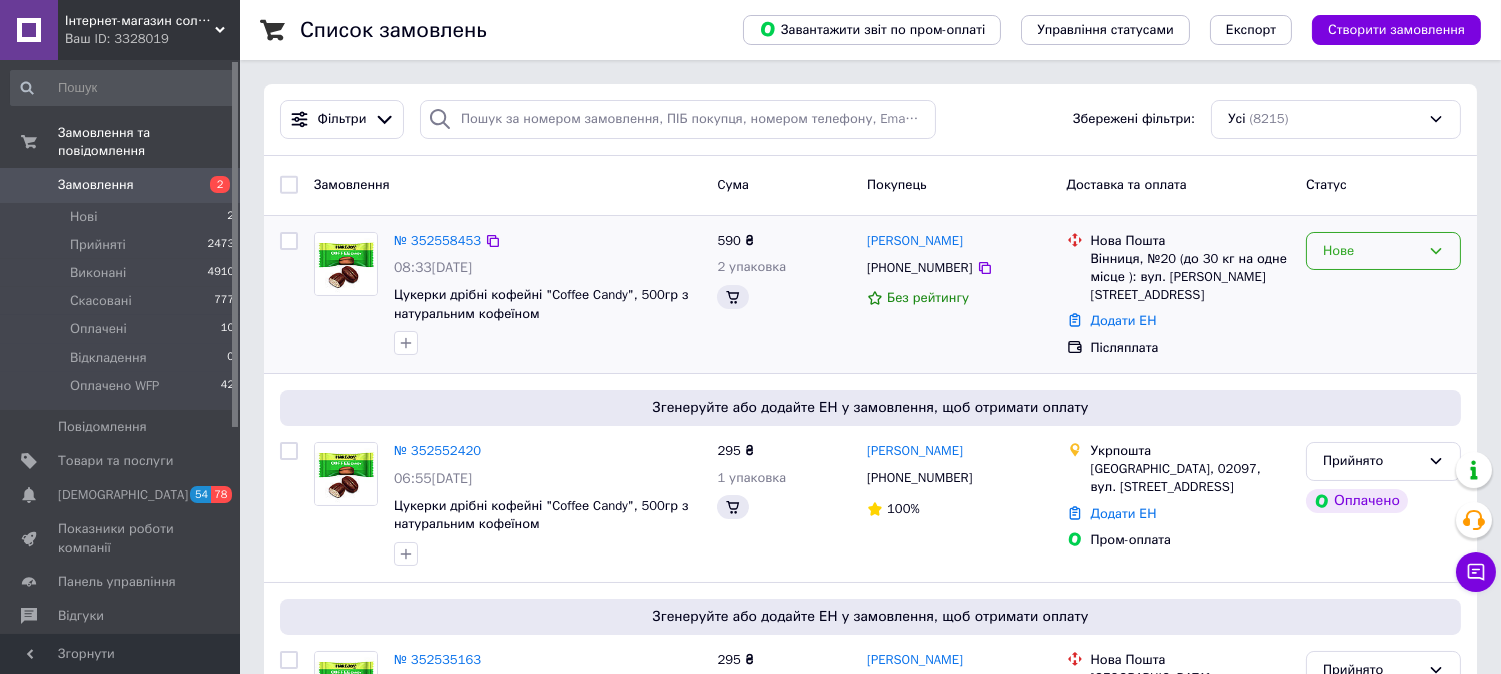click 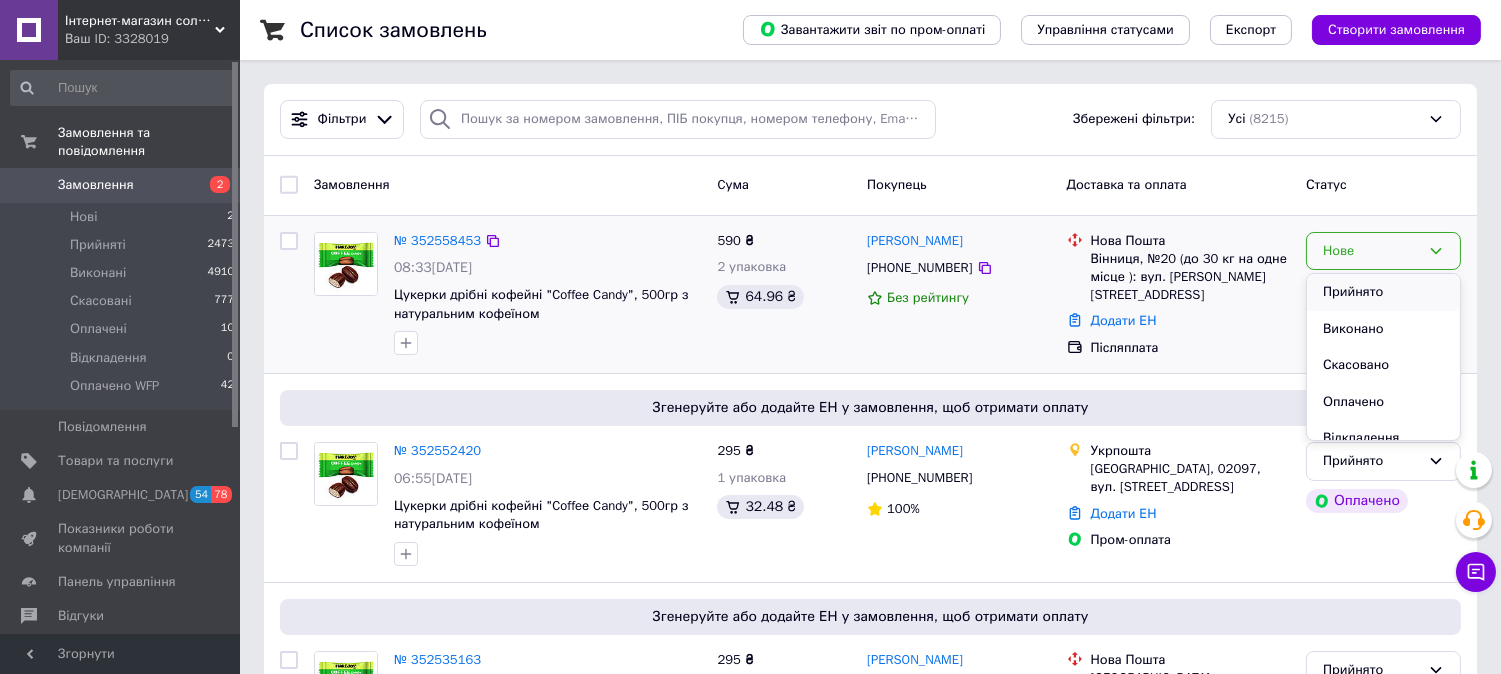 click on "Прийнято" at bounding box center (1383, 292) 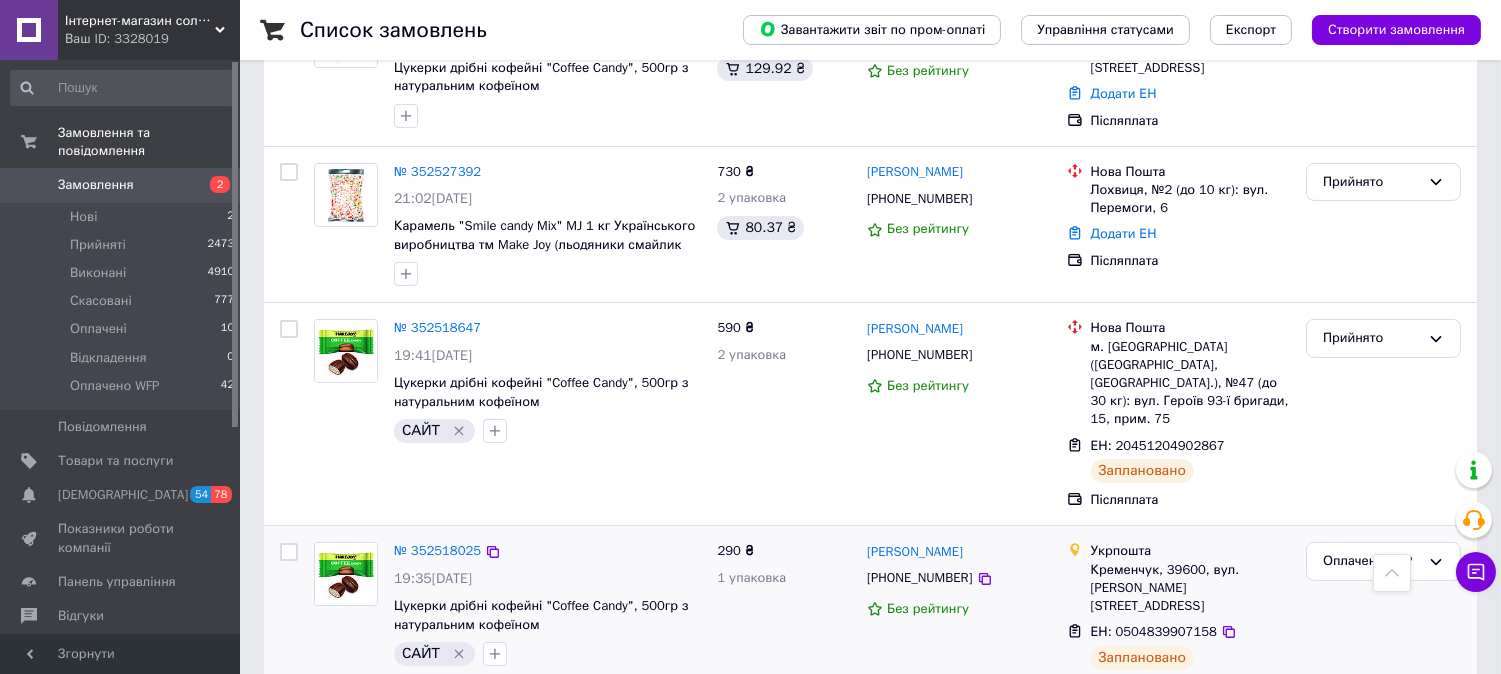 scroll, scrollTop: 888, scrollLeft: 0, axis: vertical 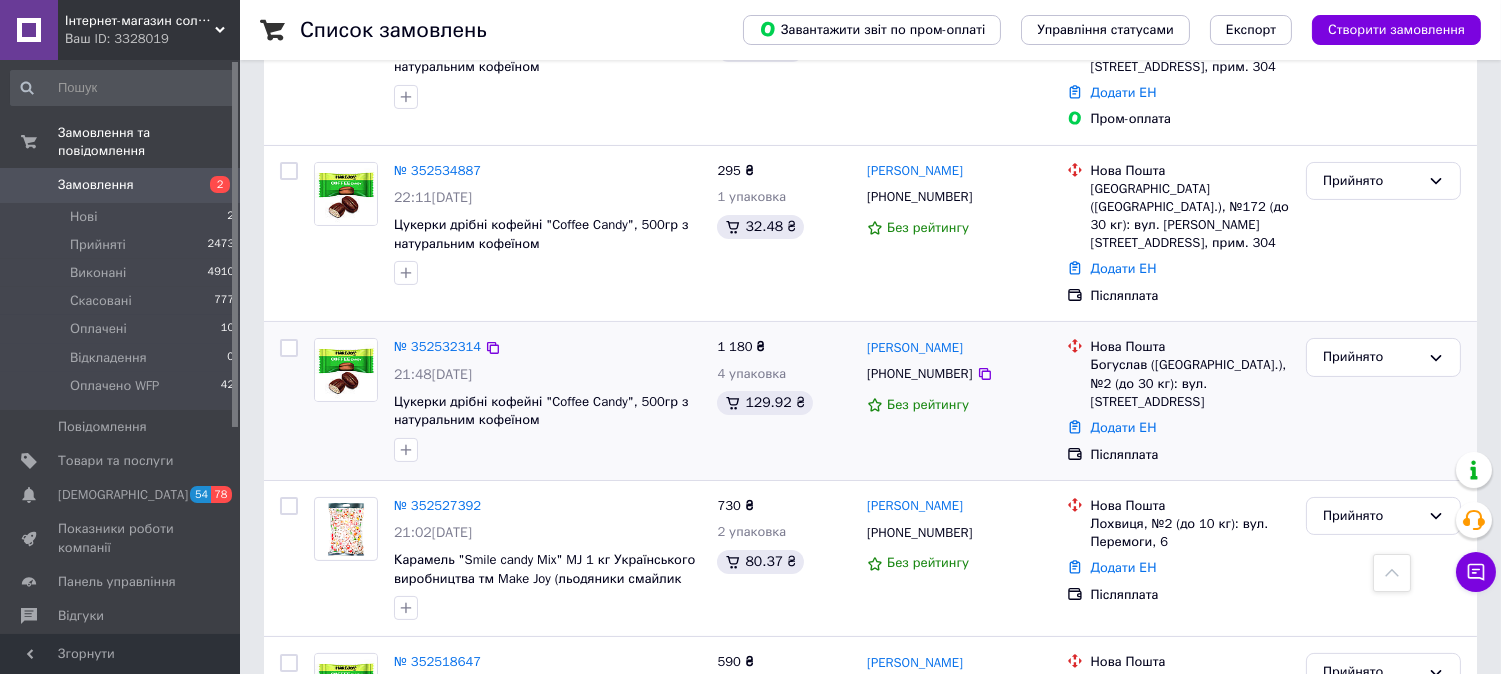 drag, startPoint x: 293, startPoint y: 352, endPoint x: 580, endPoint y: 405, distance: 291.8527 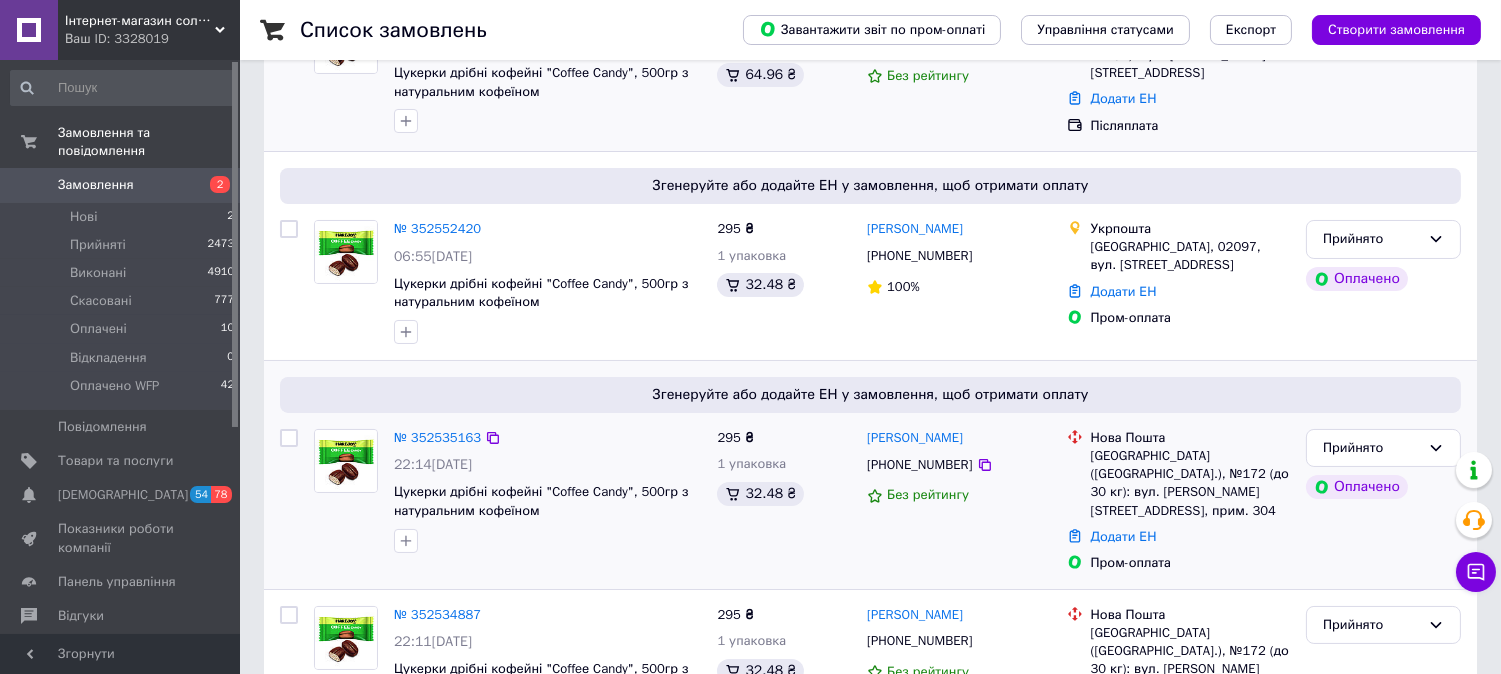 scroll, scrollTop: 444, scrollLeft: 0, axis: vertical 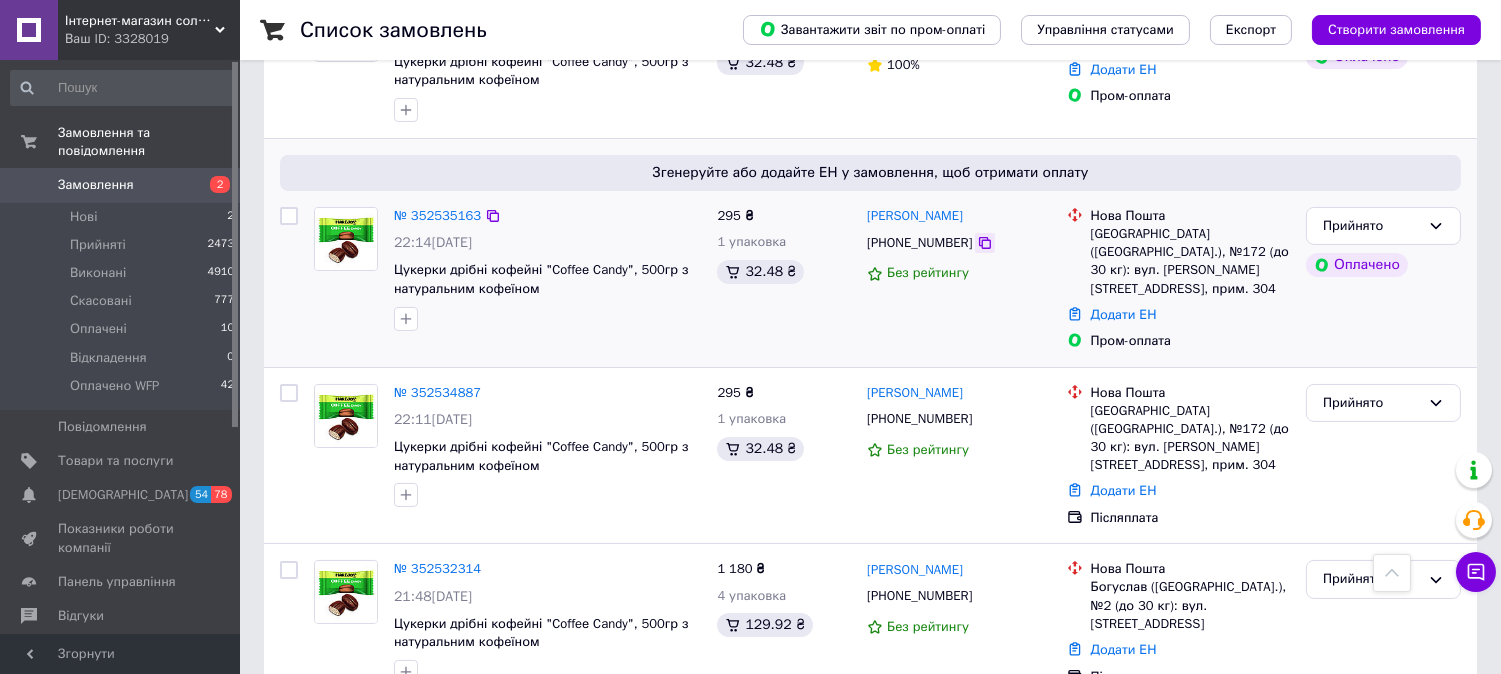 click 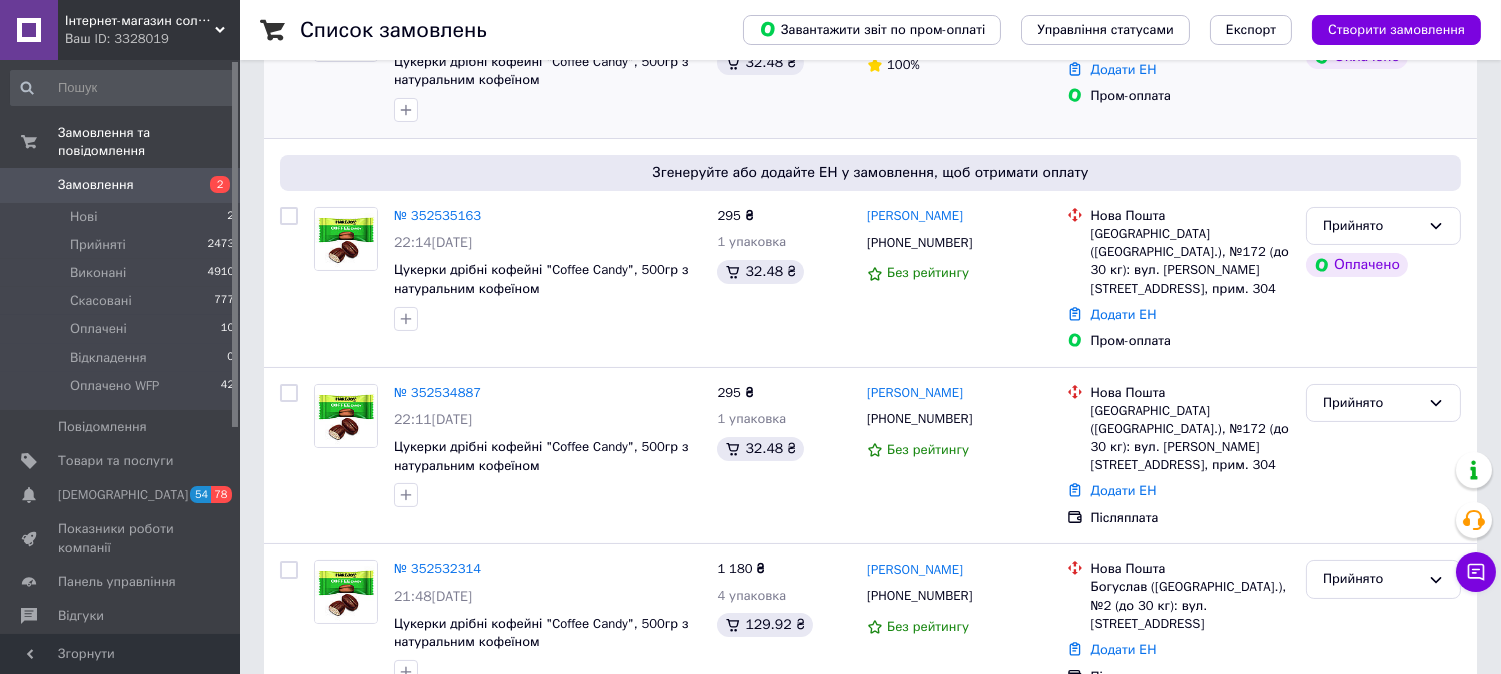 scroll, scrollTop: 222, scrollLeft: 0, axis: vertical 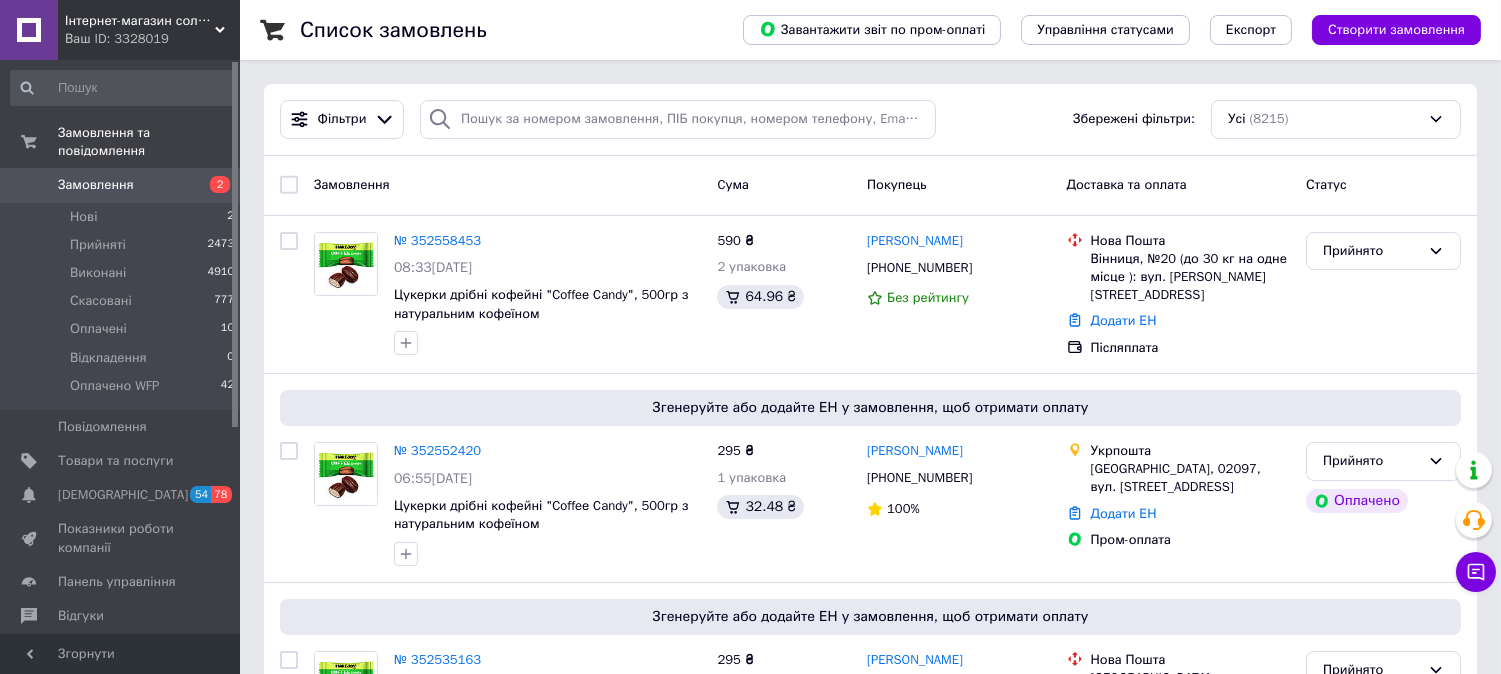 click on "Замовлення" at bounding box center (96, 185) 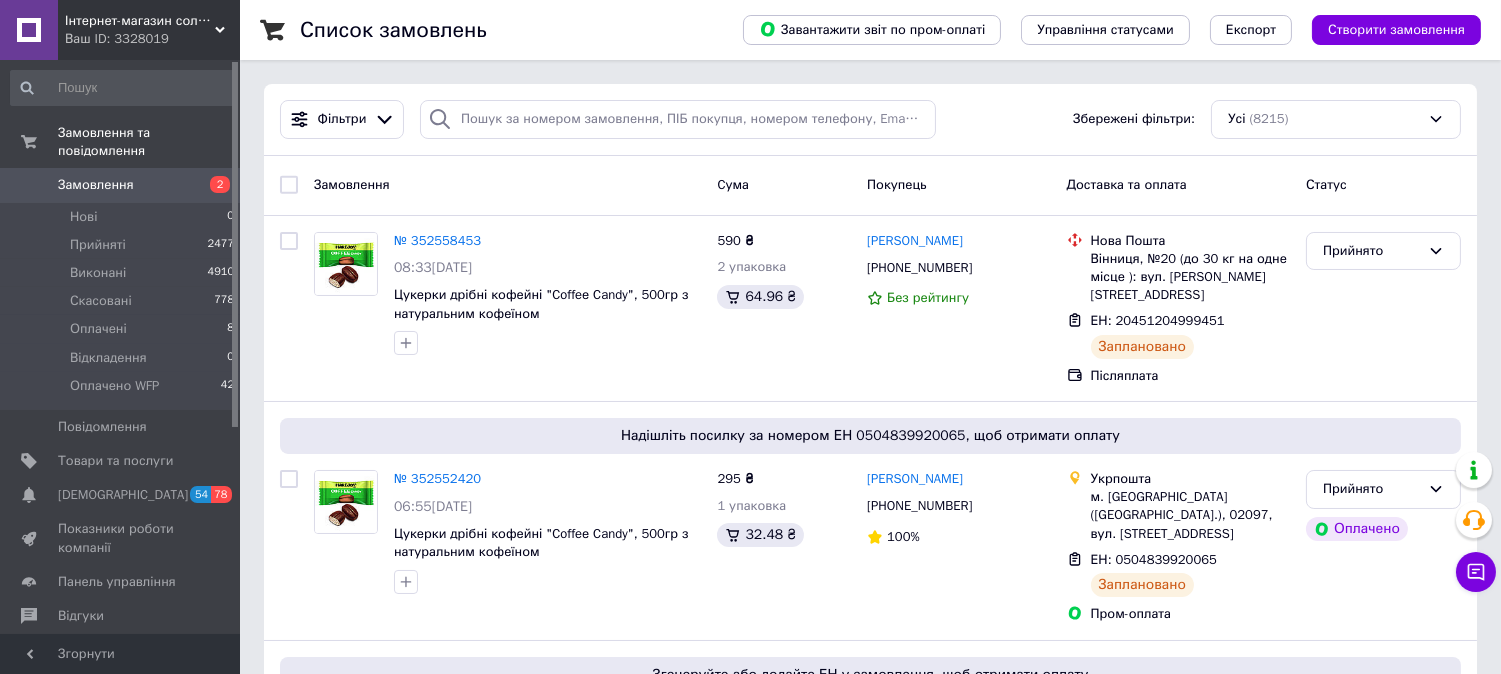 click on "Замовлення" at bounding box center [96, 185] 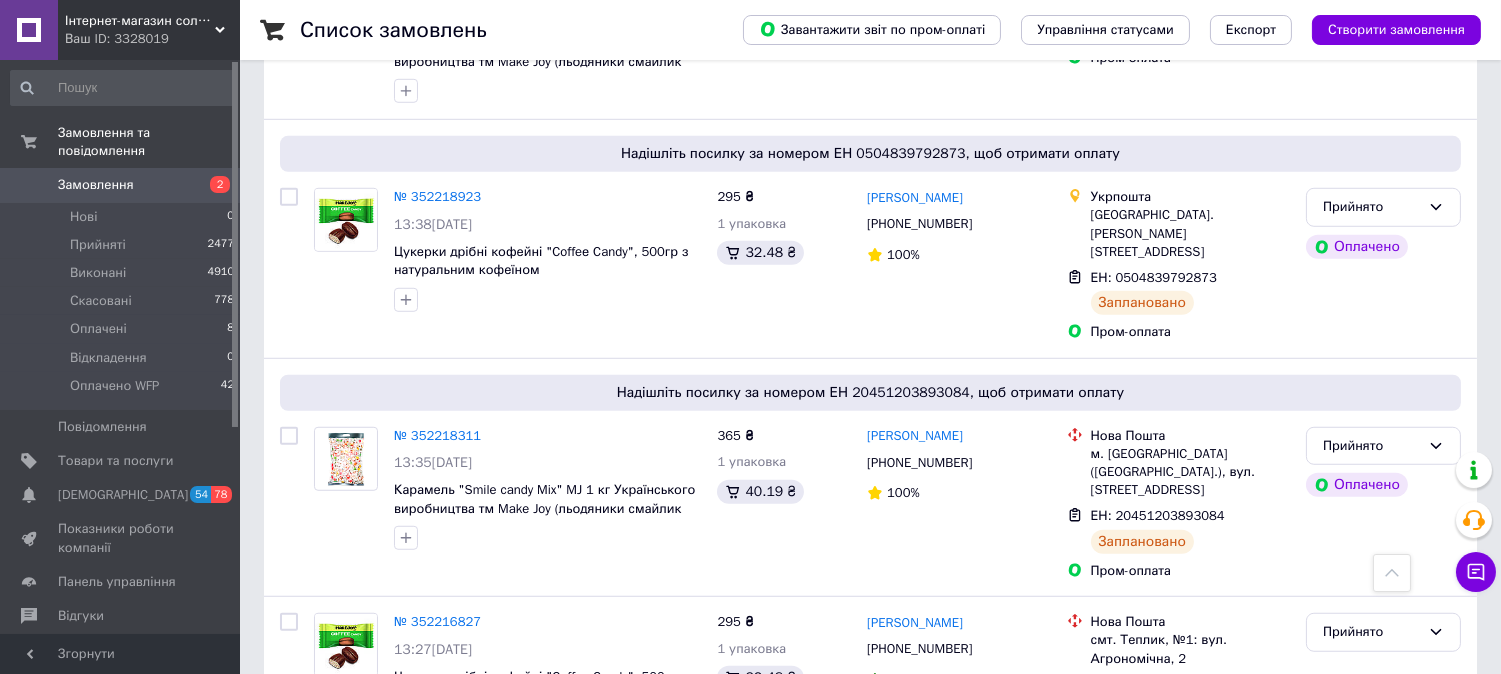 scroll, scrollTop: 16178, scrollLeft: 0, axis: vertical 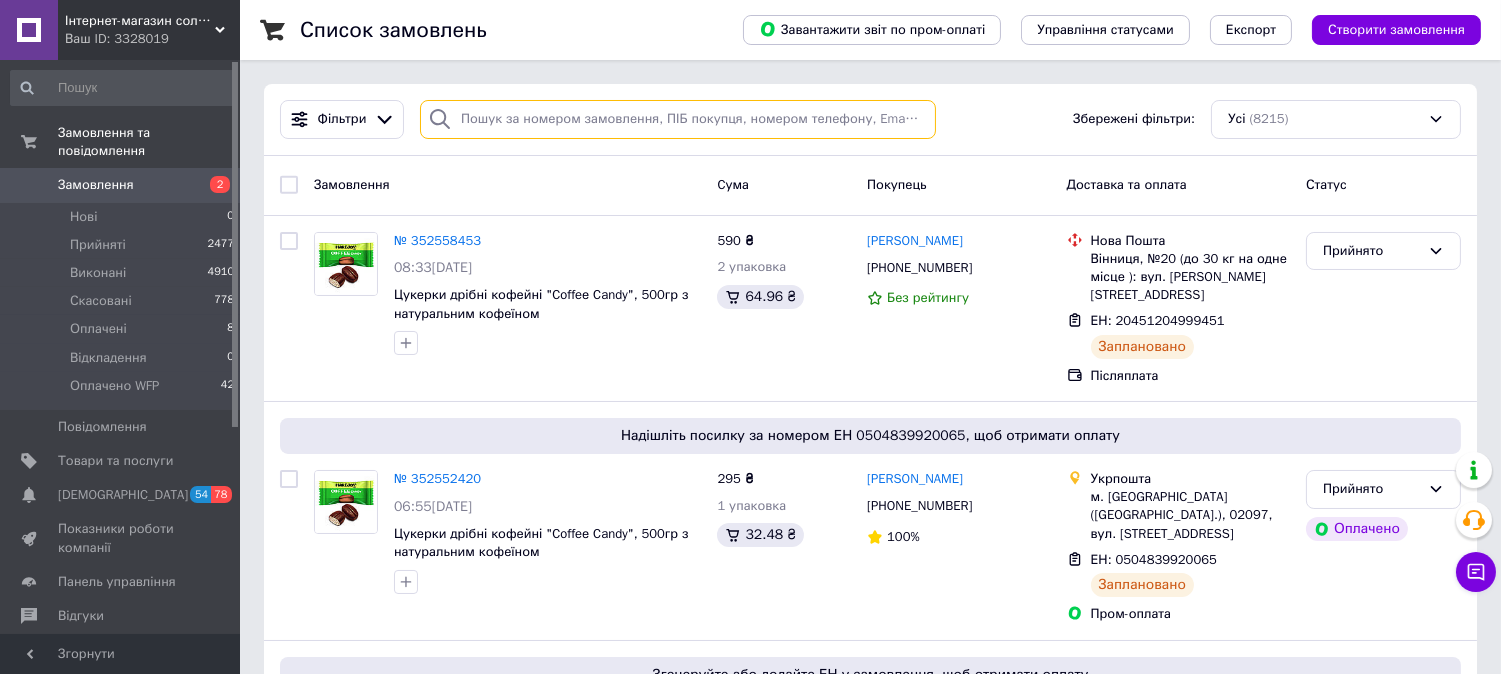 click at bounding box center [678, 119] 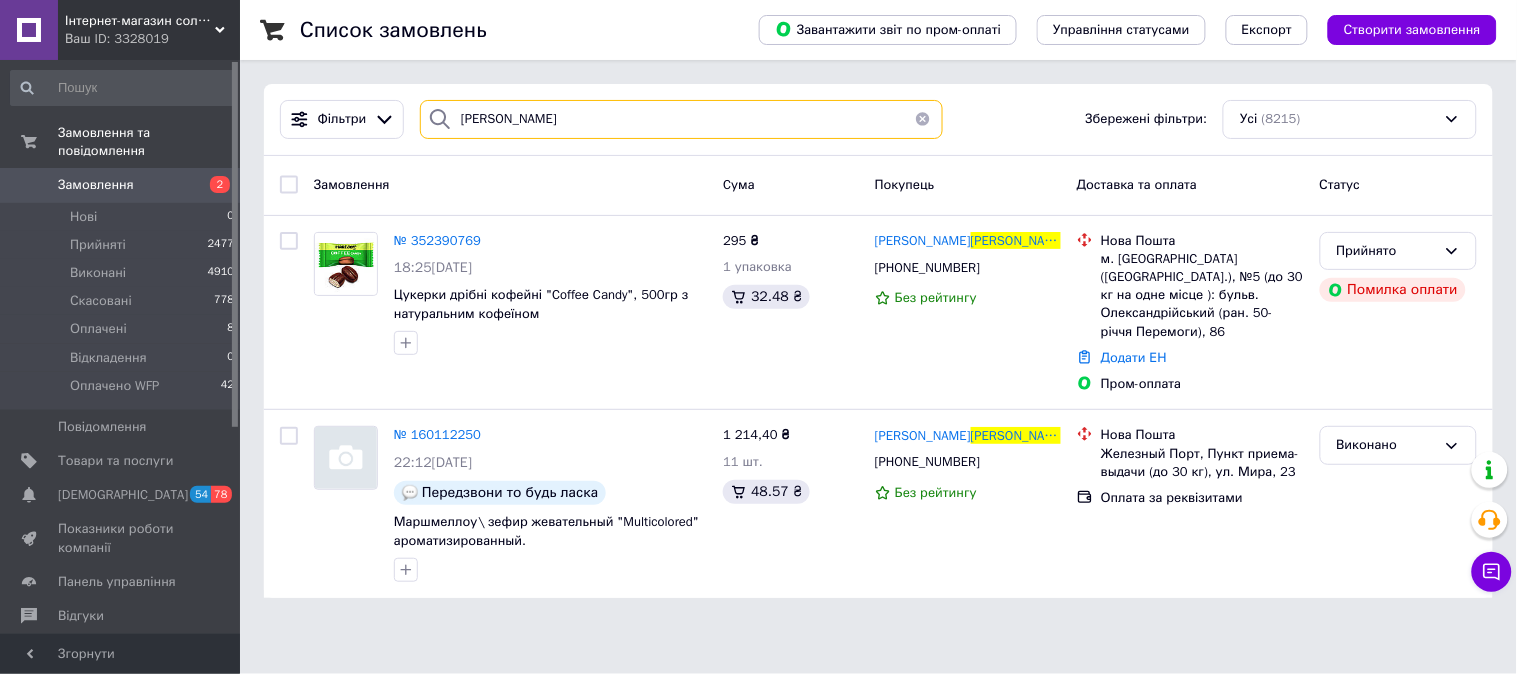 type on "кухаренко" 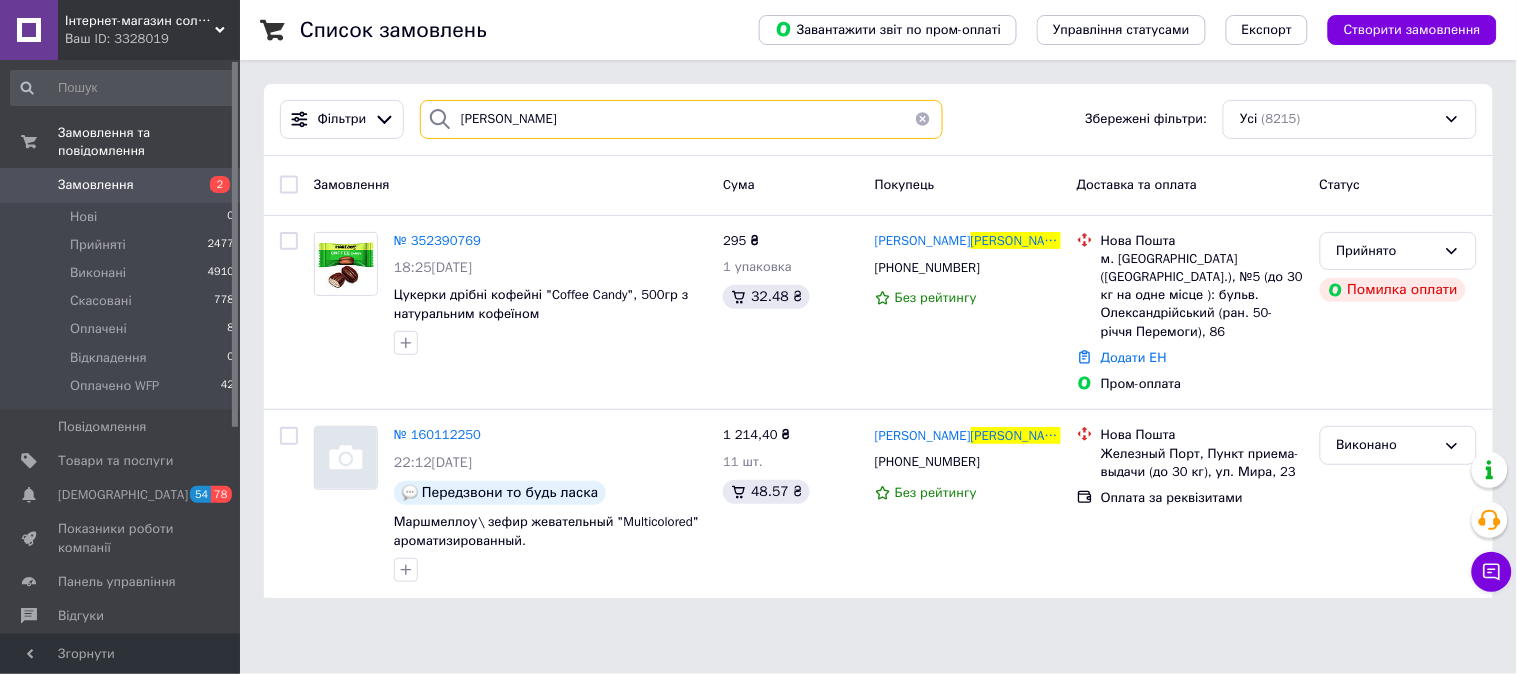 drag, startPoint x: 602, startPoint y: 128, endPoint x: 424, endPoint y: 101, distance: 180.0361 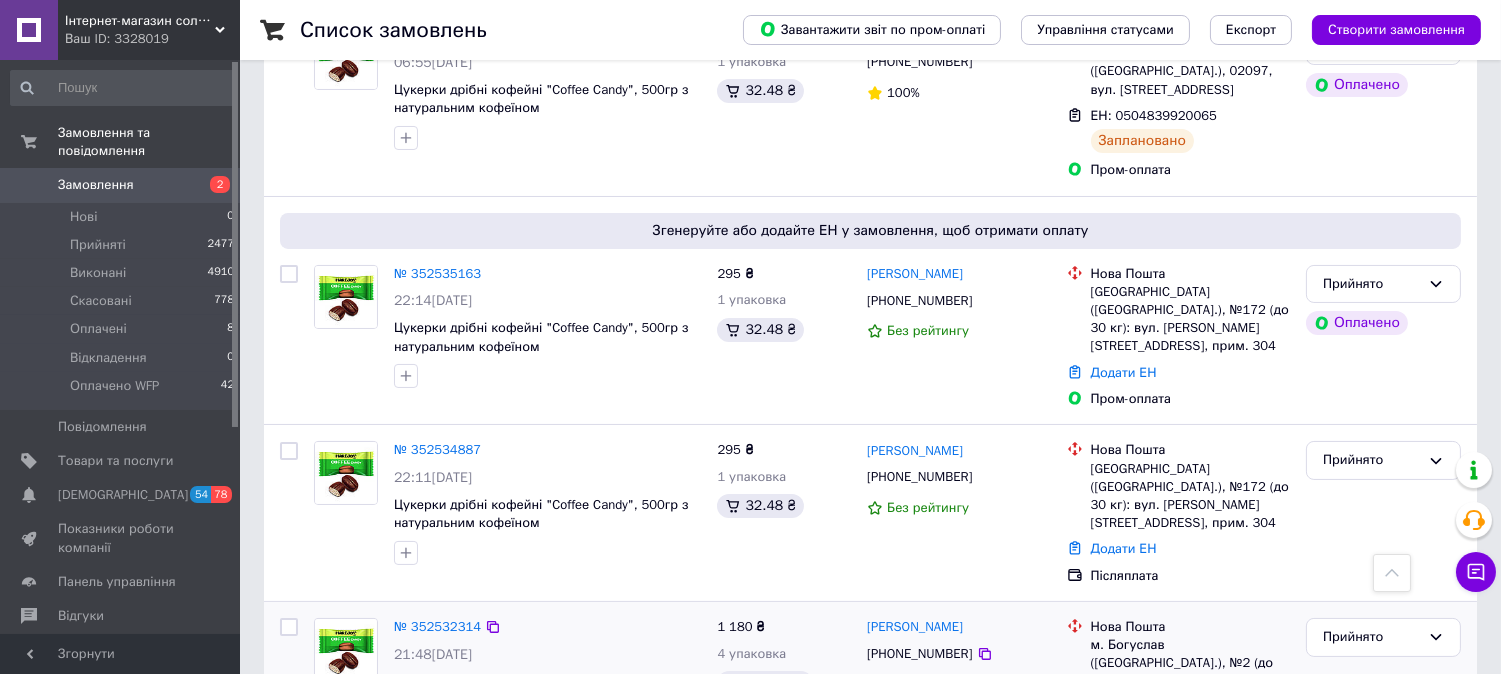 scroll, scrollTop: 555, scrollLeft: 0, axis: vertical 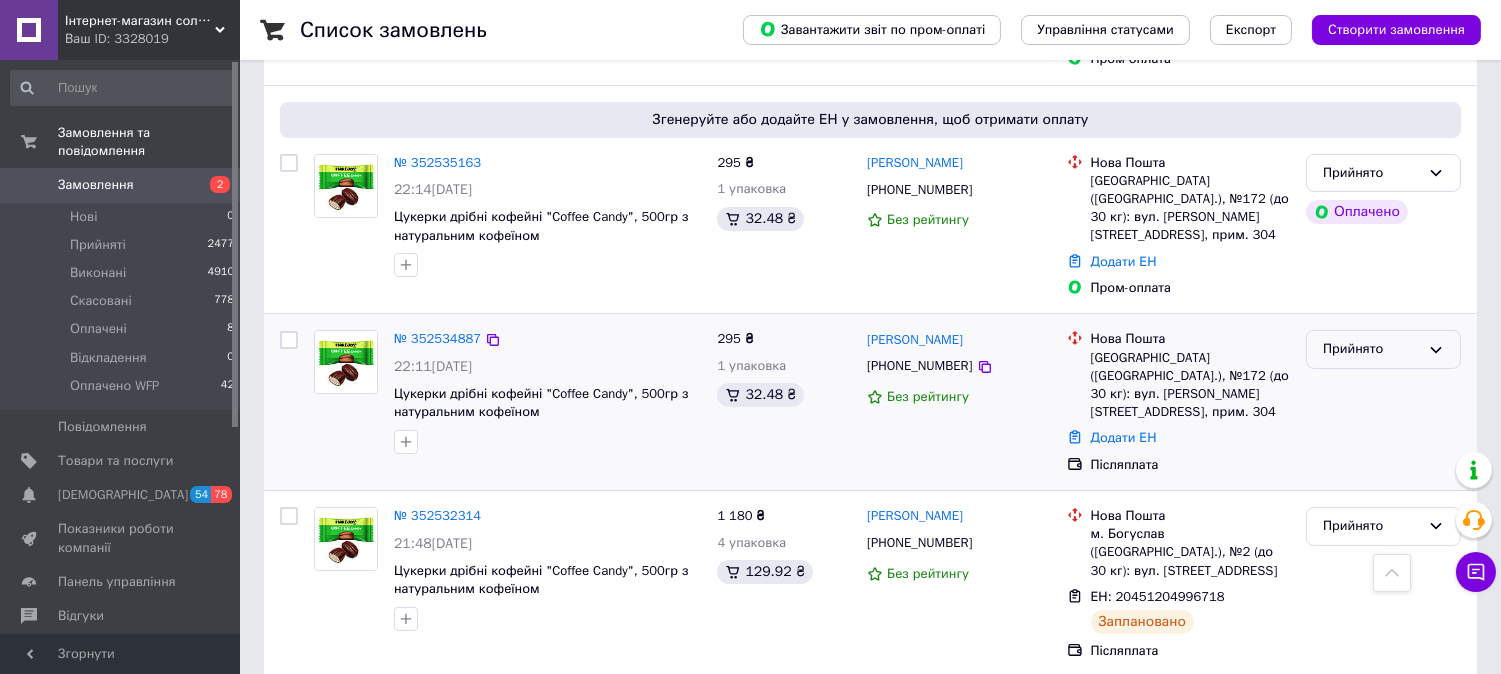 type 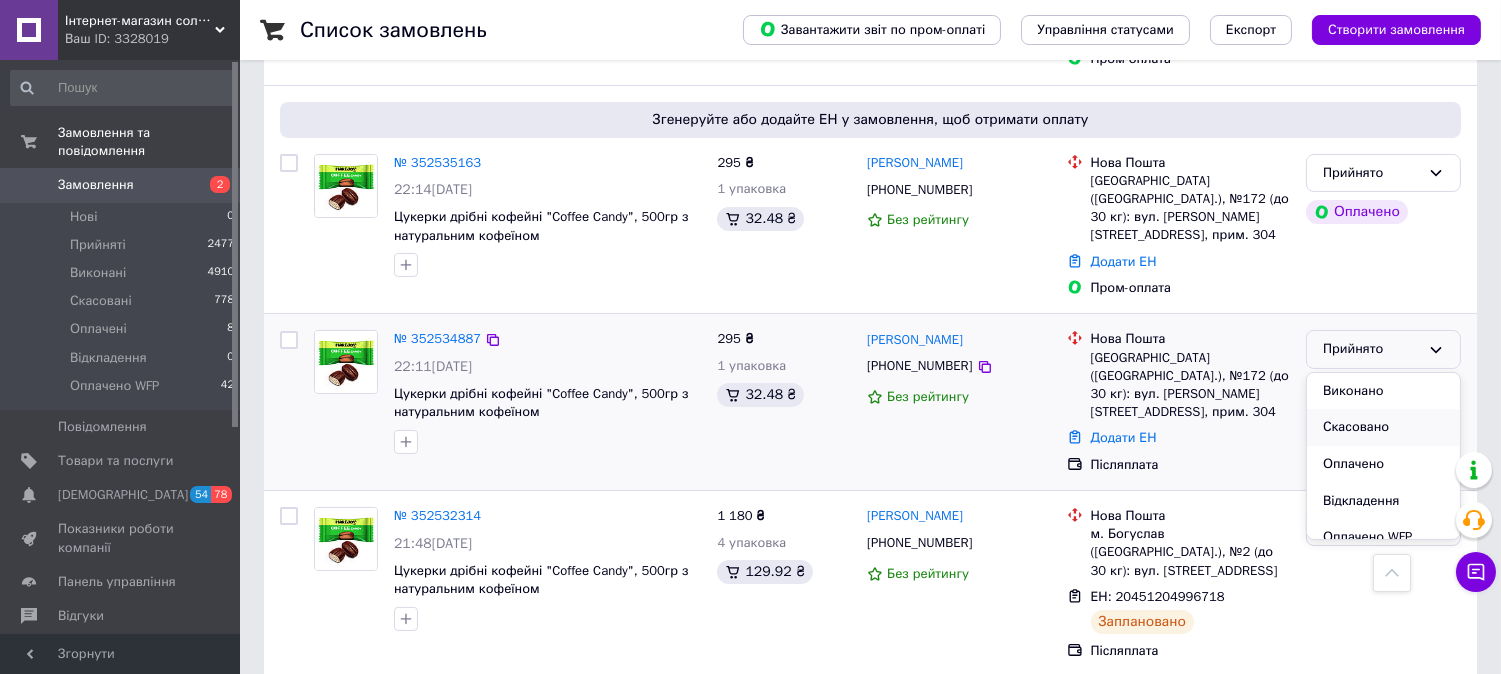 click on "Скасовано" at bounding box center [1383, 427] 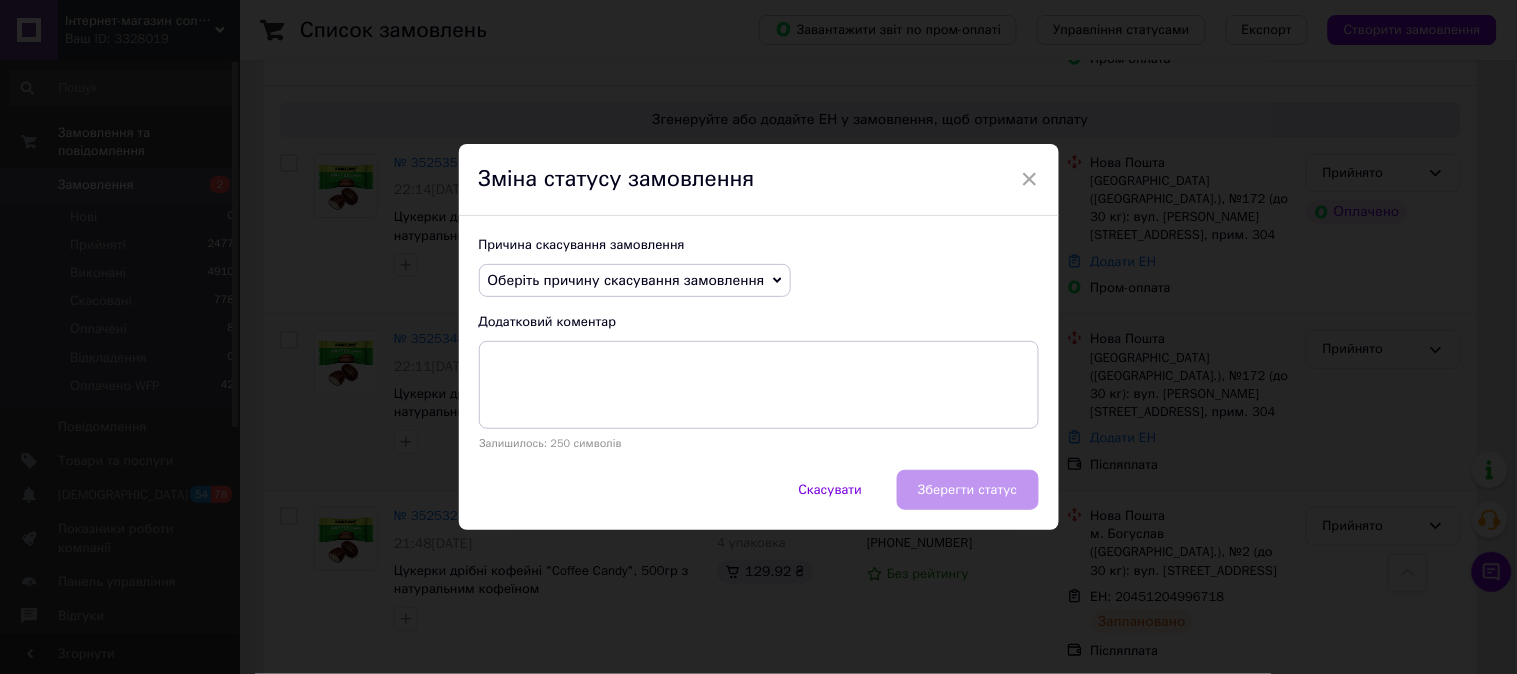 click on "Оберіть причину скасування замовлення" at bounding box center (635, 281) 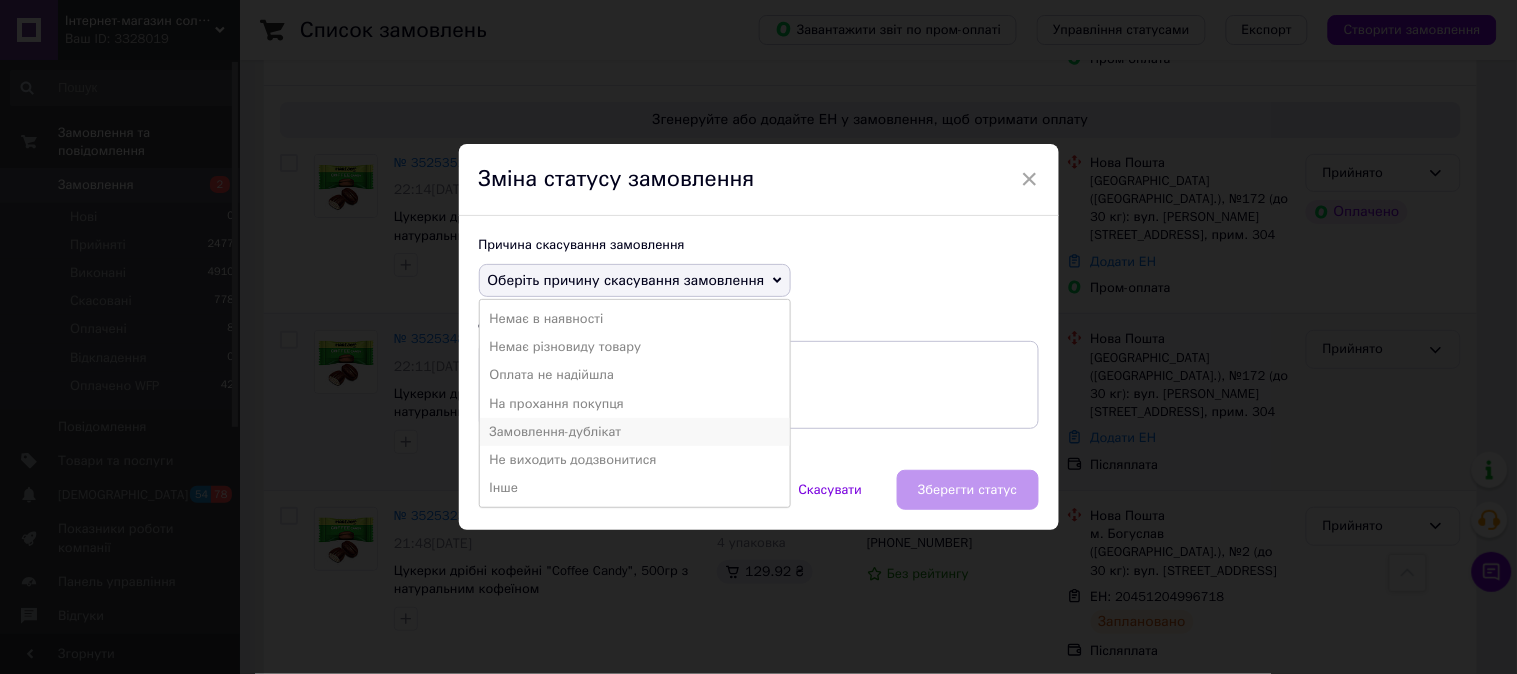 click on "Замовлення-дублікат" at bounding box center (635, 432) 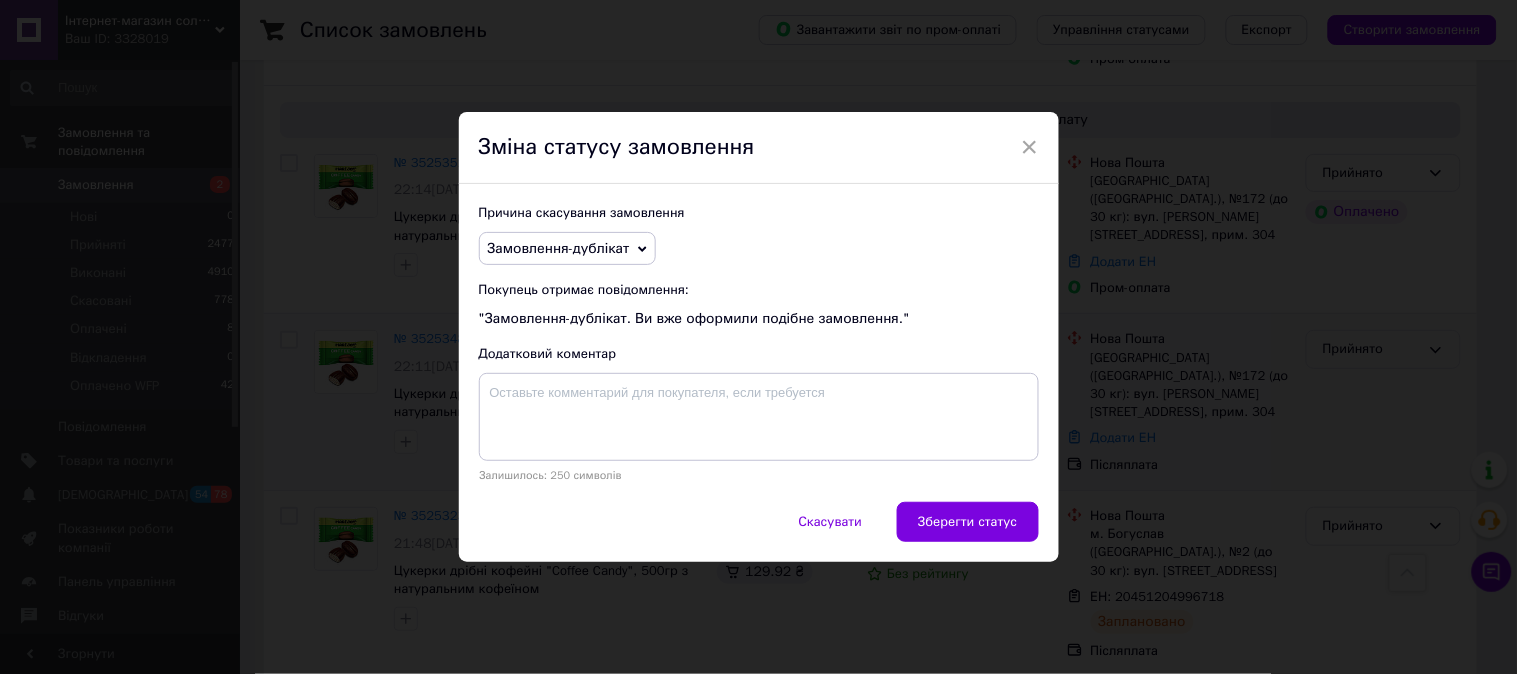 click on "Зберегти статус" at bounding box center (967, 522) 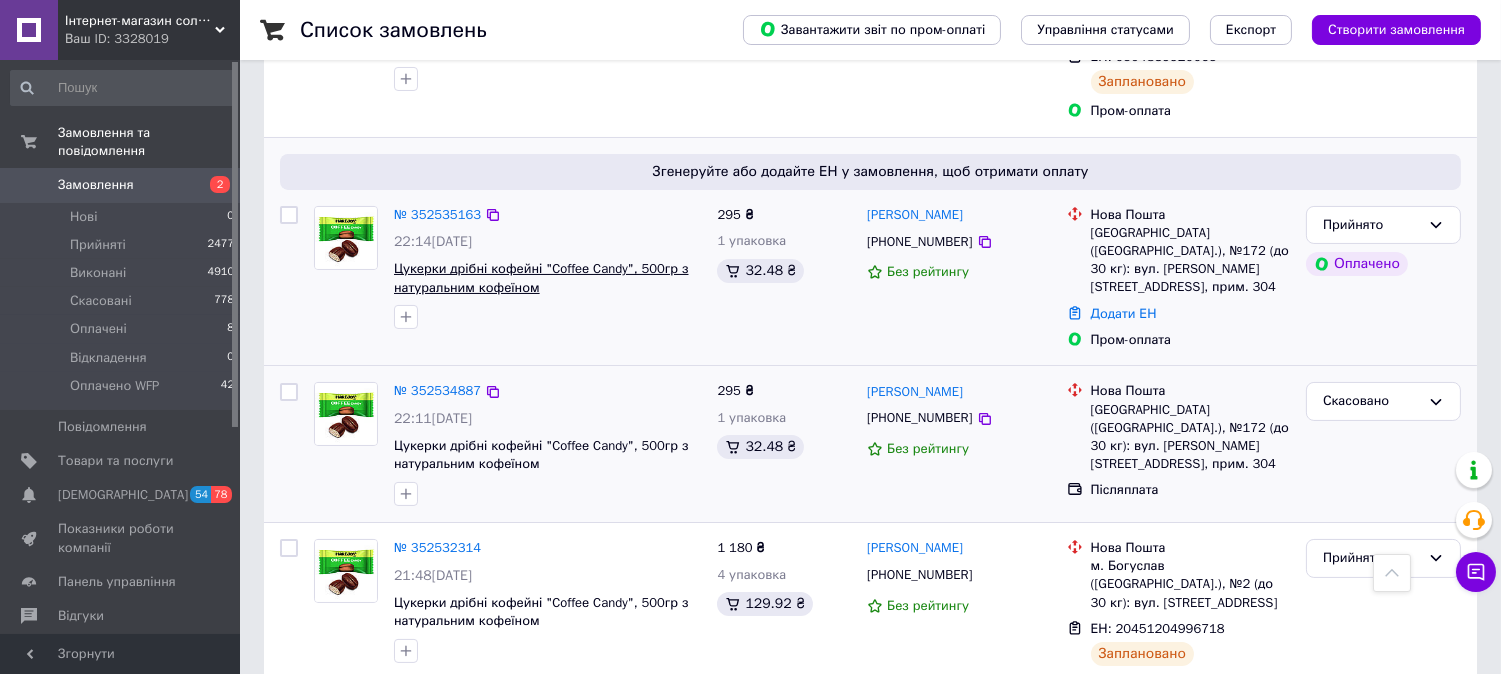 scroll, scrollTop: 555, scrollLeft: 0, axis: vertical 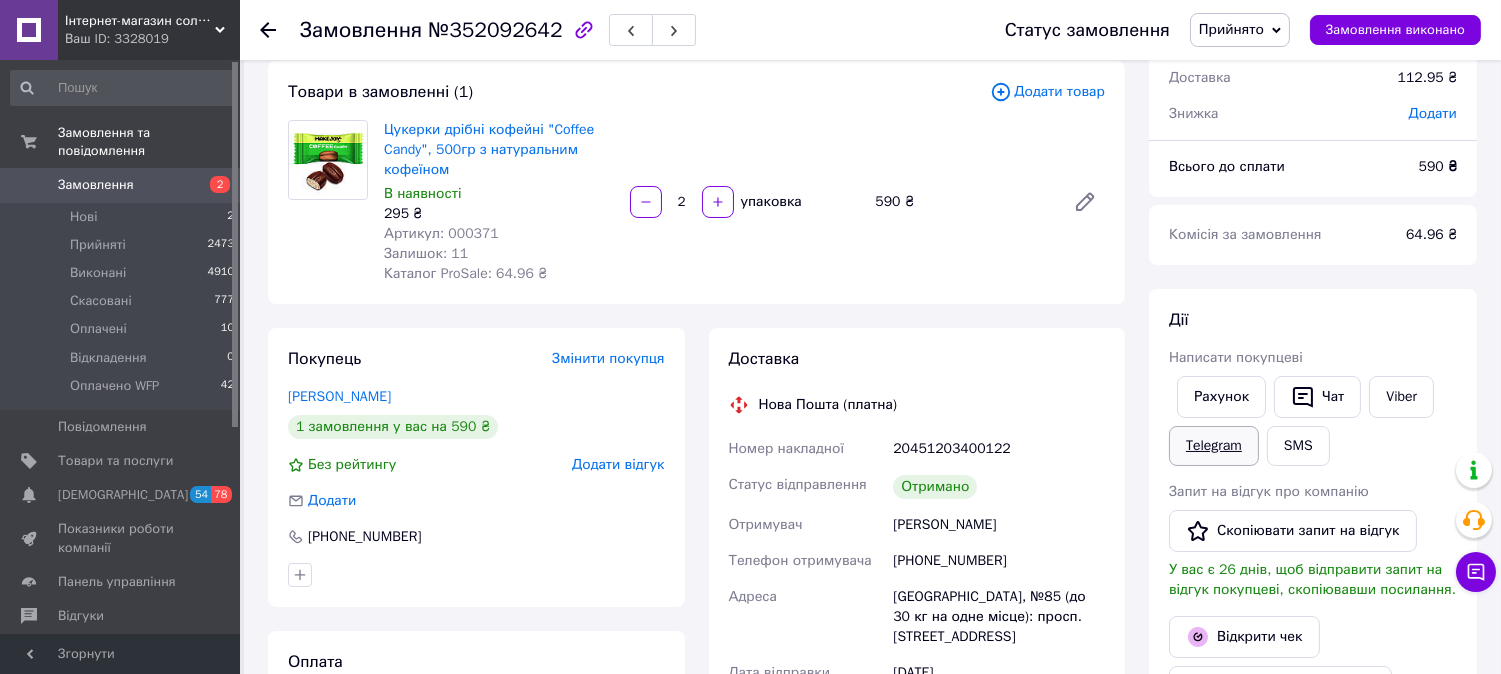 click on "Telegram" at bounding box center (1214, 446) 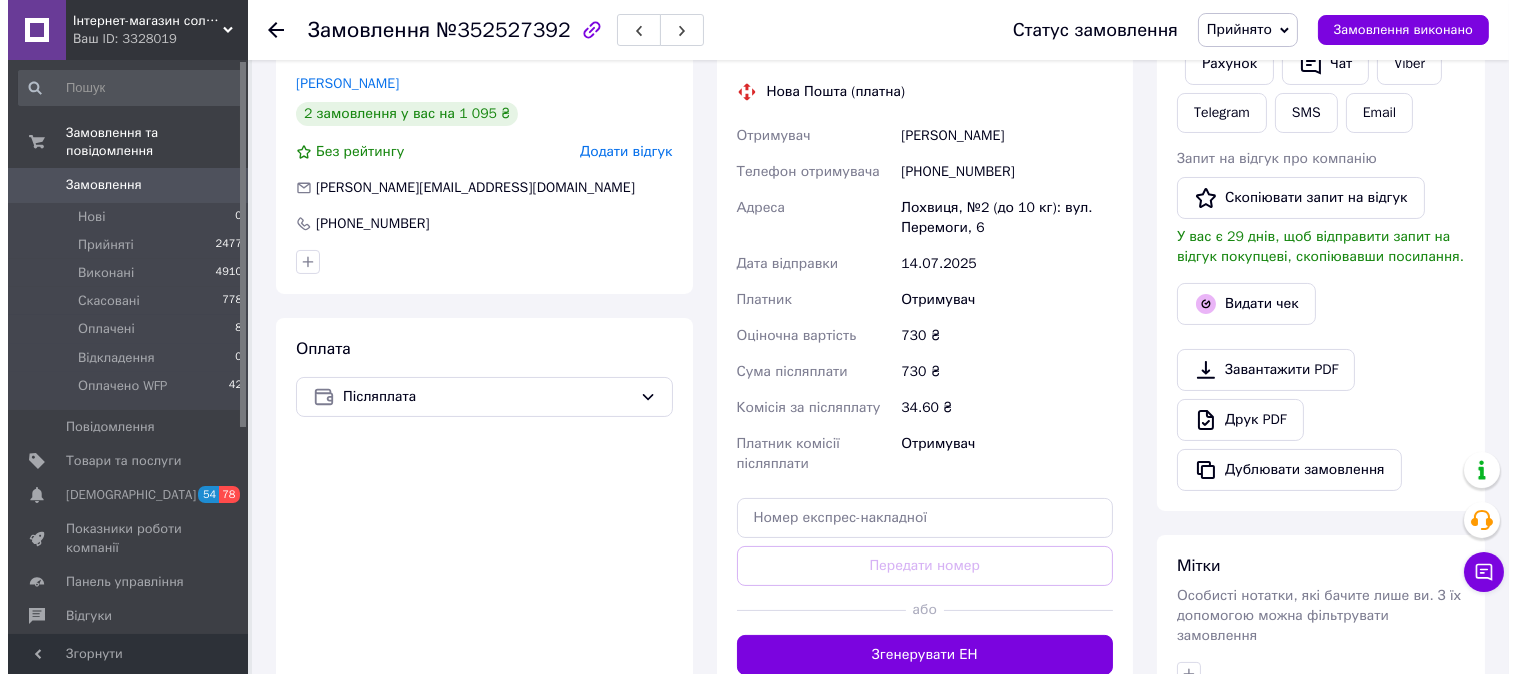 scroll, scrollTop: 333, scrollLeft: 0, axis: vertical 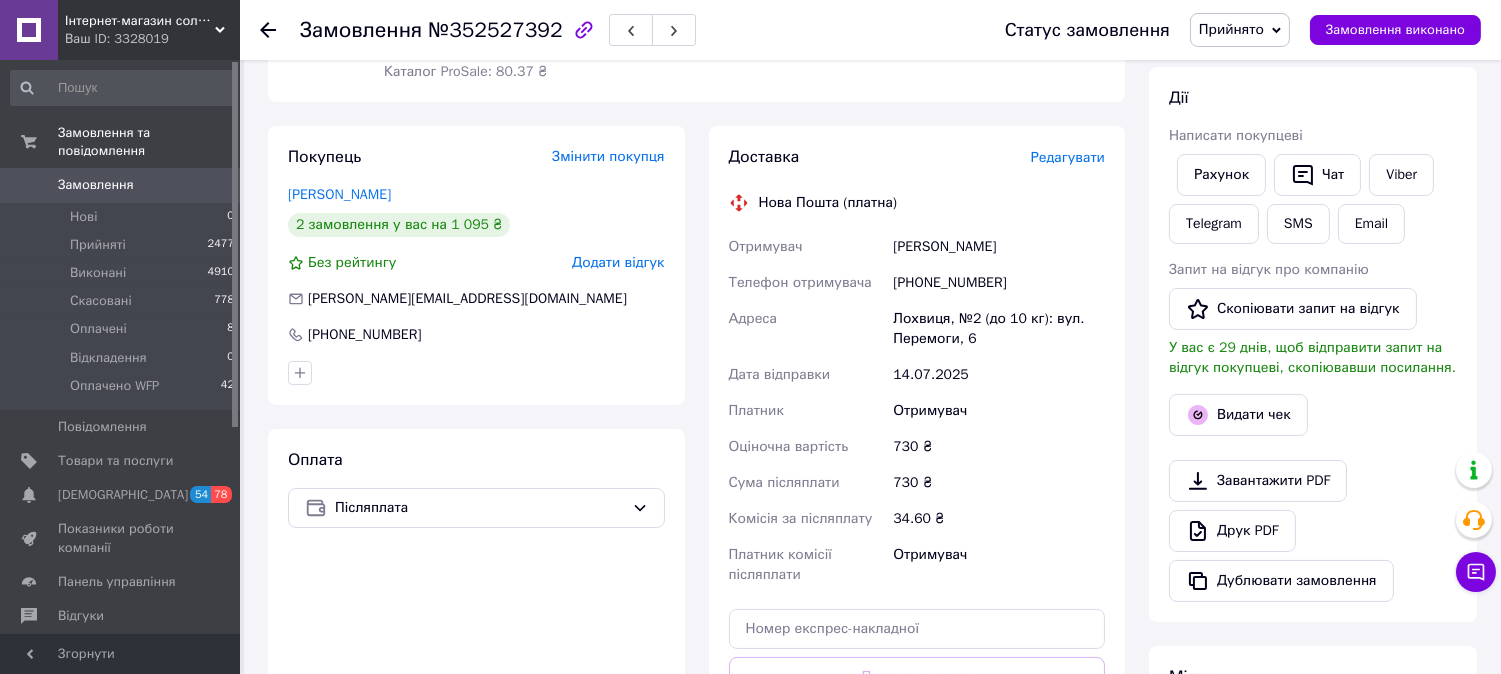 click on "Редагувати" at bounding box center [1068, 157] 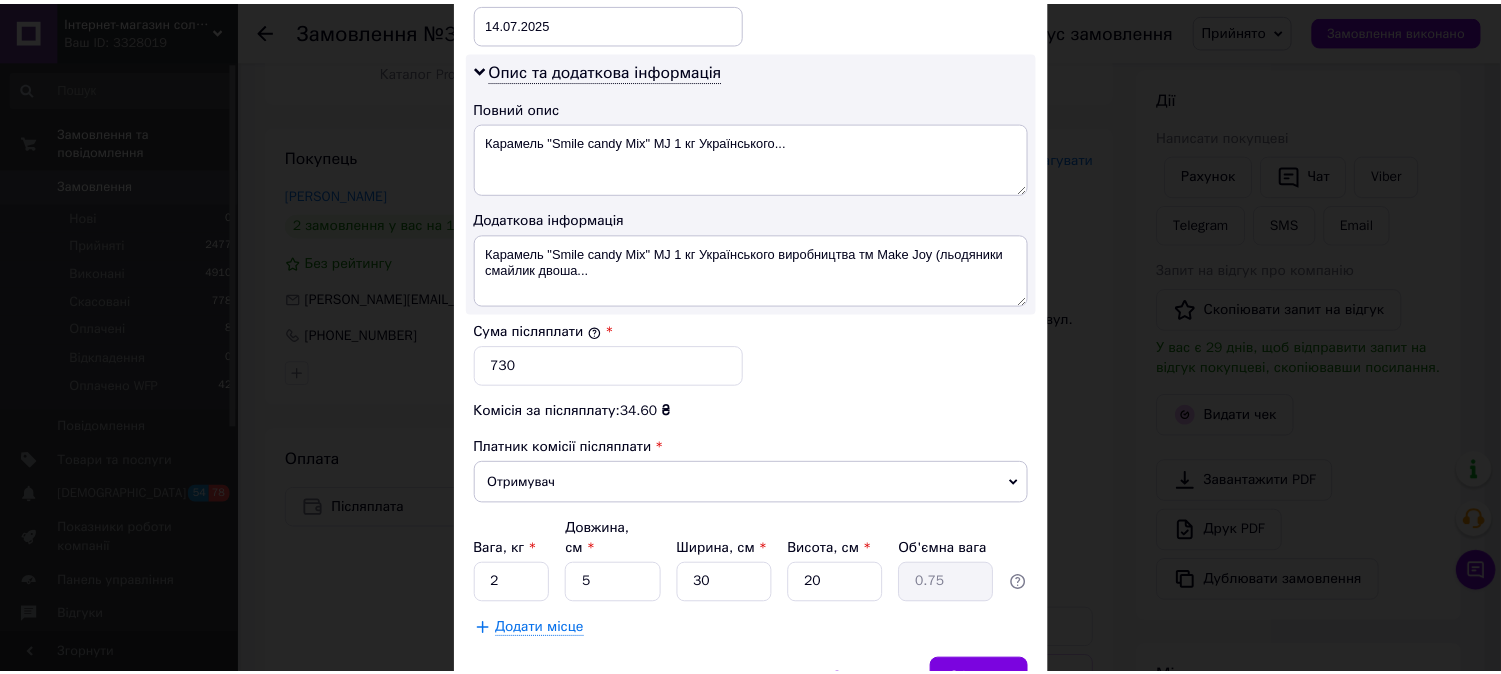 scroll, scrollTop: 1098, scrollLeft: 0, axis: vertical 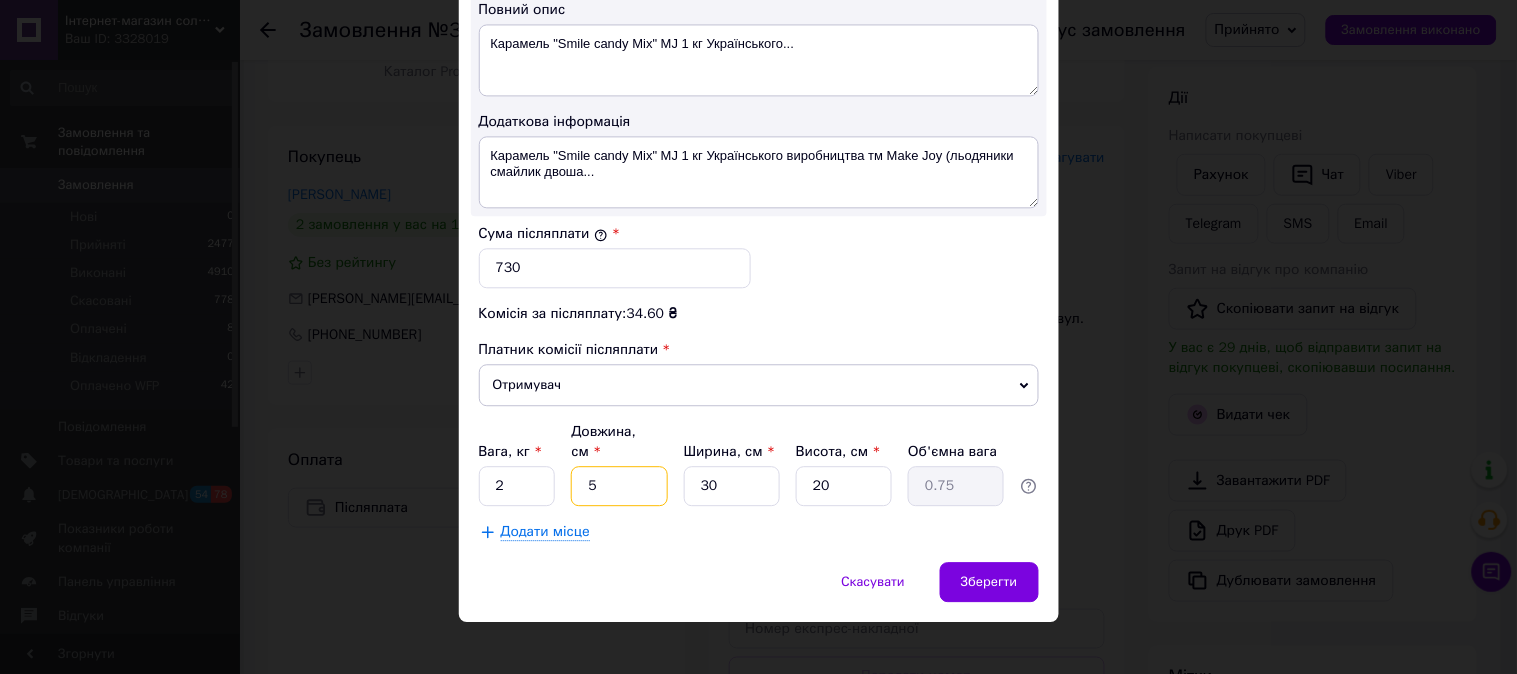 drag, startPoint x: 622, startPoint y: 472, endPoint x: 575, endPoint y: 465, distance: 47.518417 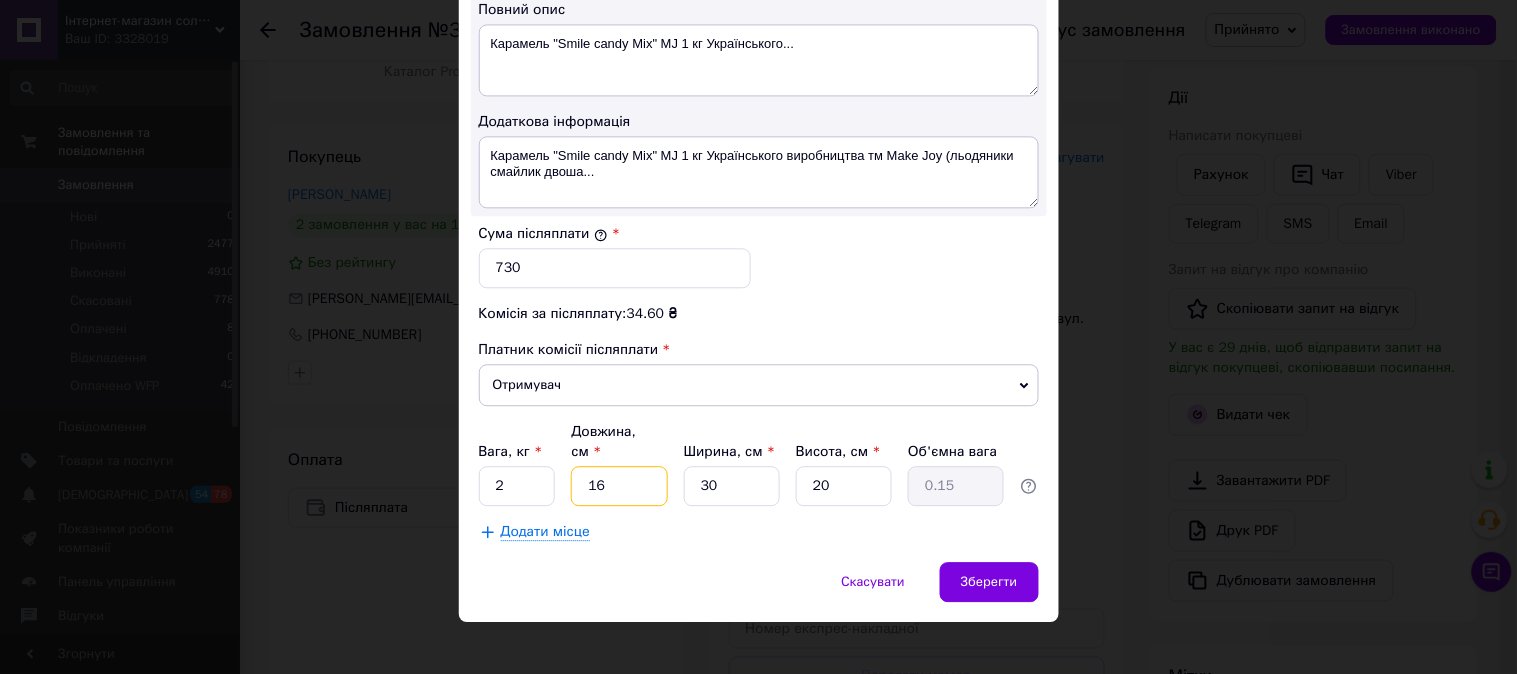 type on "166" 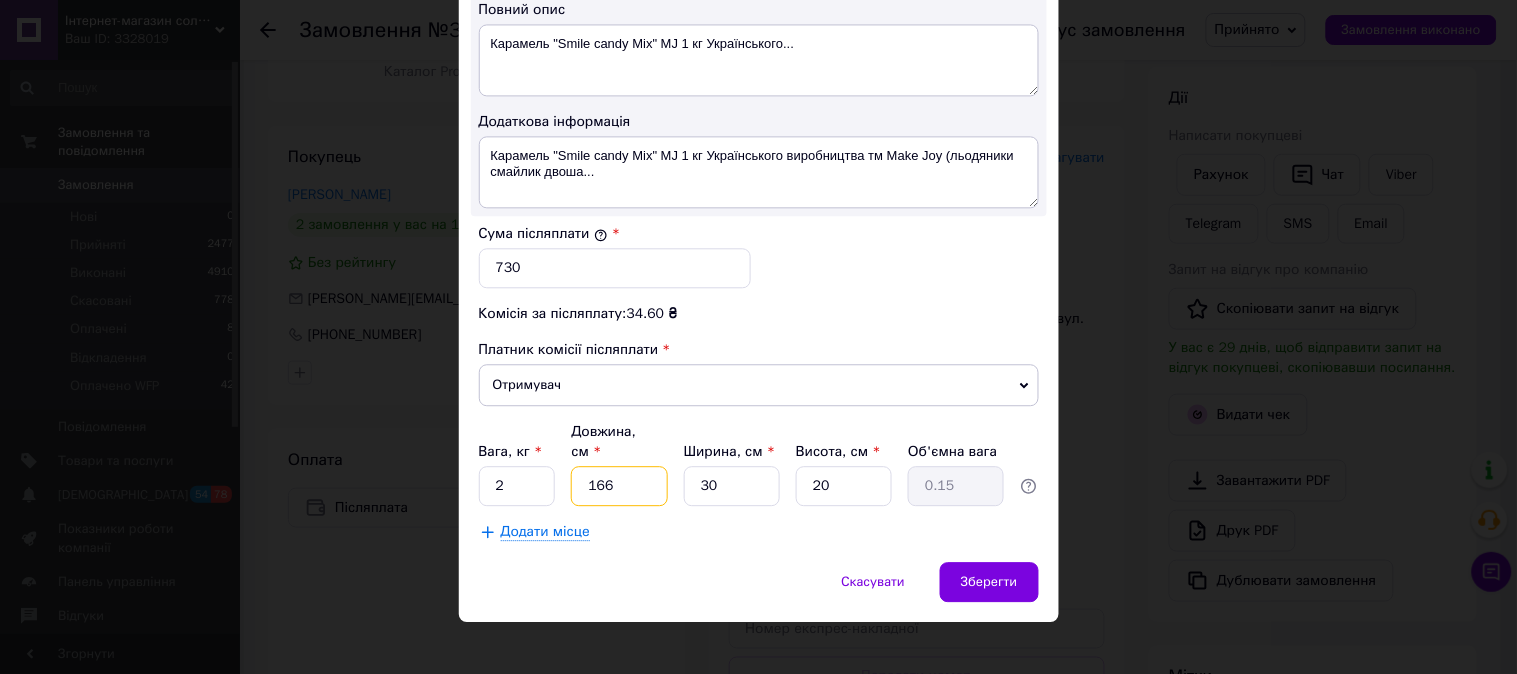 type on "24.9" 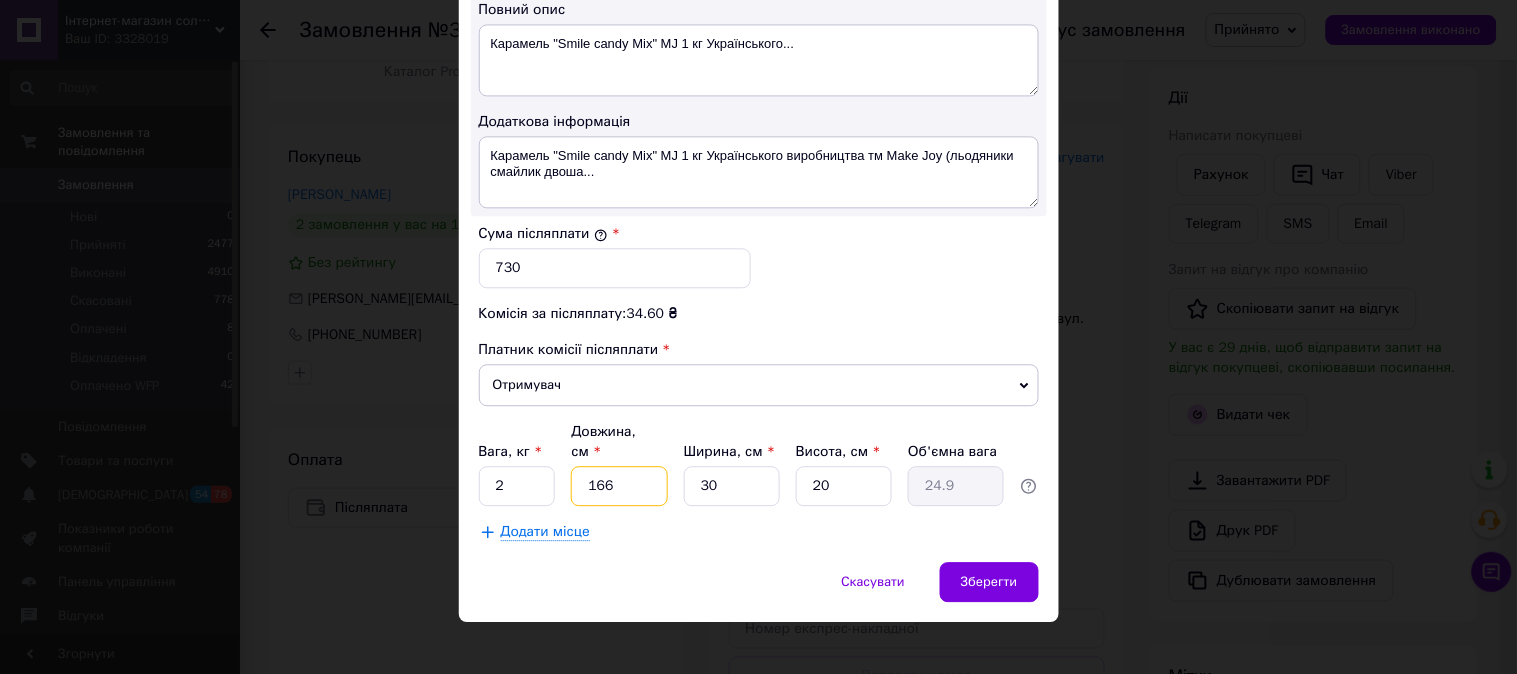 type on "16" 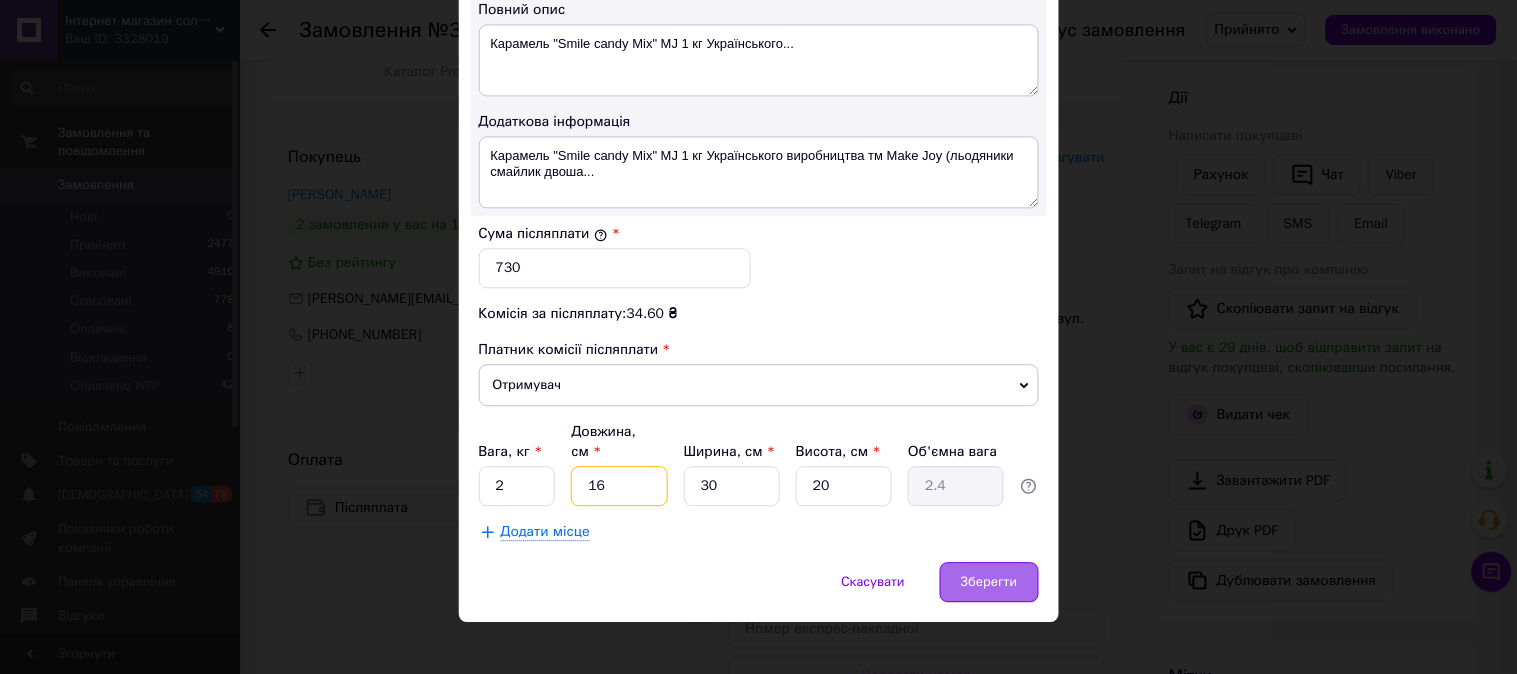 type on "1" 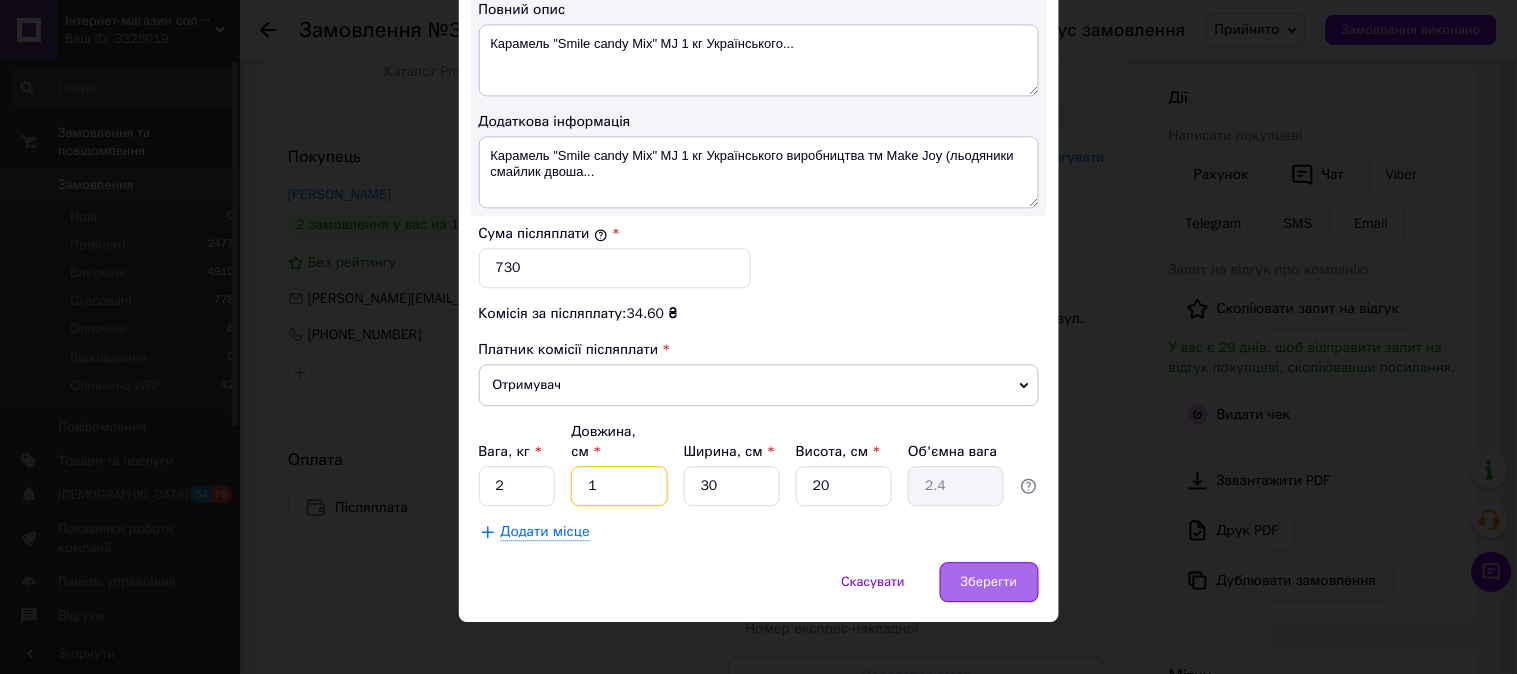 type on "0.15" 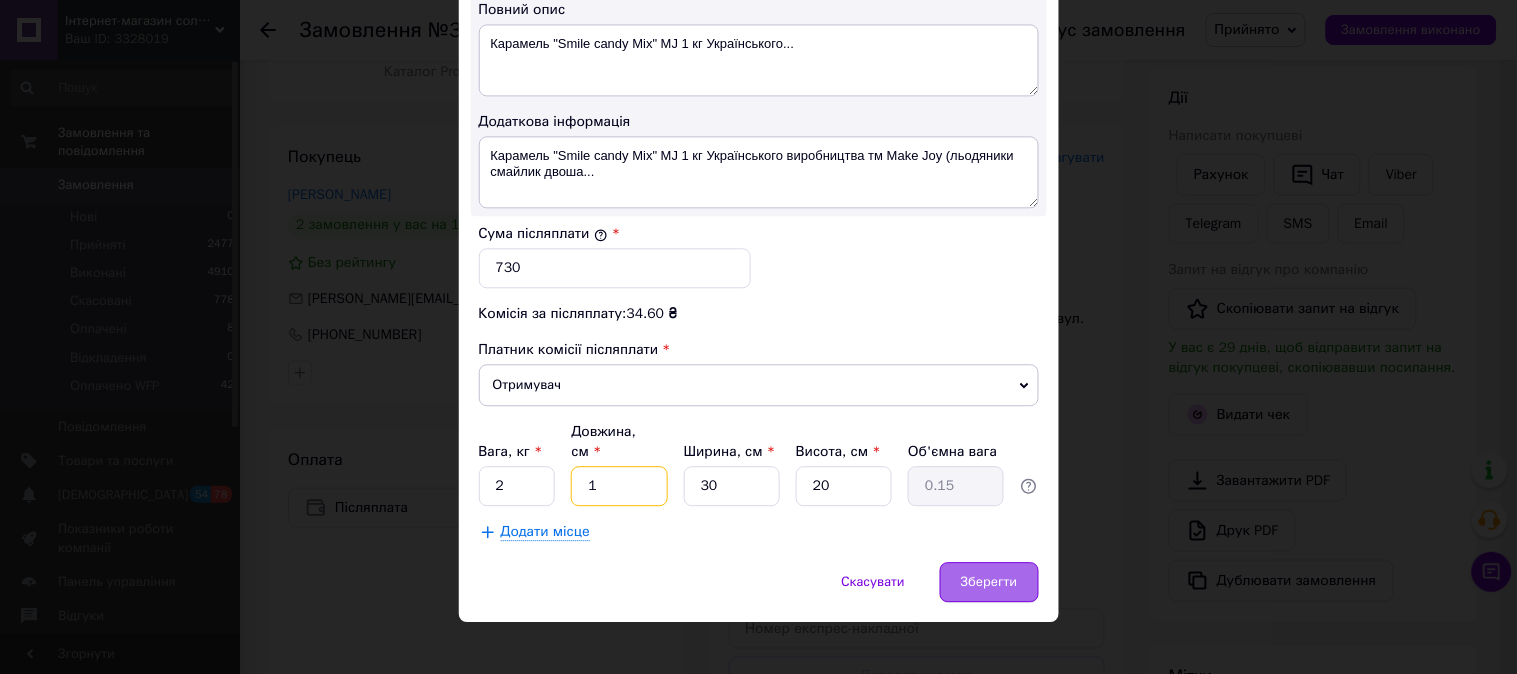 type 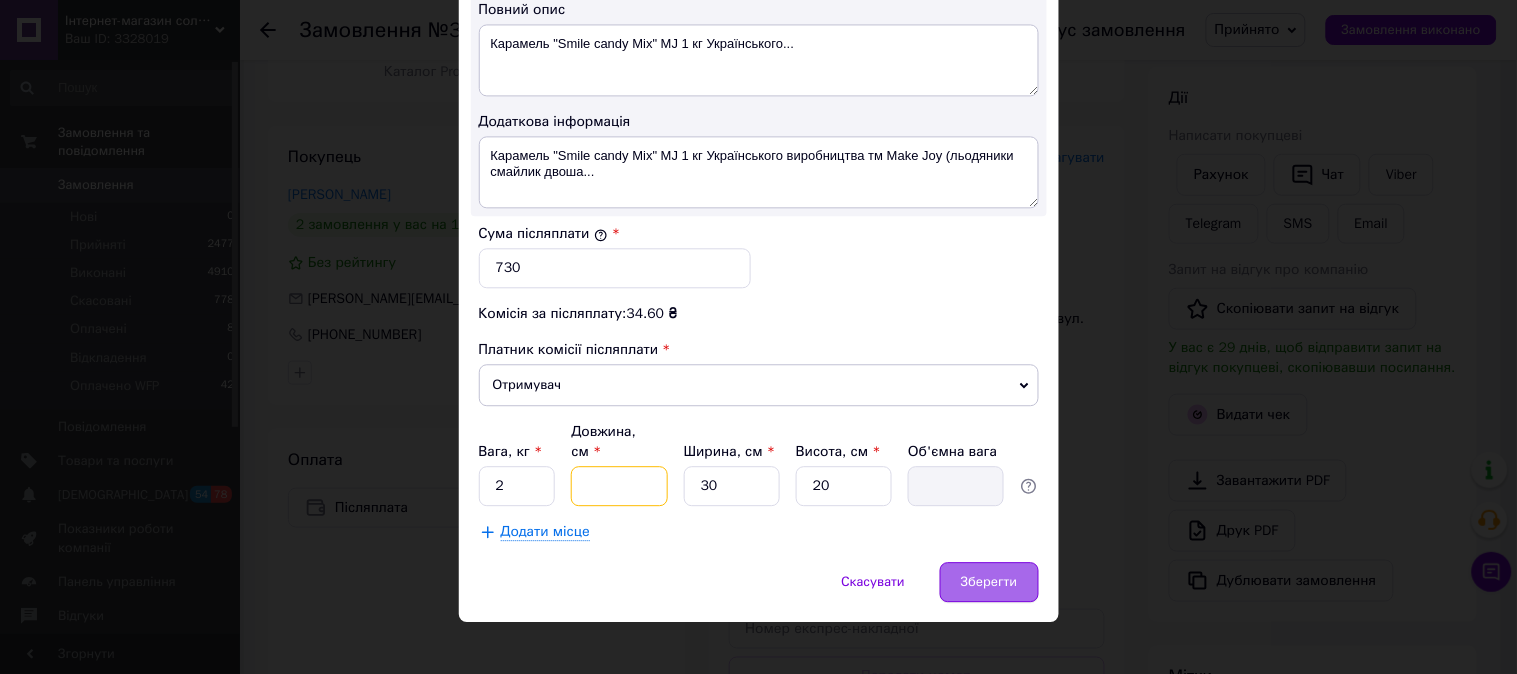 type on "3" 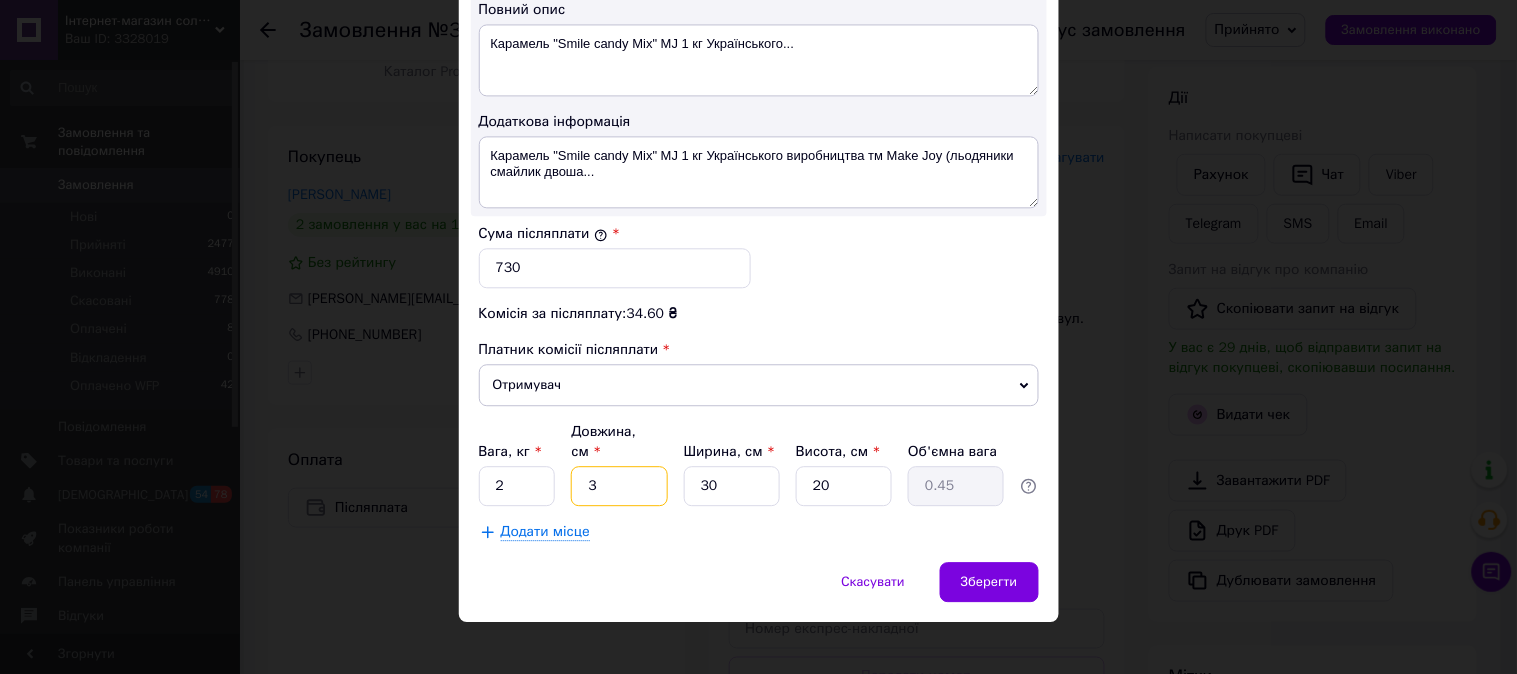 click on "3" at bounding box center [619, 486] 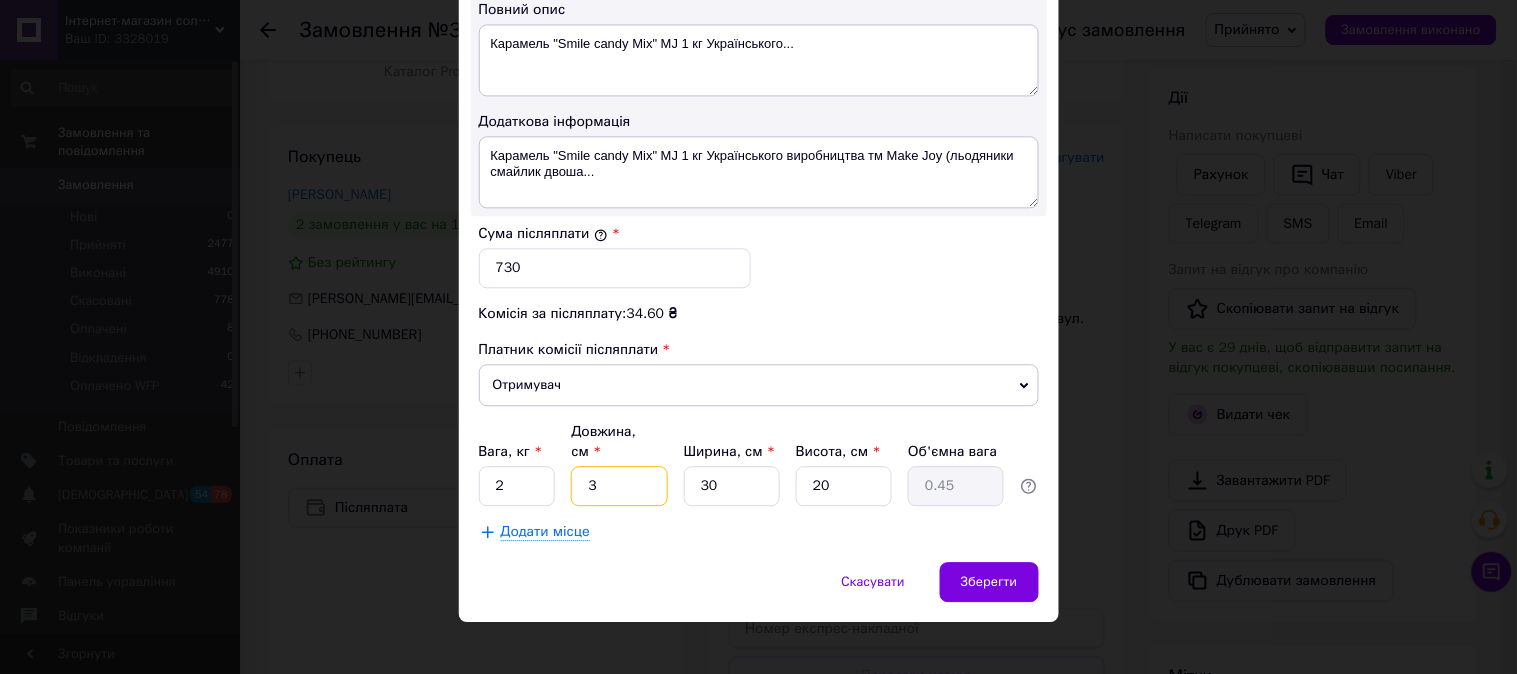 type 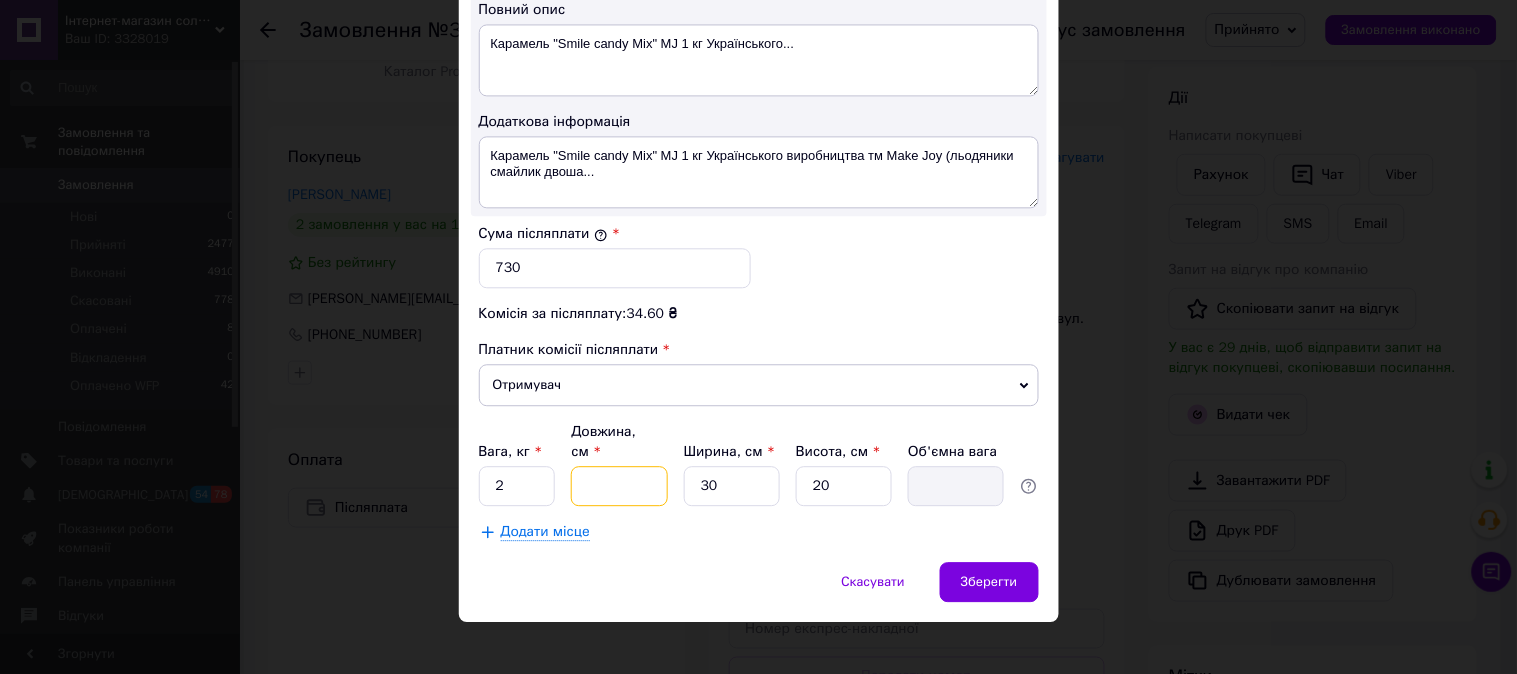 type on "1" 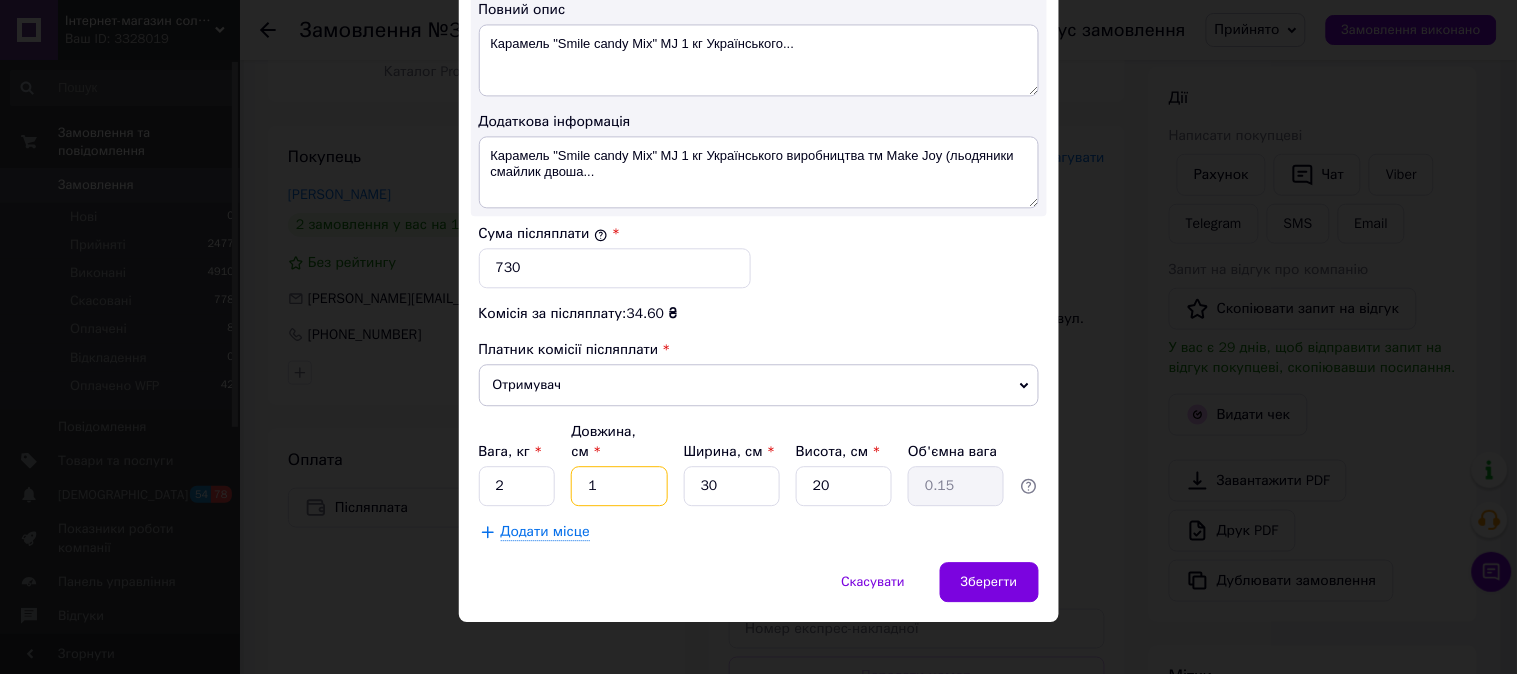 type on "13" 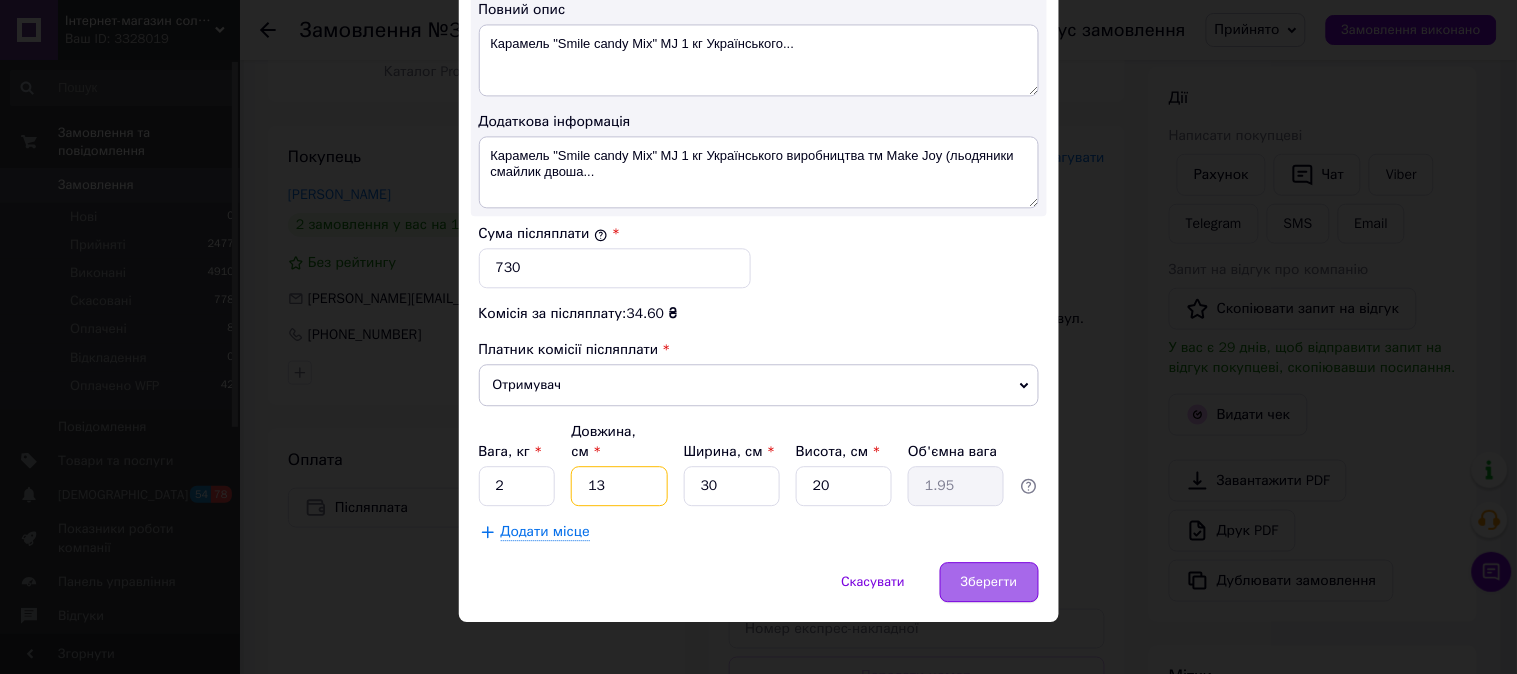type on "13" 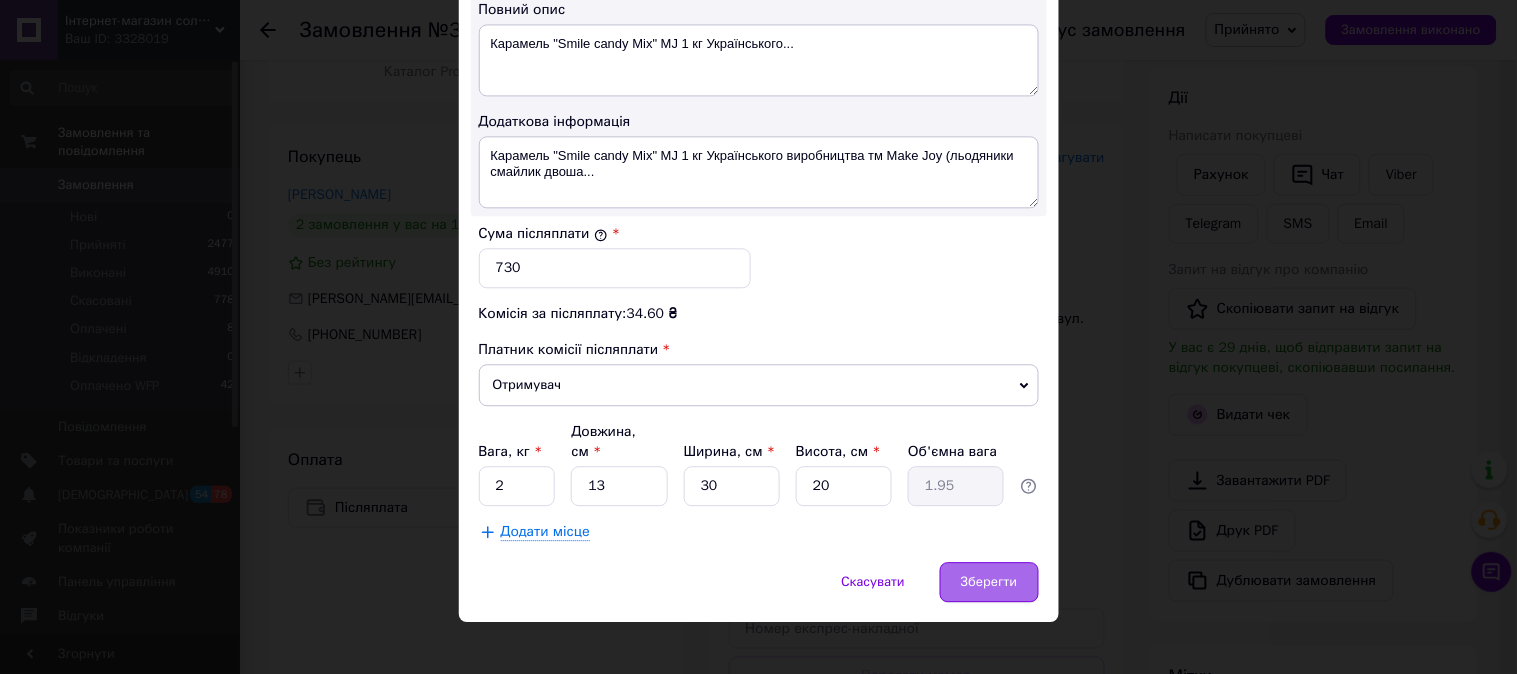 click on "Зберегти" at bounding box center (989, 582) 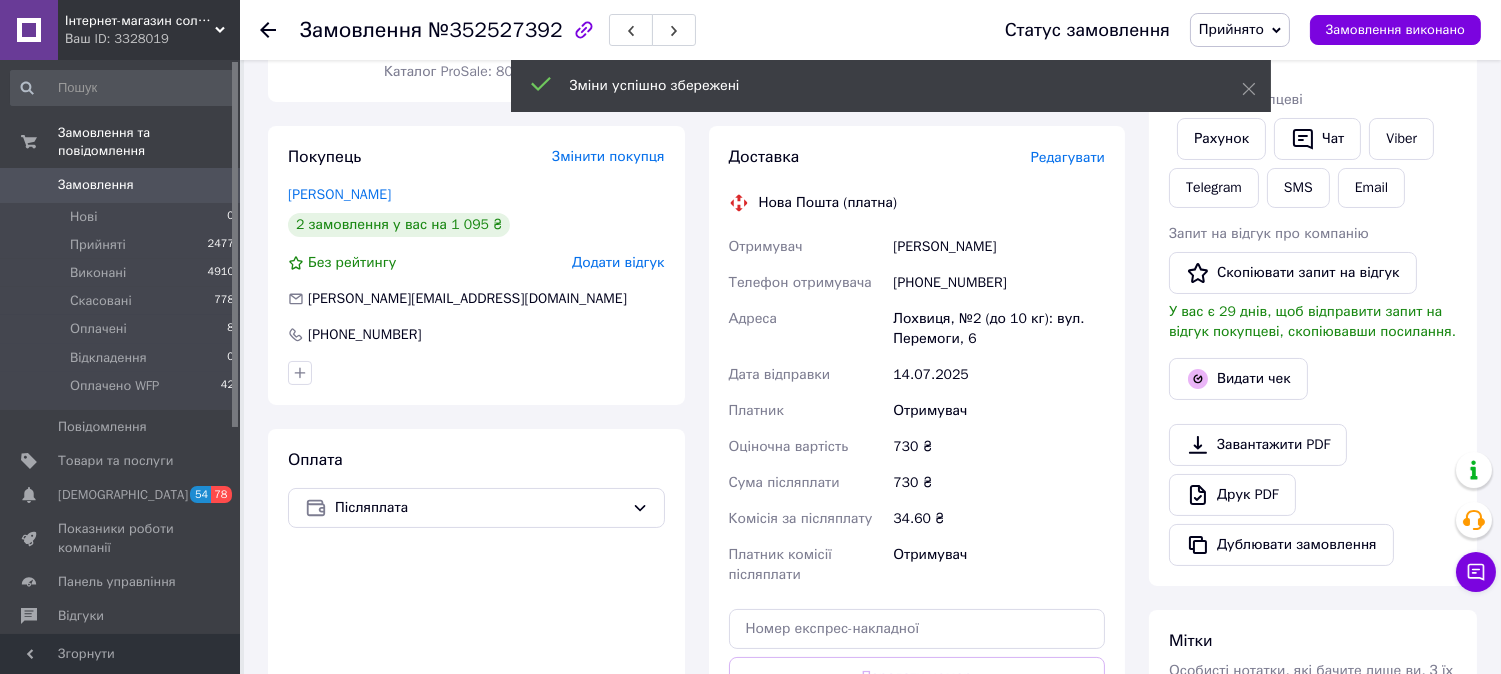 scroll, scrollTop: 666, scrollLeft: 0, axis: vertical 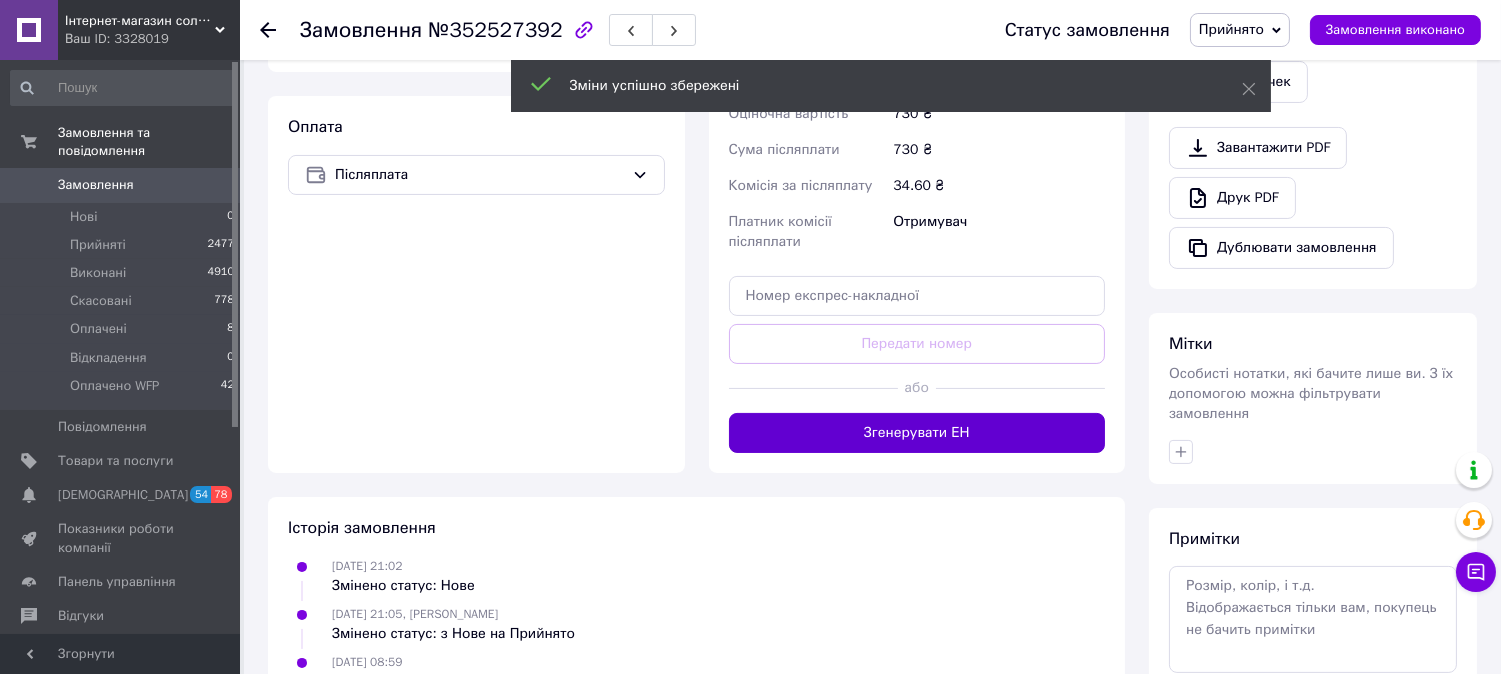 click on "Згенерувати ЕН" at bounding box center (917, 433) 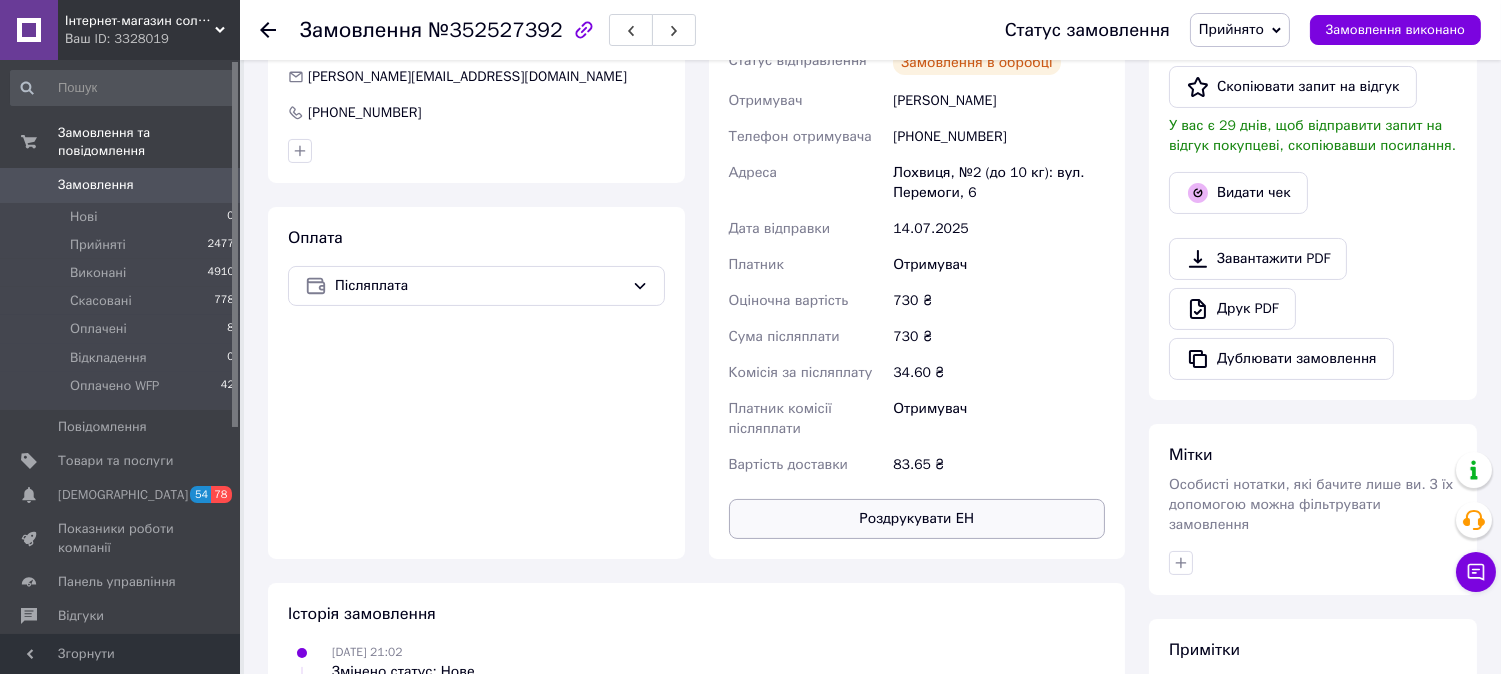 scroll, scrollTop: 444, scrollLeft: 0, axis: vertical 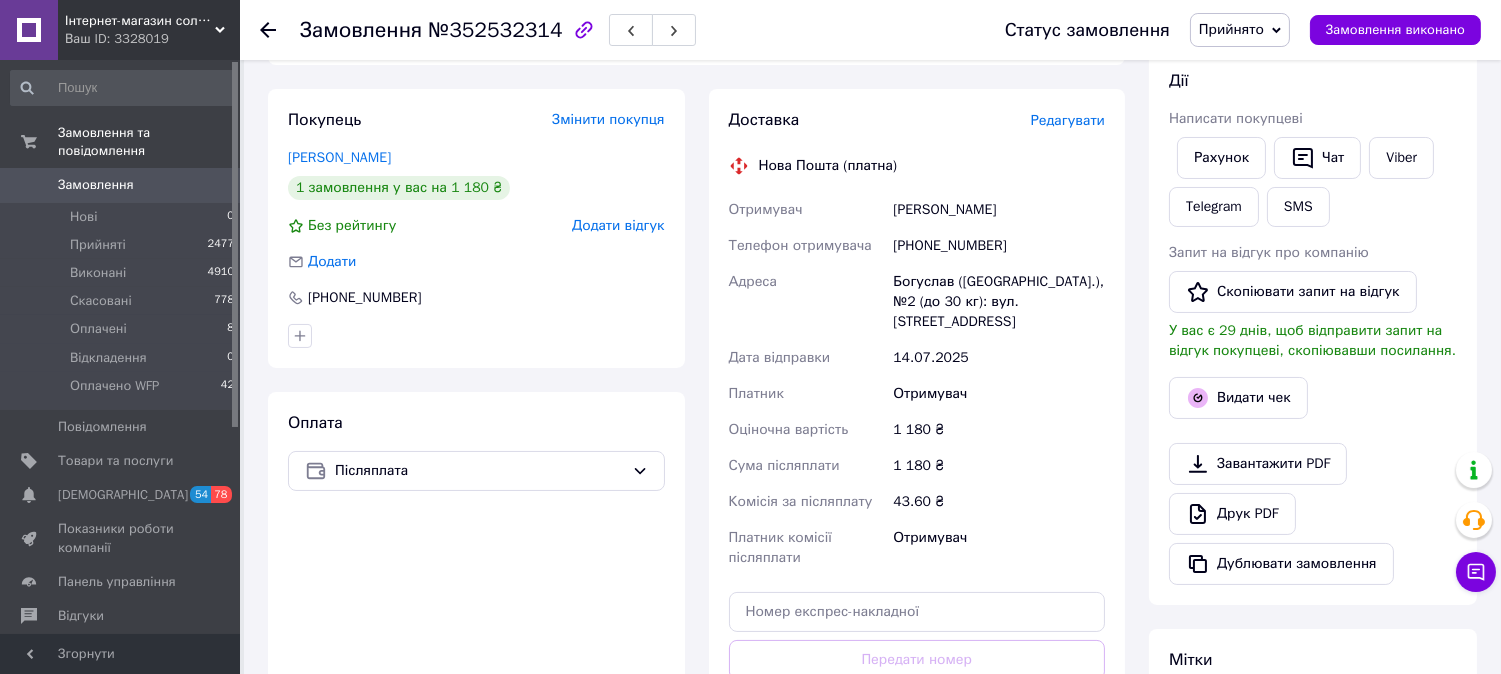 click on "Редагувати" at bounding box center [1068, 120] 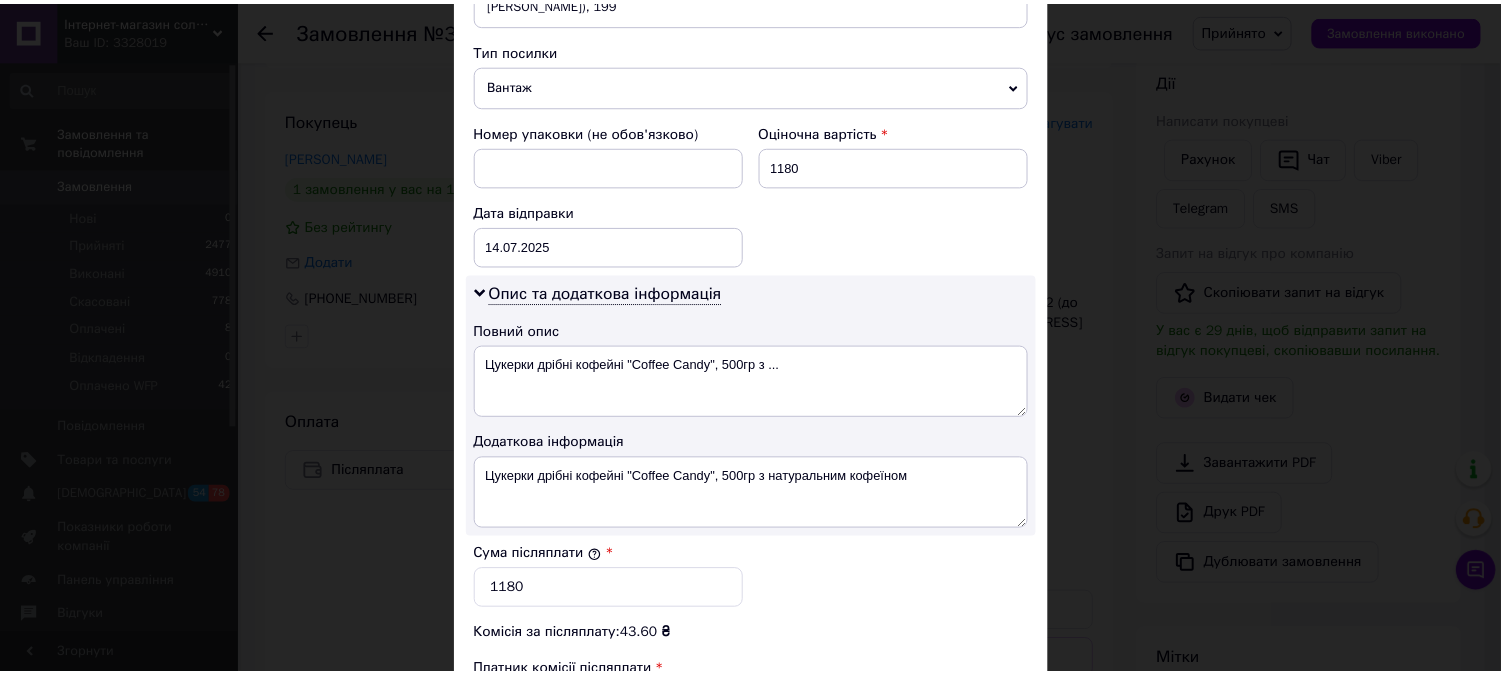 scroll, scrollTop: 1098, scrollLeft: 0, axis: vertical 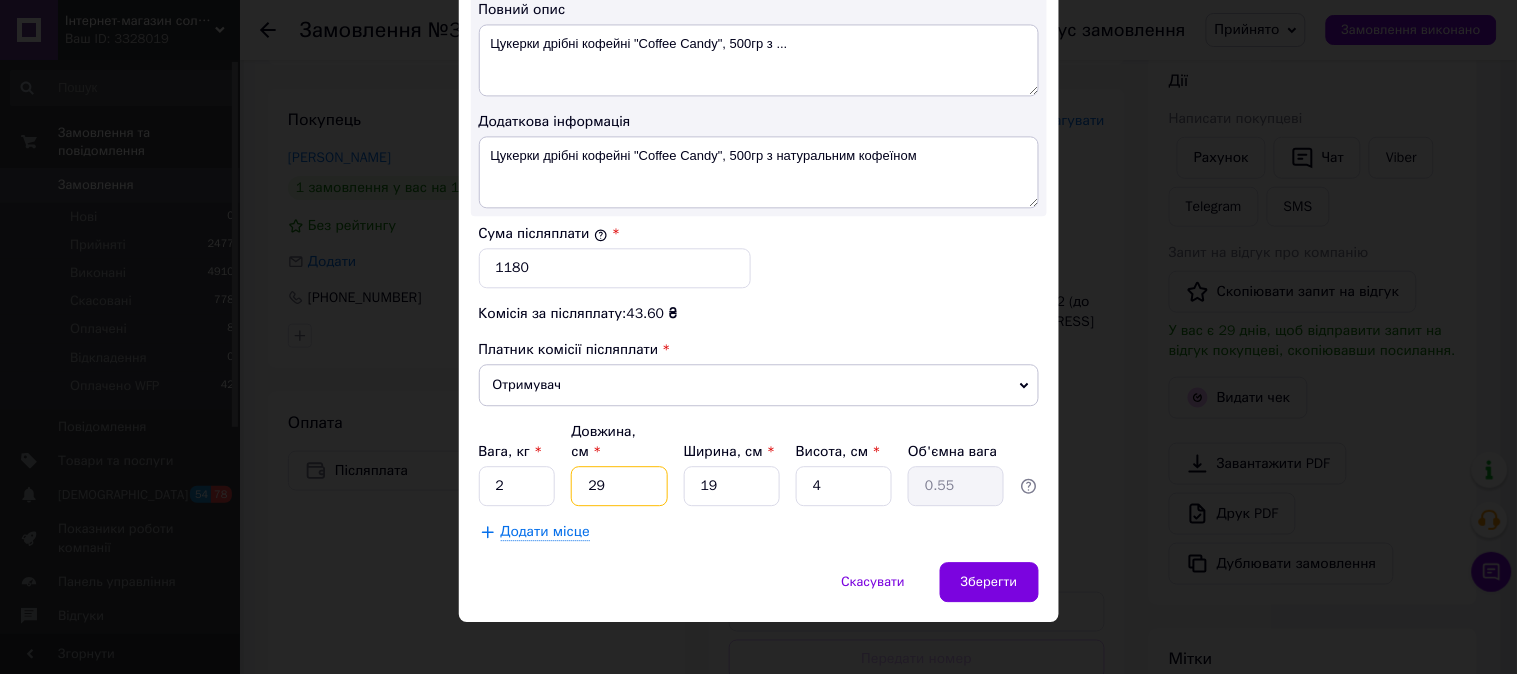 drag, startPoint x: 585, startPoint y: 462, endPoint x: 571, endPoint y: 462, distance: 14 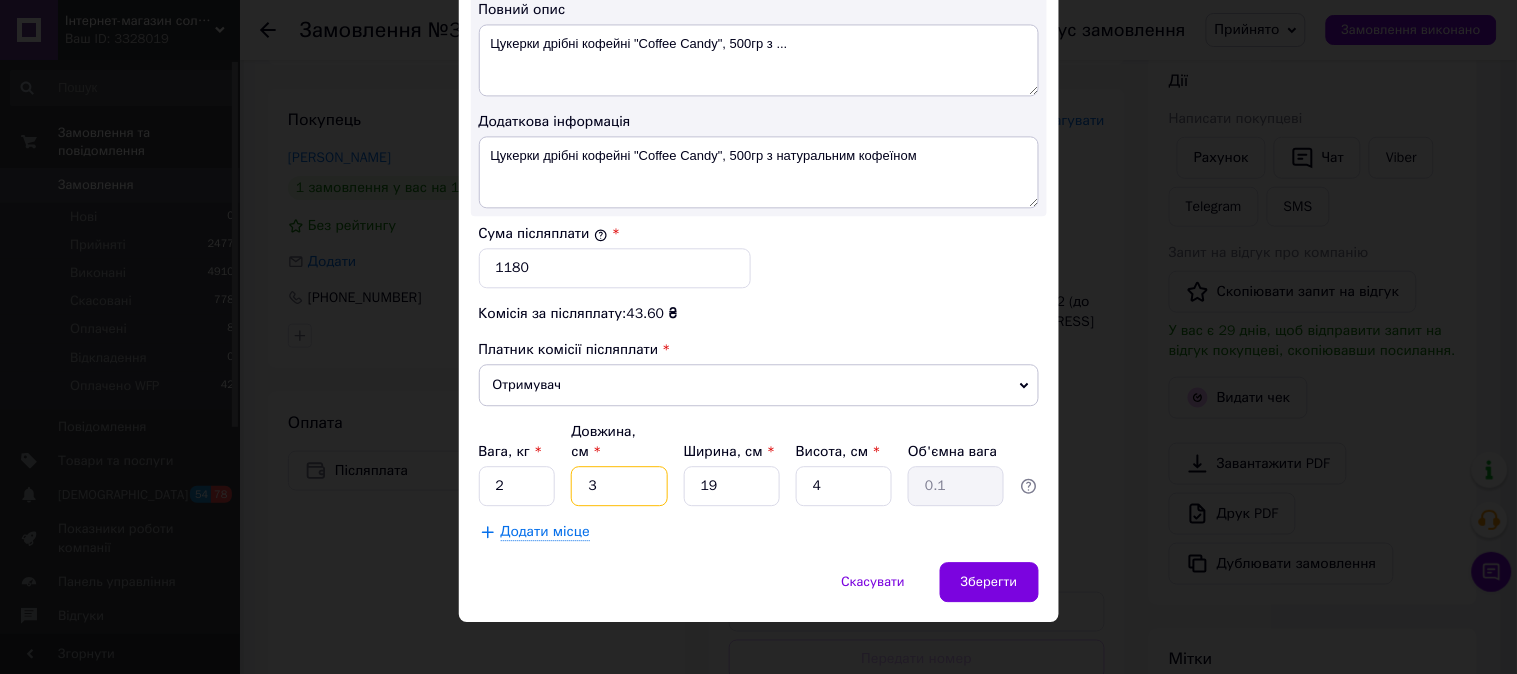 type on "3" 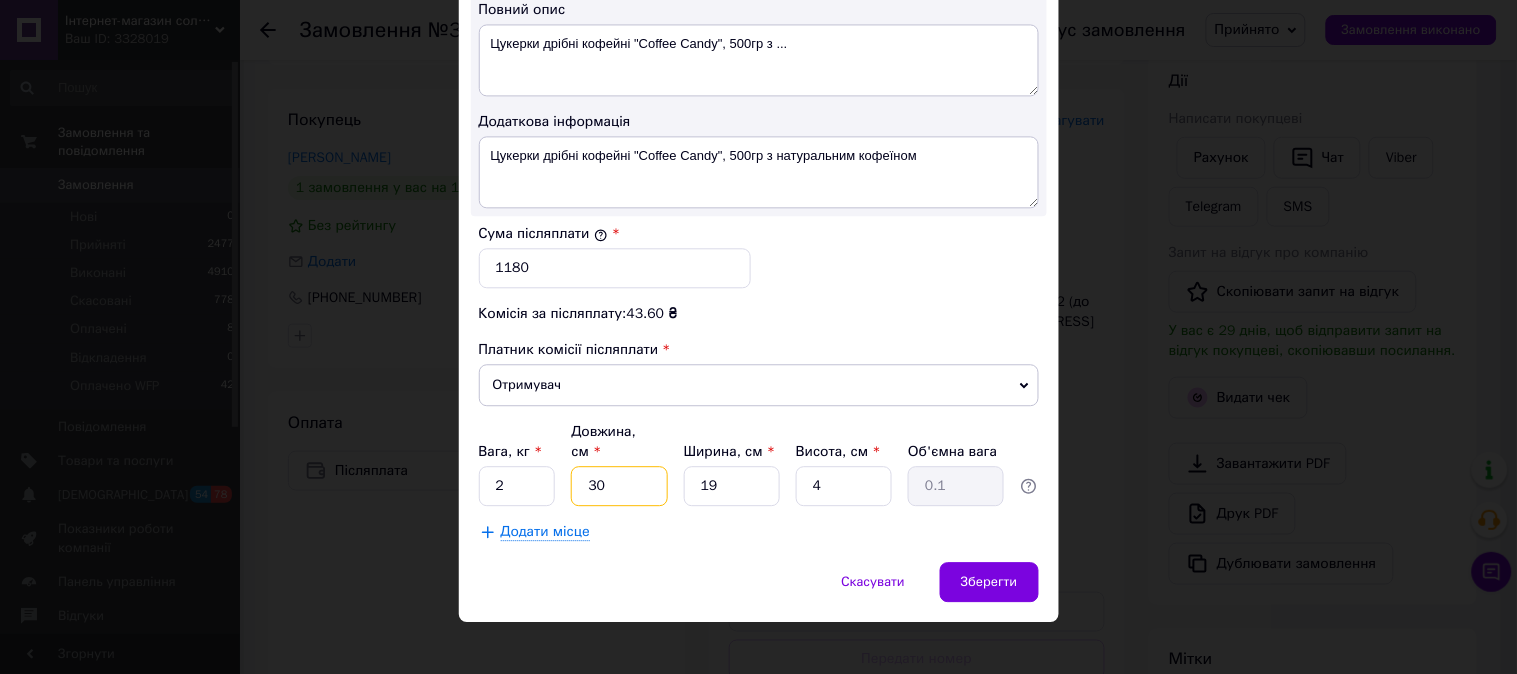 type on "0.57" 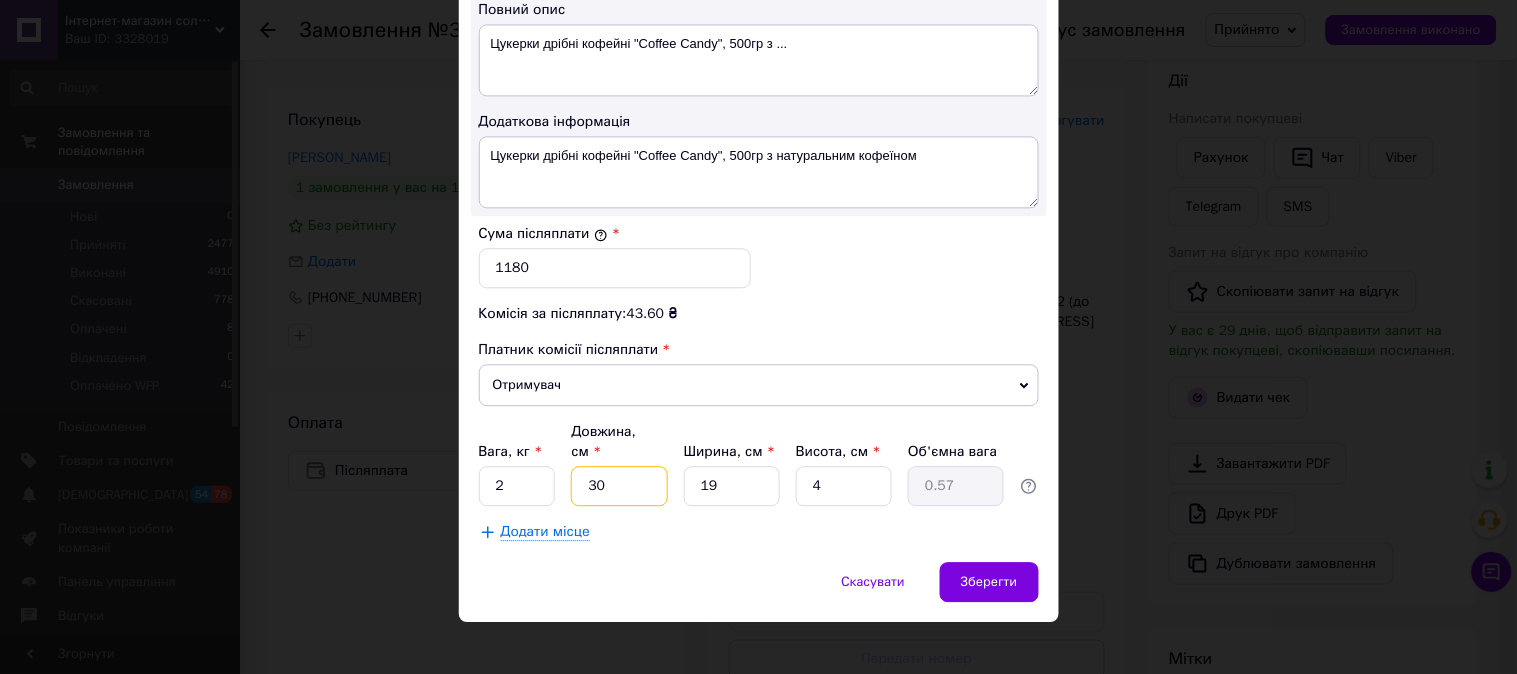 type on "30" 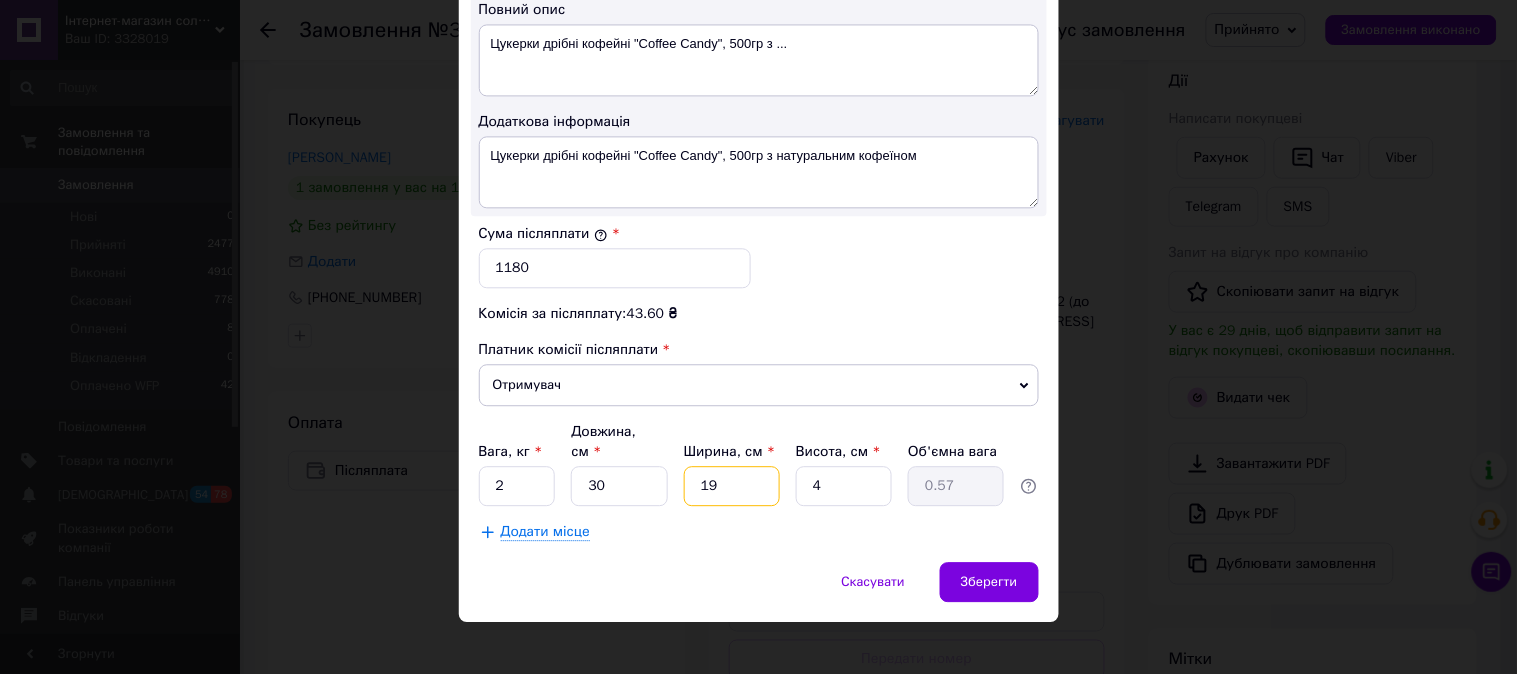drag, startPoint x: 723, startPoint y: 464, endPoint x: 695, endPoint y: 470, distance: 28.635643 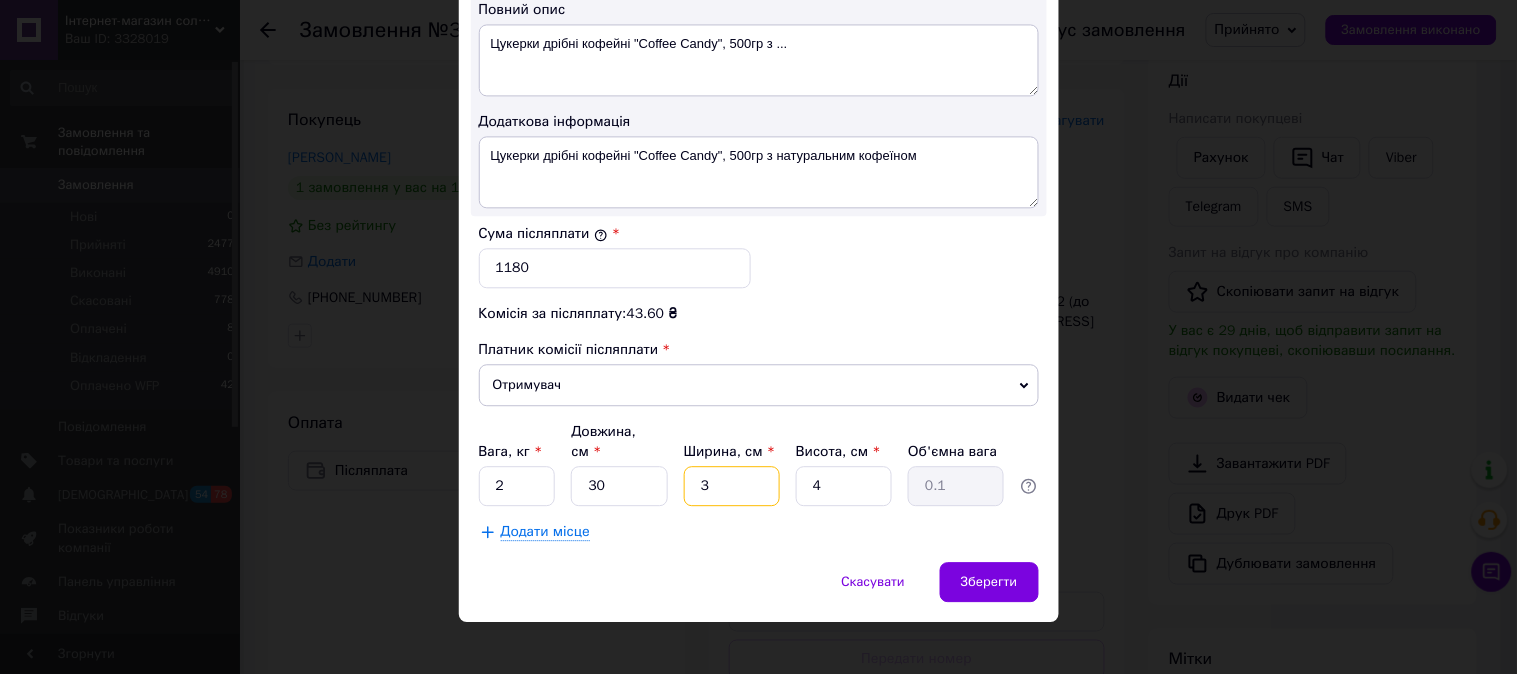 type on "35" 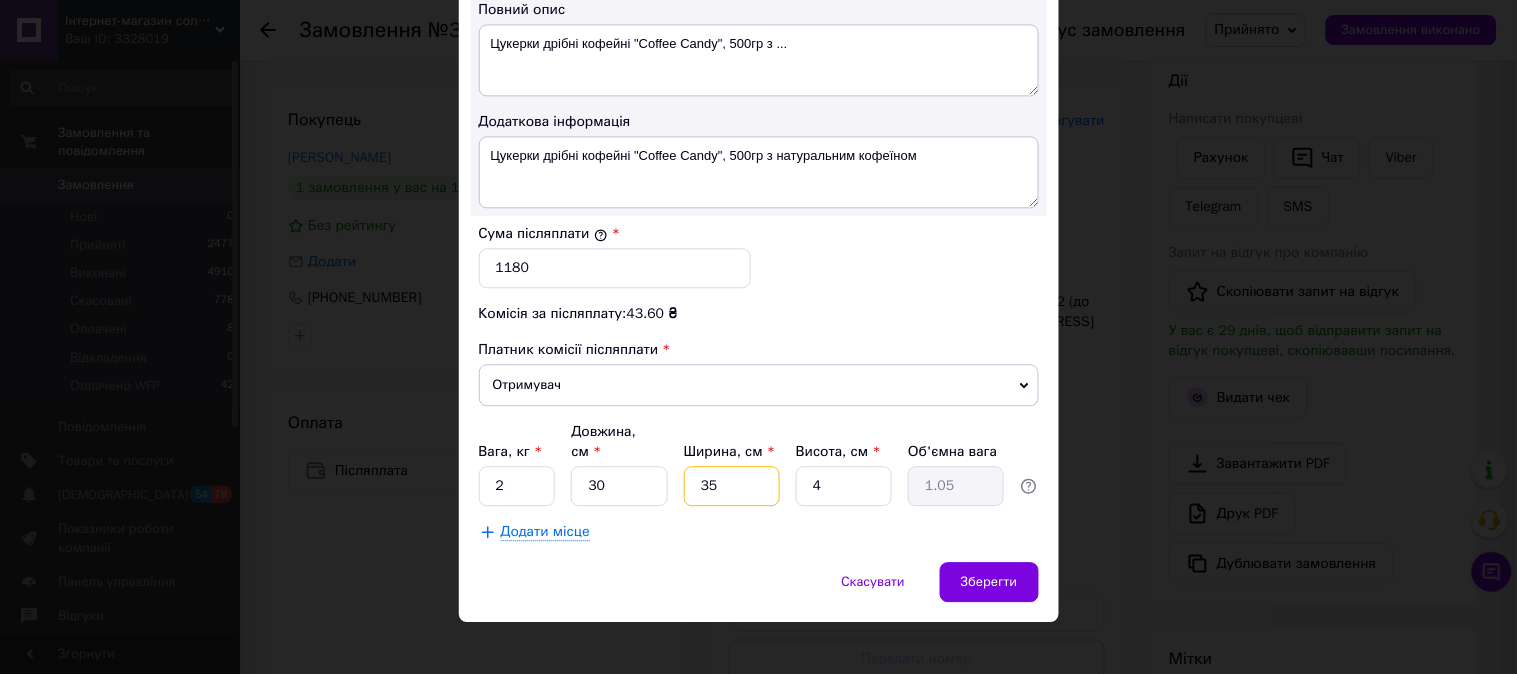 type on "35" 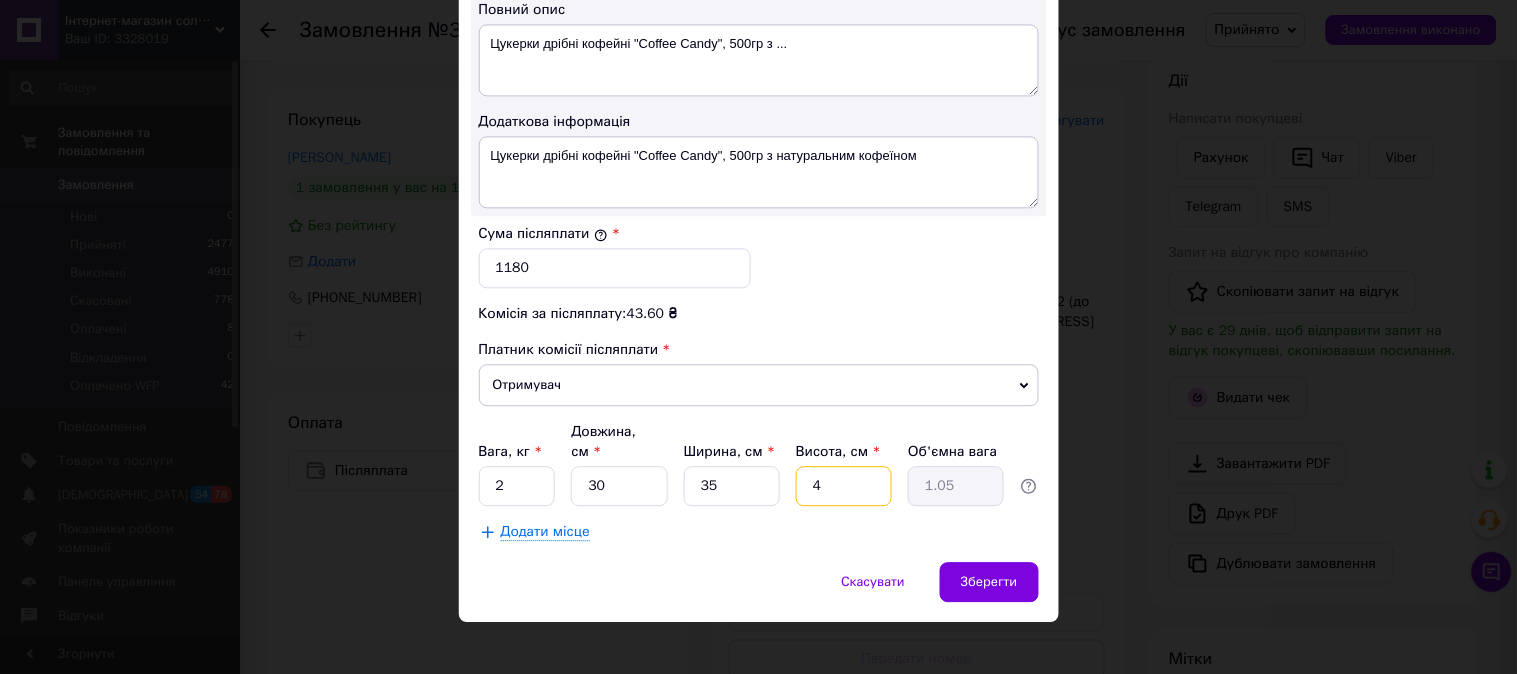 drag, startPoint x: 840, startPoint y: 471, endPoint x: 812, endPoint y: 468, distance: 28.160255 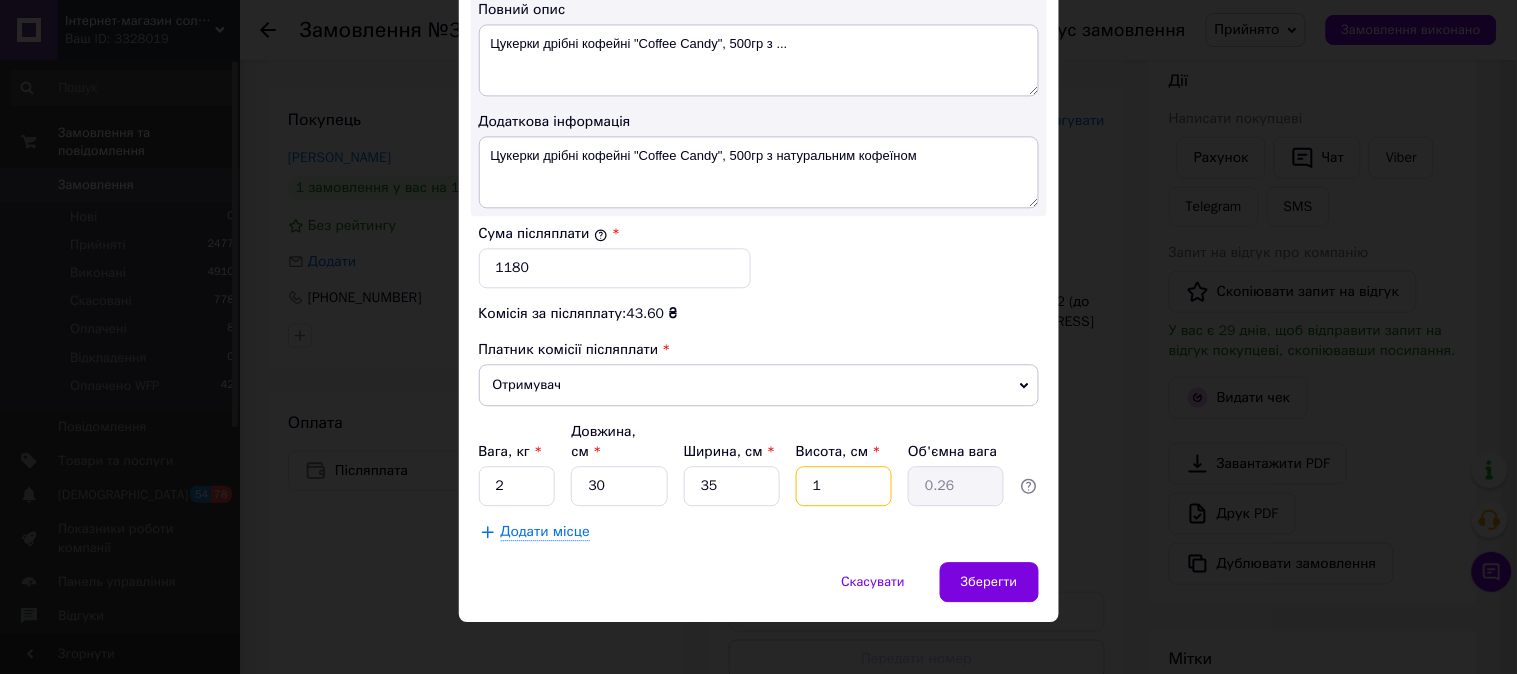type on "12" 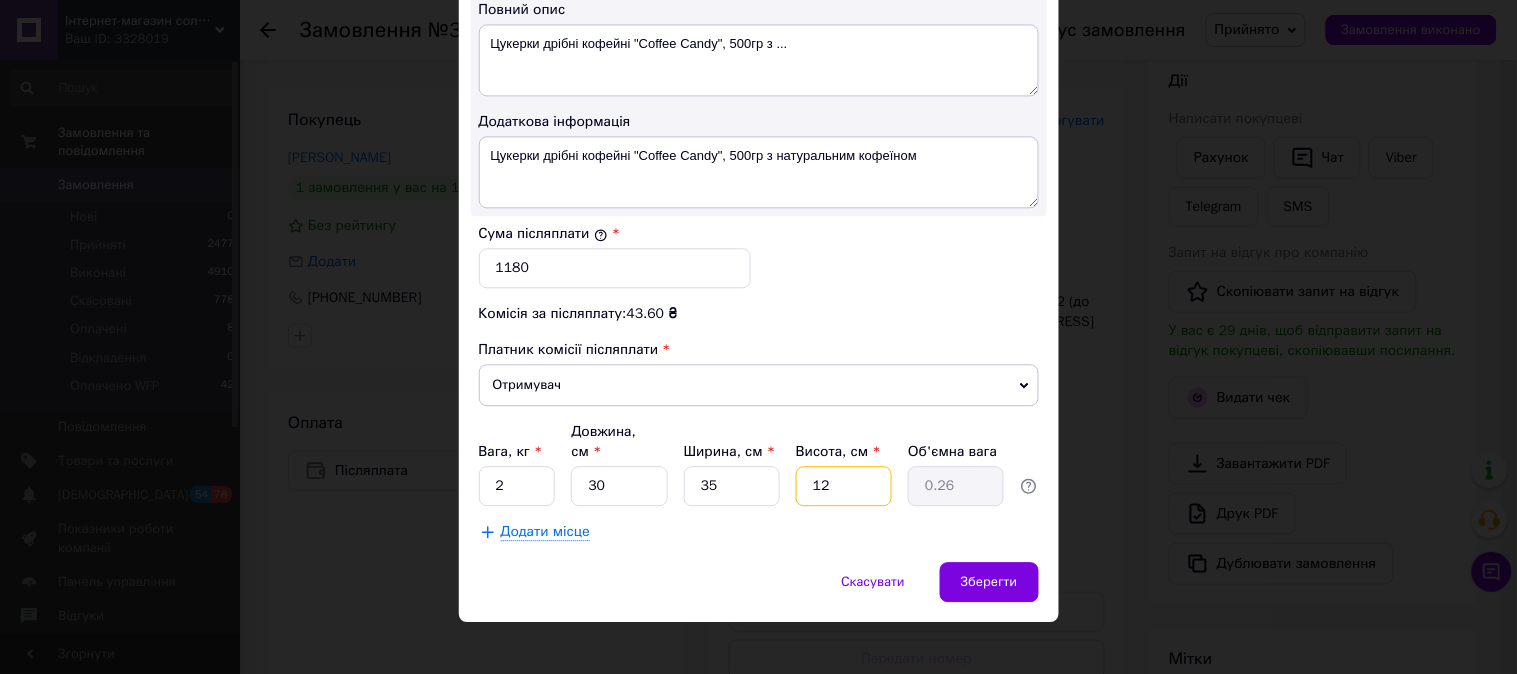 type on "3.15" 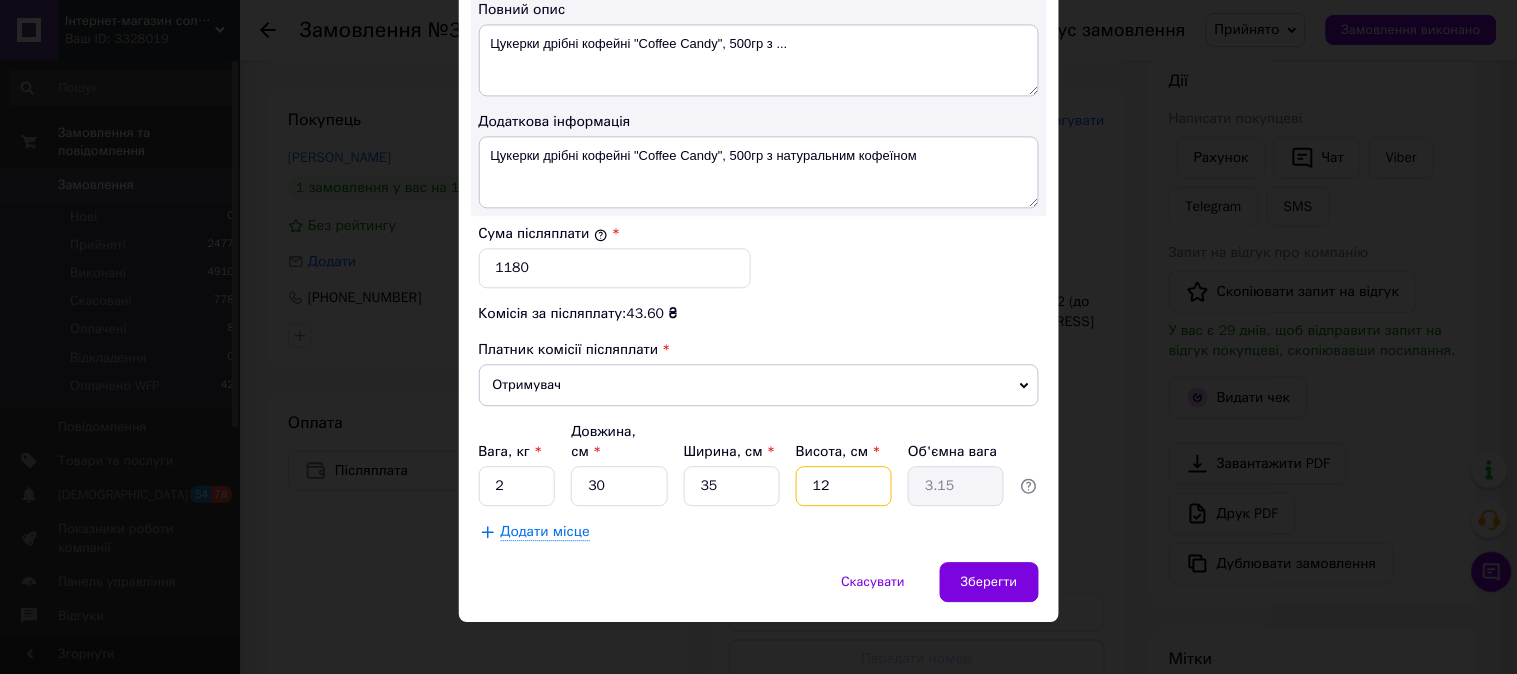 type on "1" 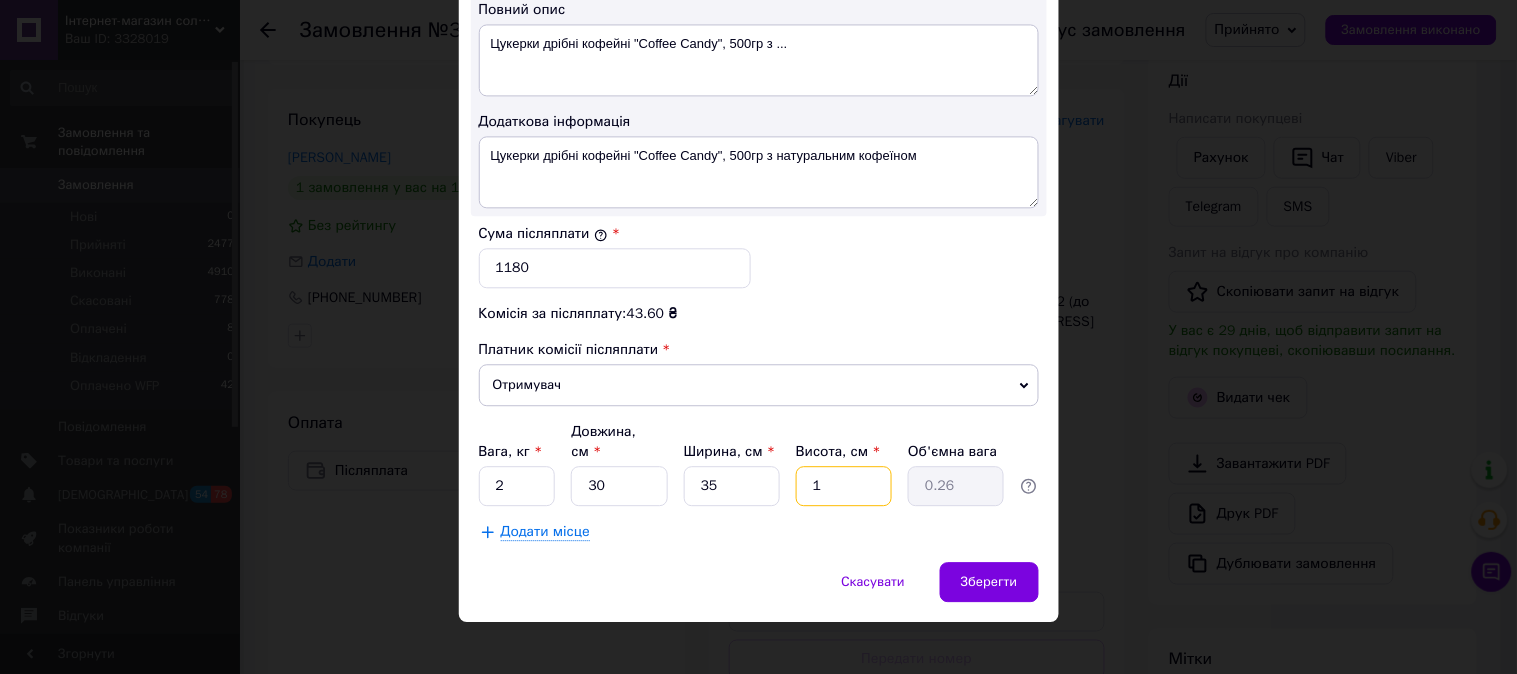 type on "10" 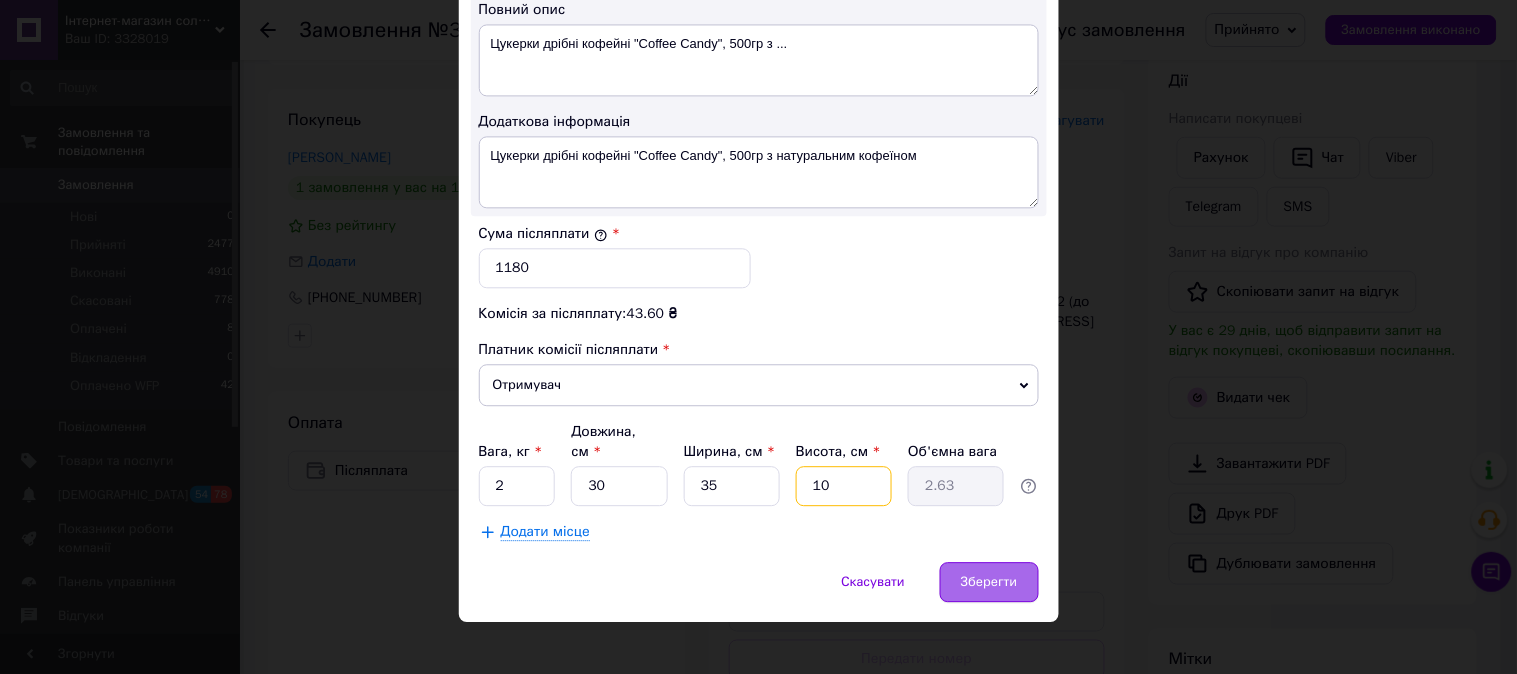type on "10" 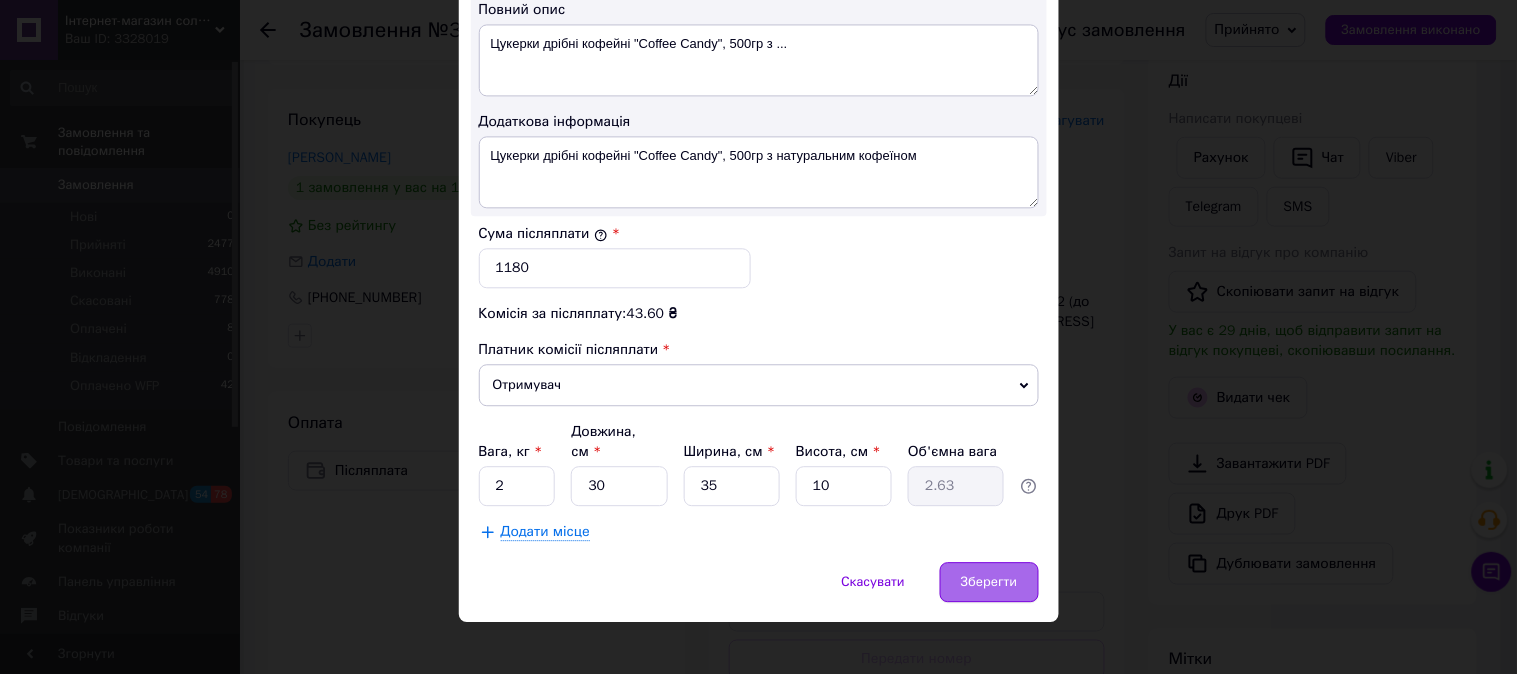 click on "Зберегти" at bounding box center [989, 582] 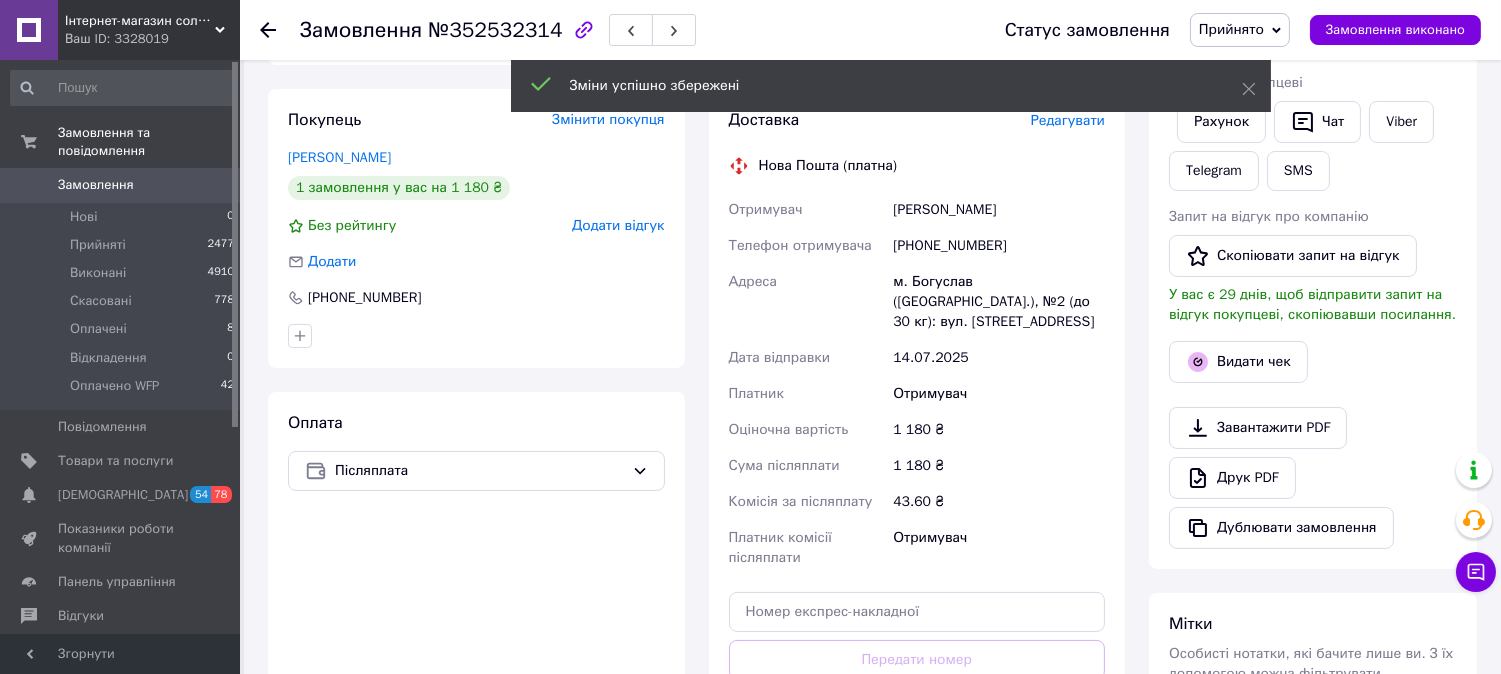 scroll, scrollTop: 683, scrollLeft: 0, axis: vertical 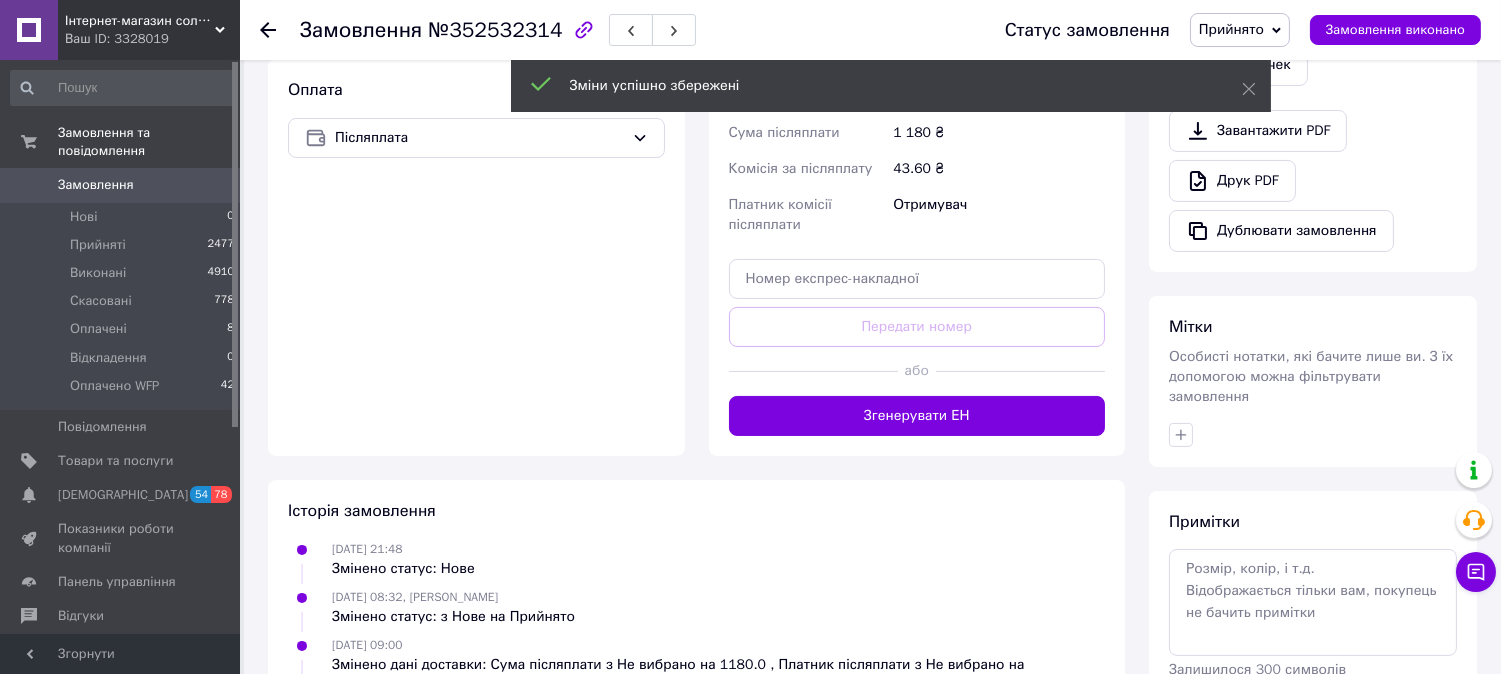 click on "Згенерувати ЕН" at bounding box center [917, 416] 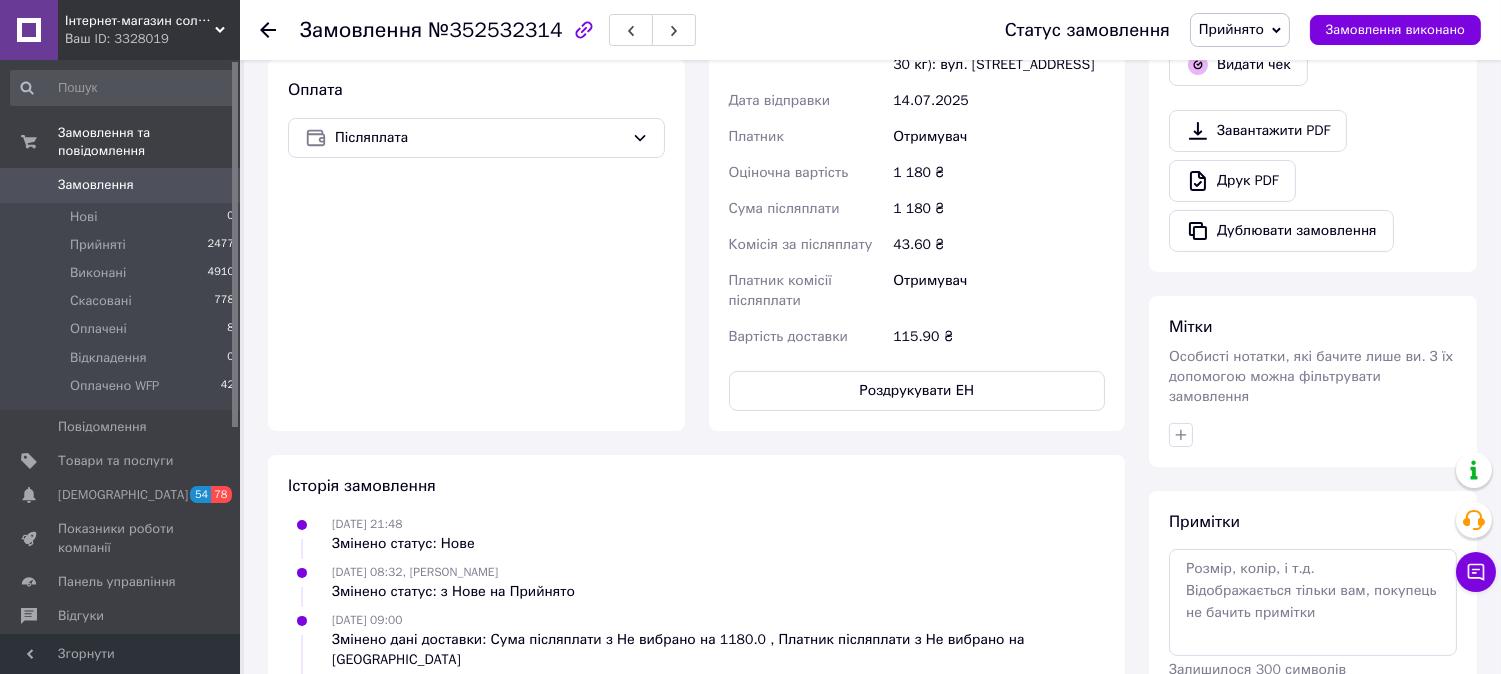 scroll, scrollTop: 461, scrollLeft: 0, axis: vertical 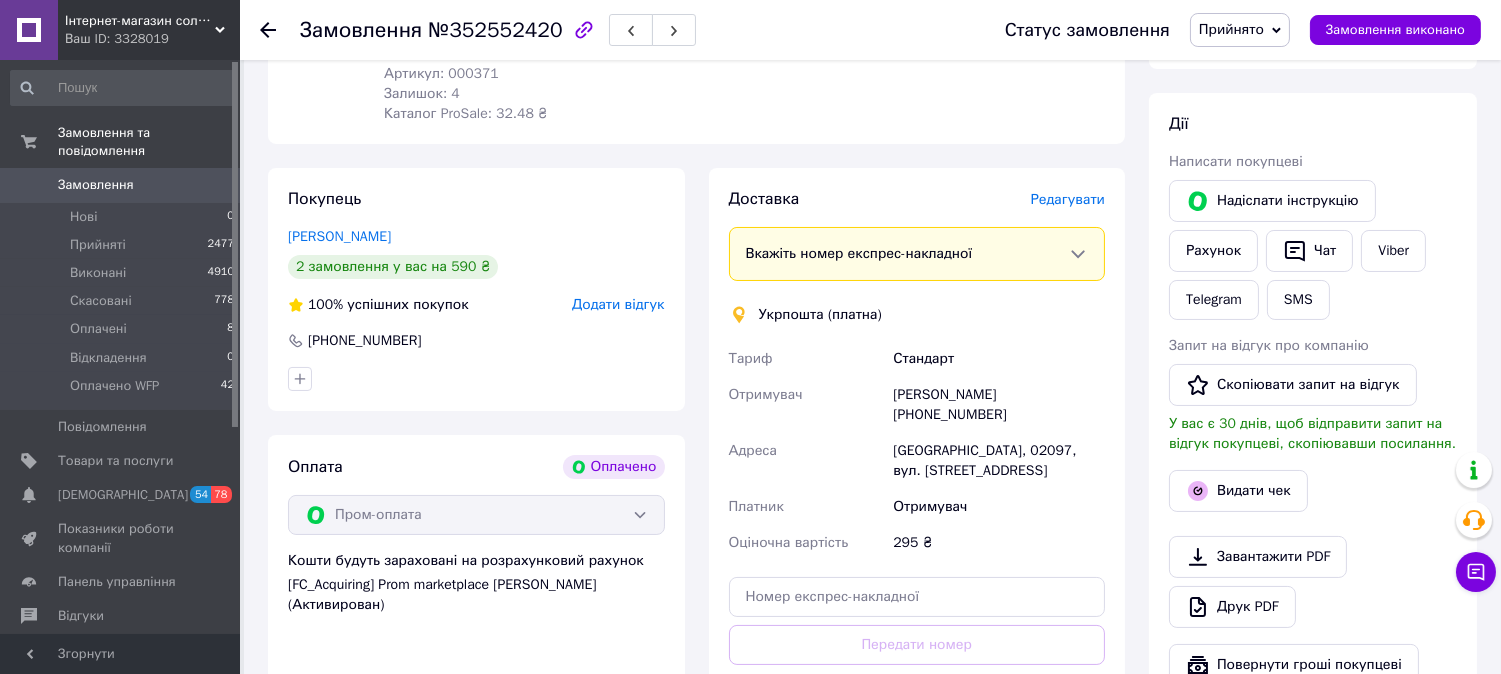 click on "Редагувати" at bounding box center [1068, 199] 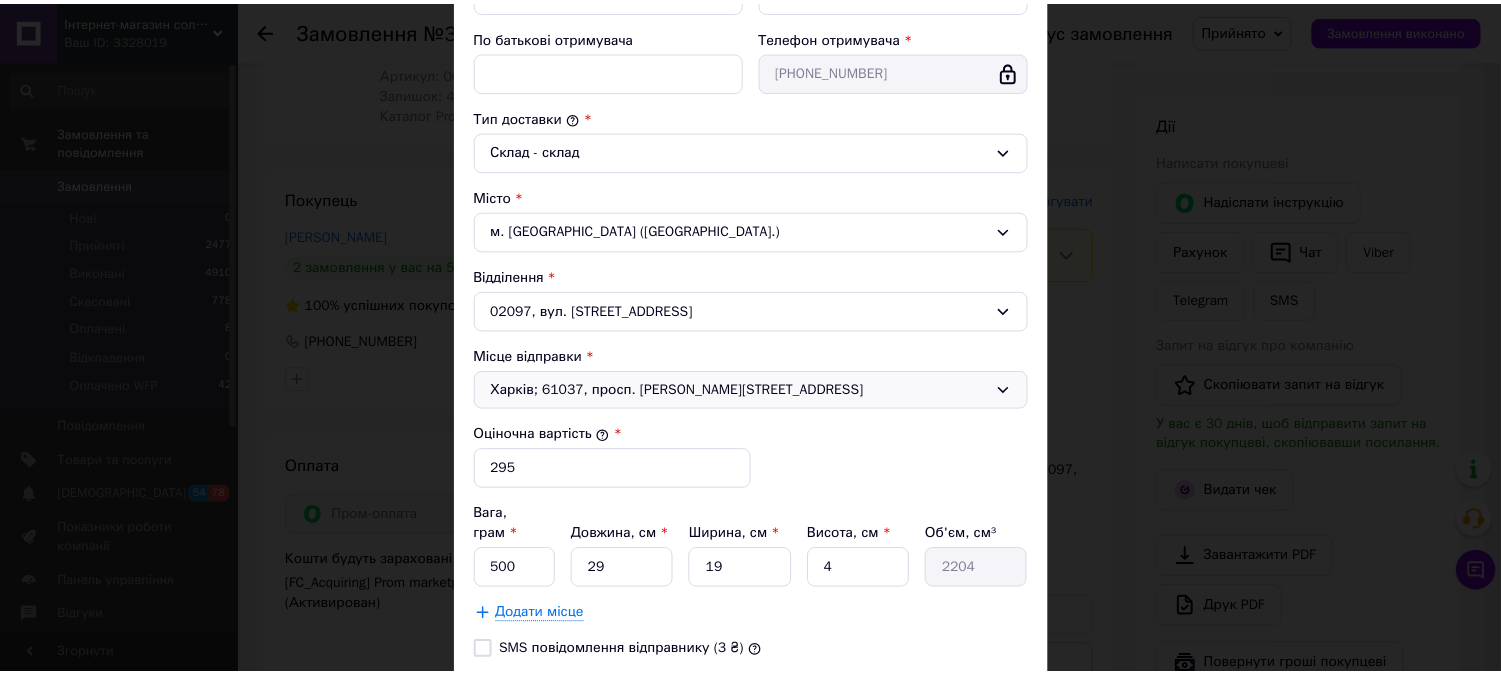 scroll, scrollTop: 578, scrollLeft: 0, axis: vertical 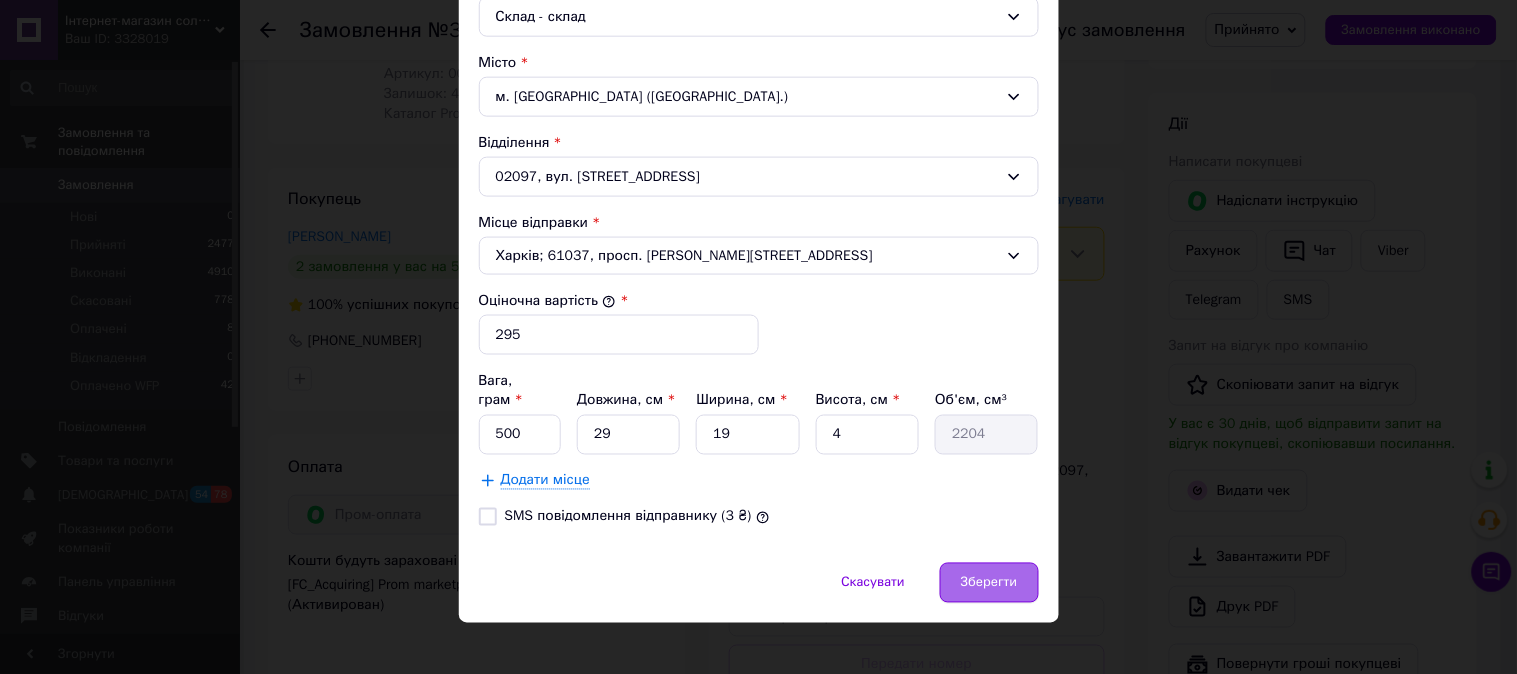 click on "Зберегти" at bounding box center (989, 583) 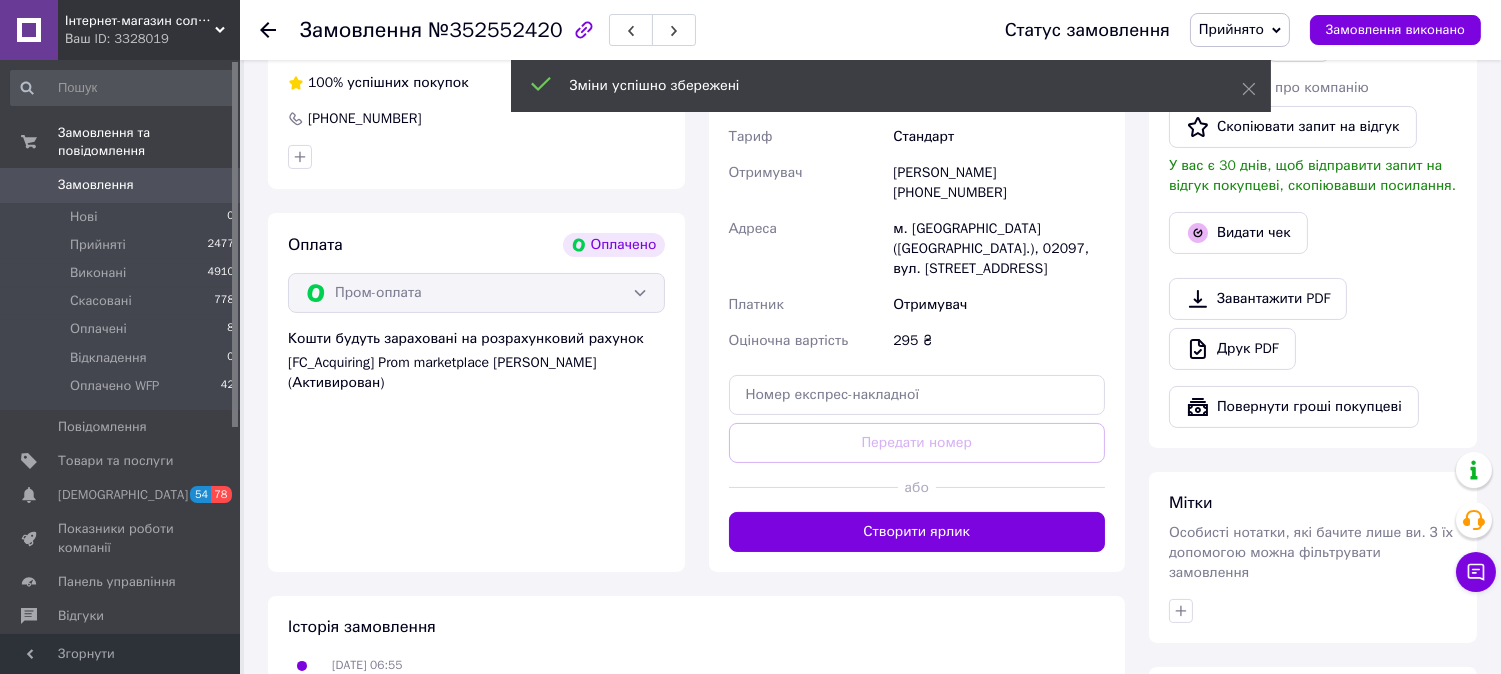 scroll, scrollTop: 666, scrollLeft: 0, axis: vertical 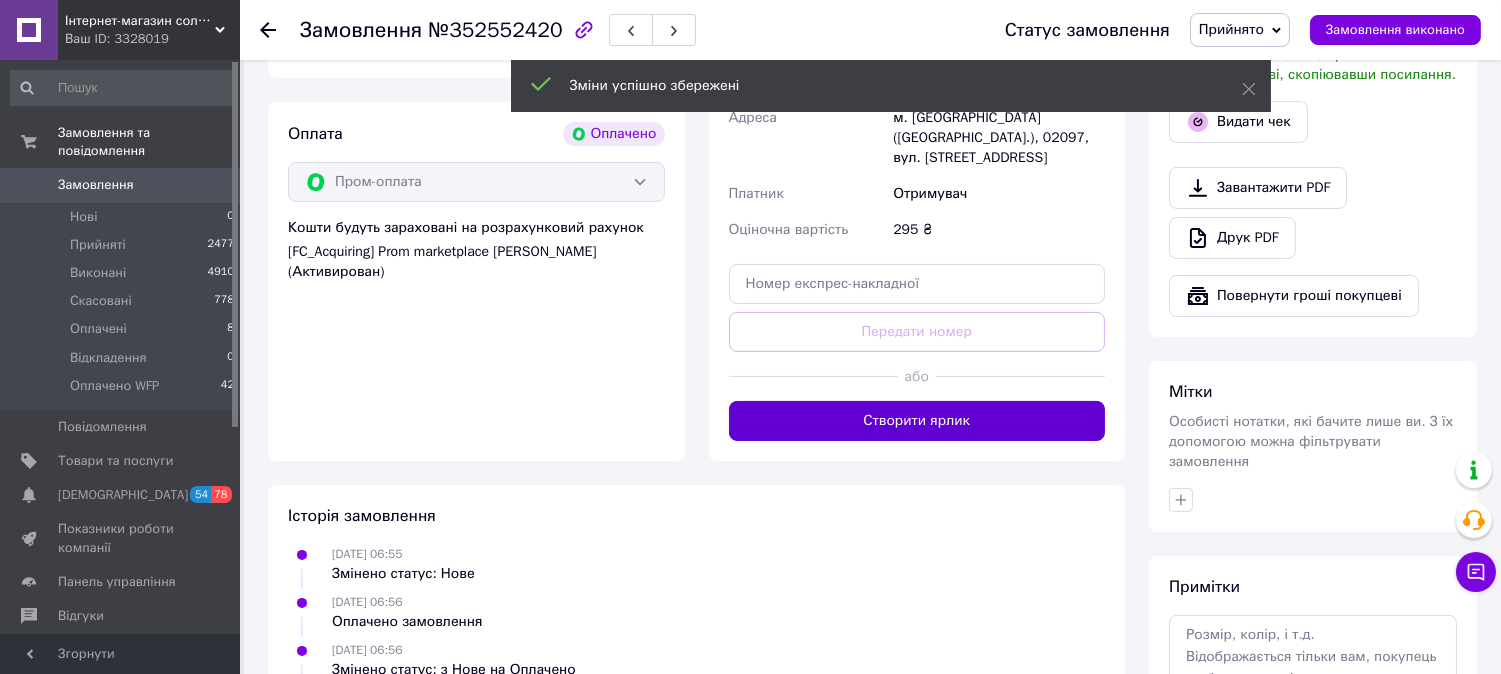 click on "Створити ярлик" at bounding box center (917, 421) 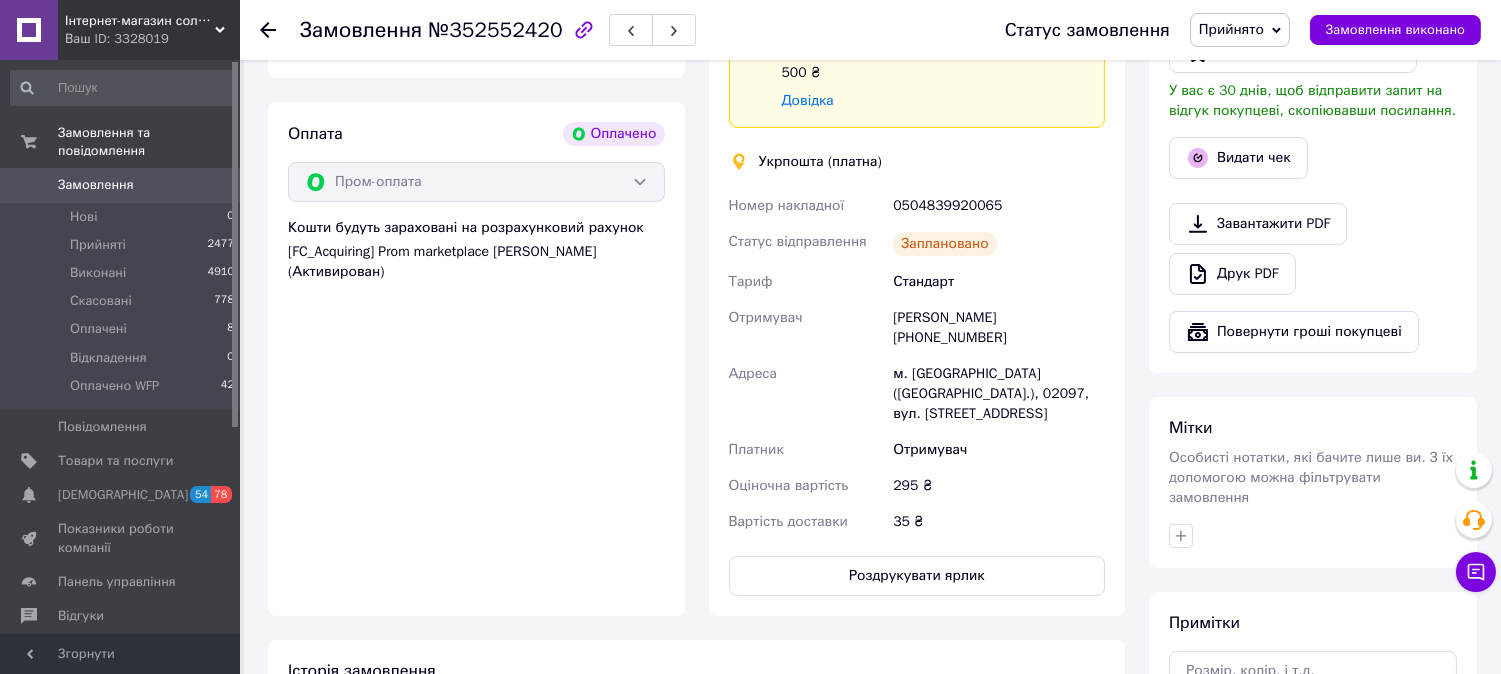 scroll, scrollTop: 555, scrollLeft: 0, axis: vertical 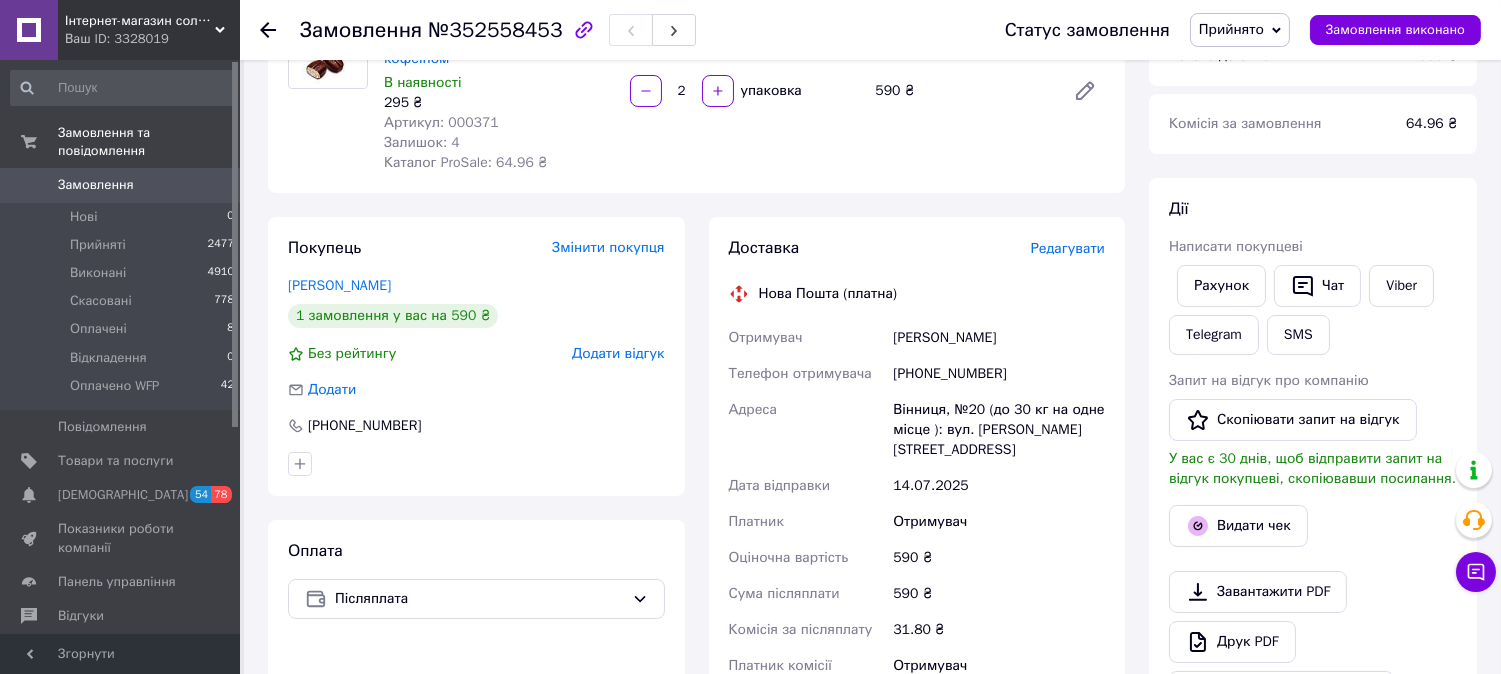 click on "Редагувати" at bounding box center (1068, 248) 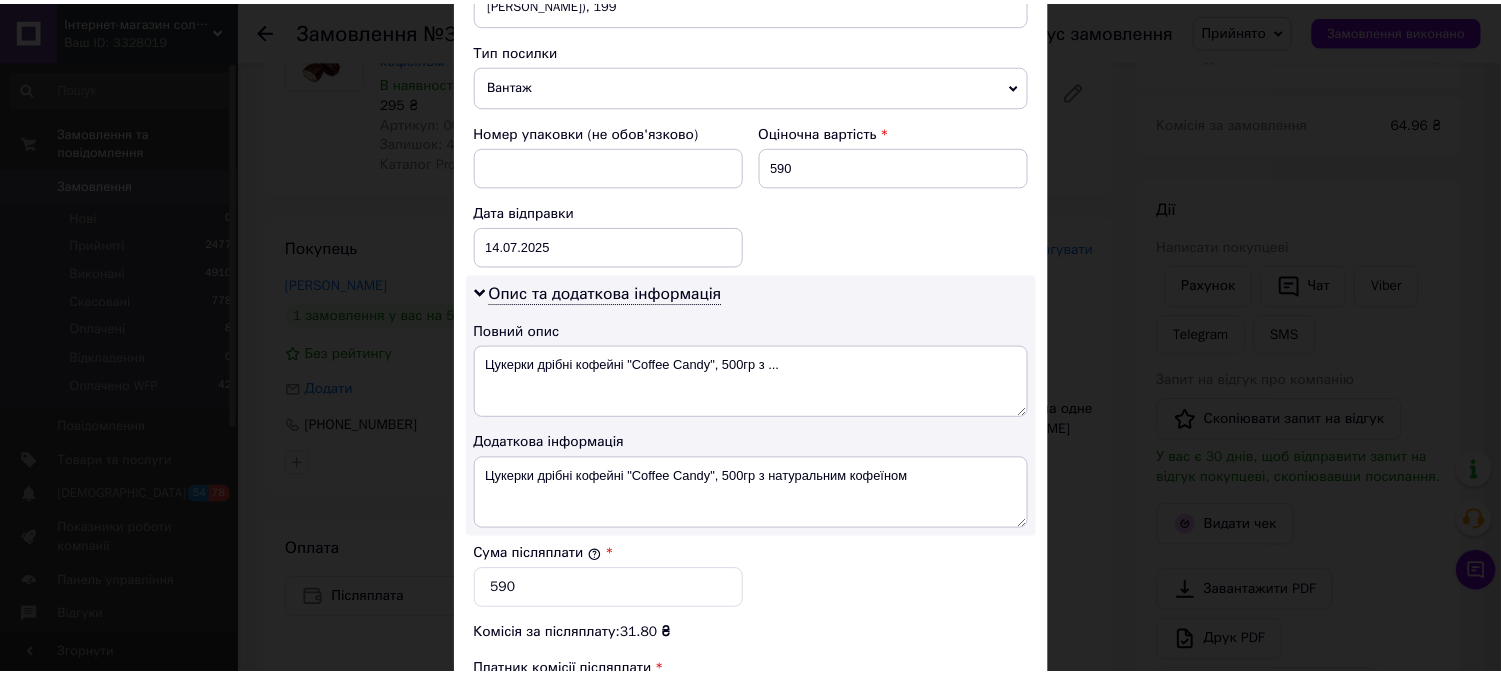 scroll, scrollTop: 1098, scrollLeft: 0, axis: vertical 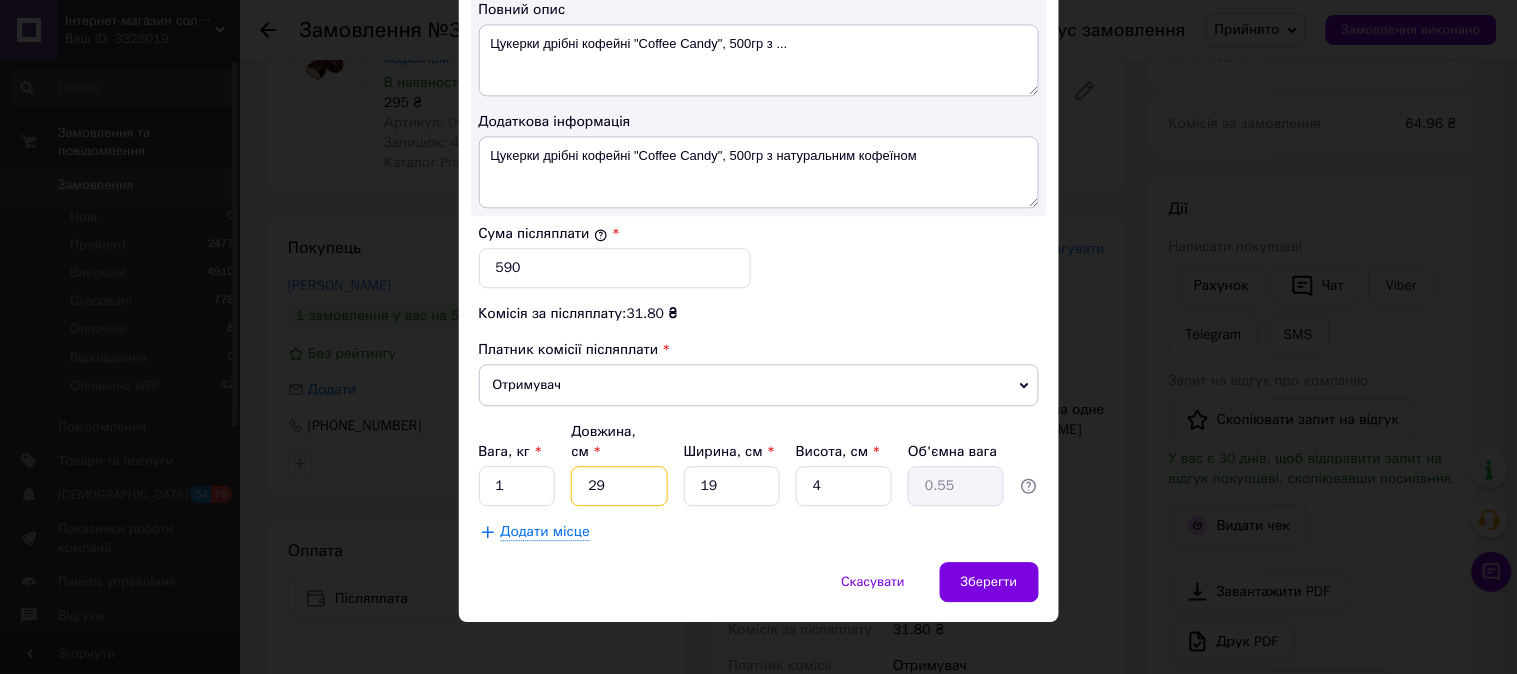 drag, startPoint x: 635, startPoint y: 474, endPoint x: 580, endPoint y: 464, distance: 55.9017 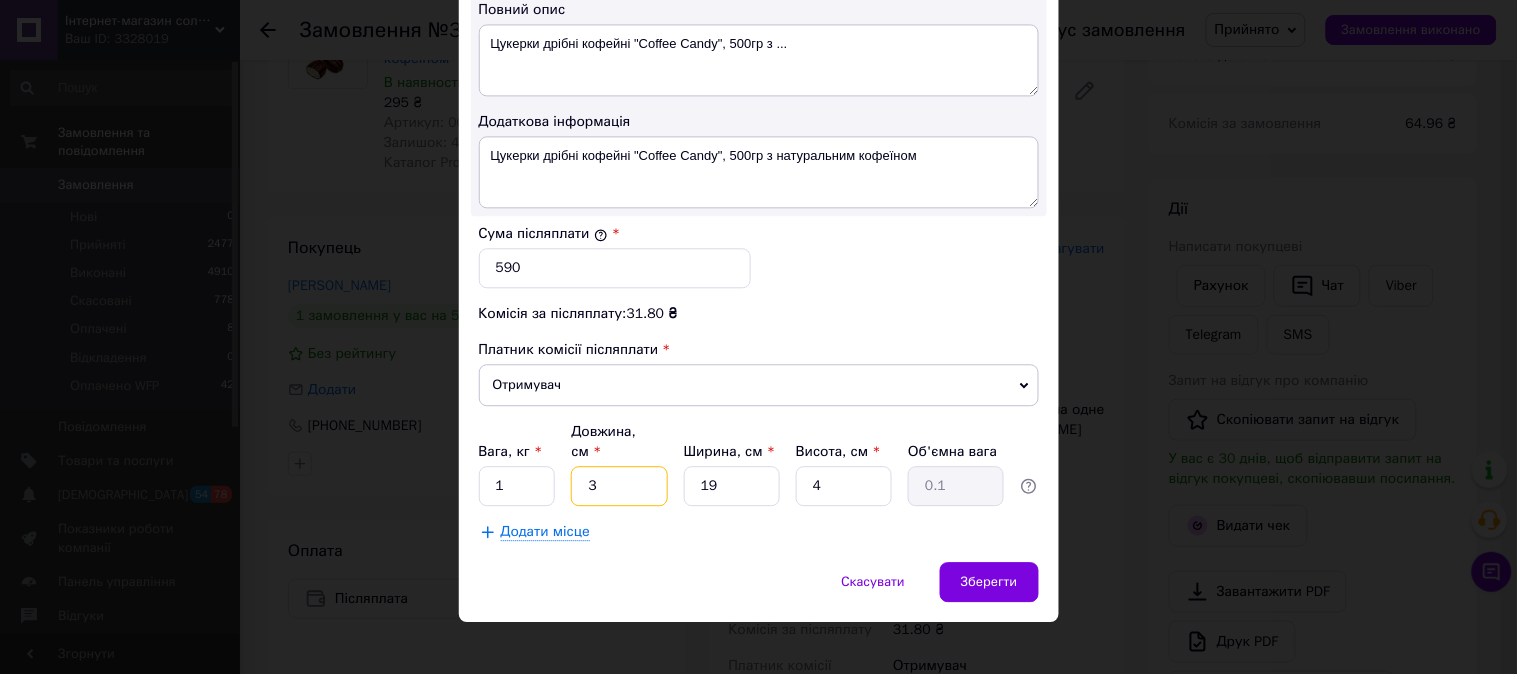 type on "30" 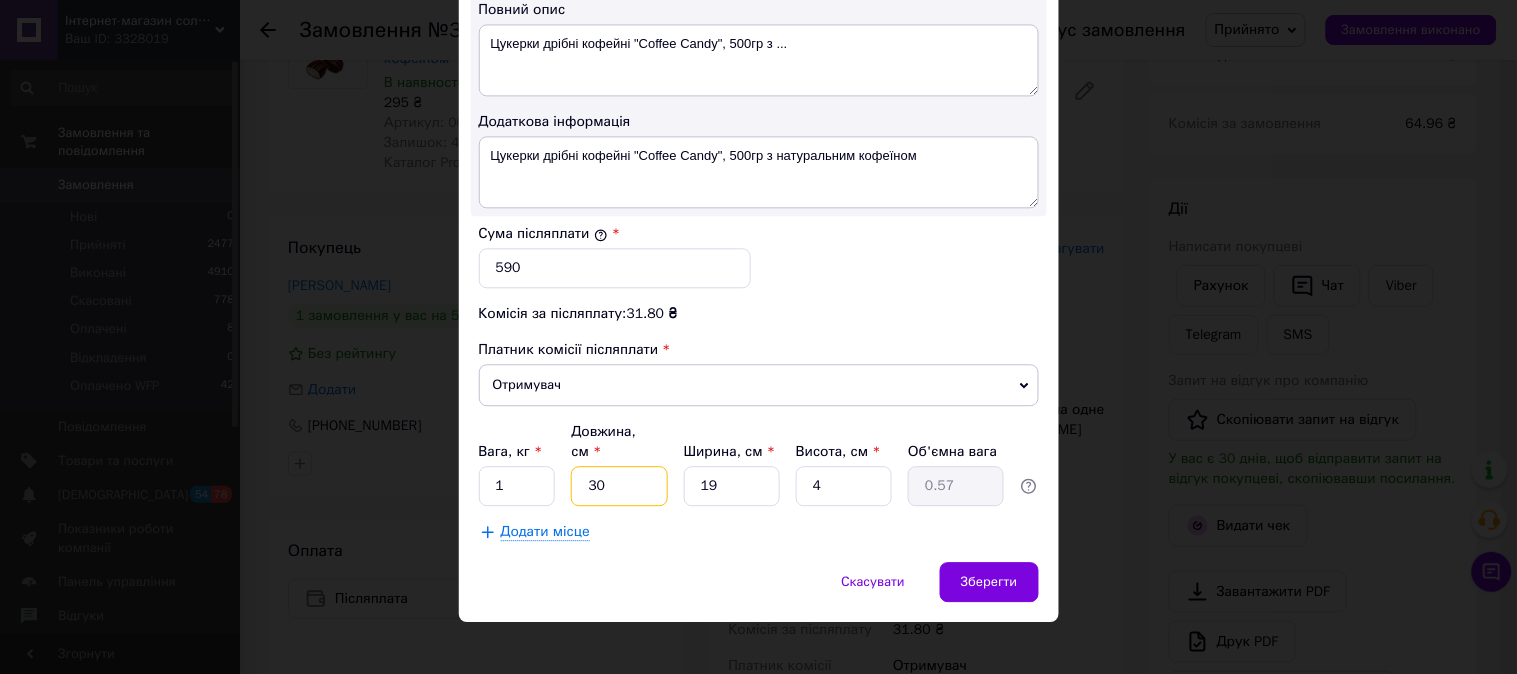 type on "30" 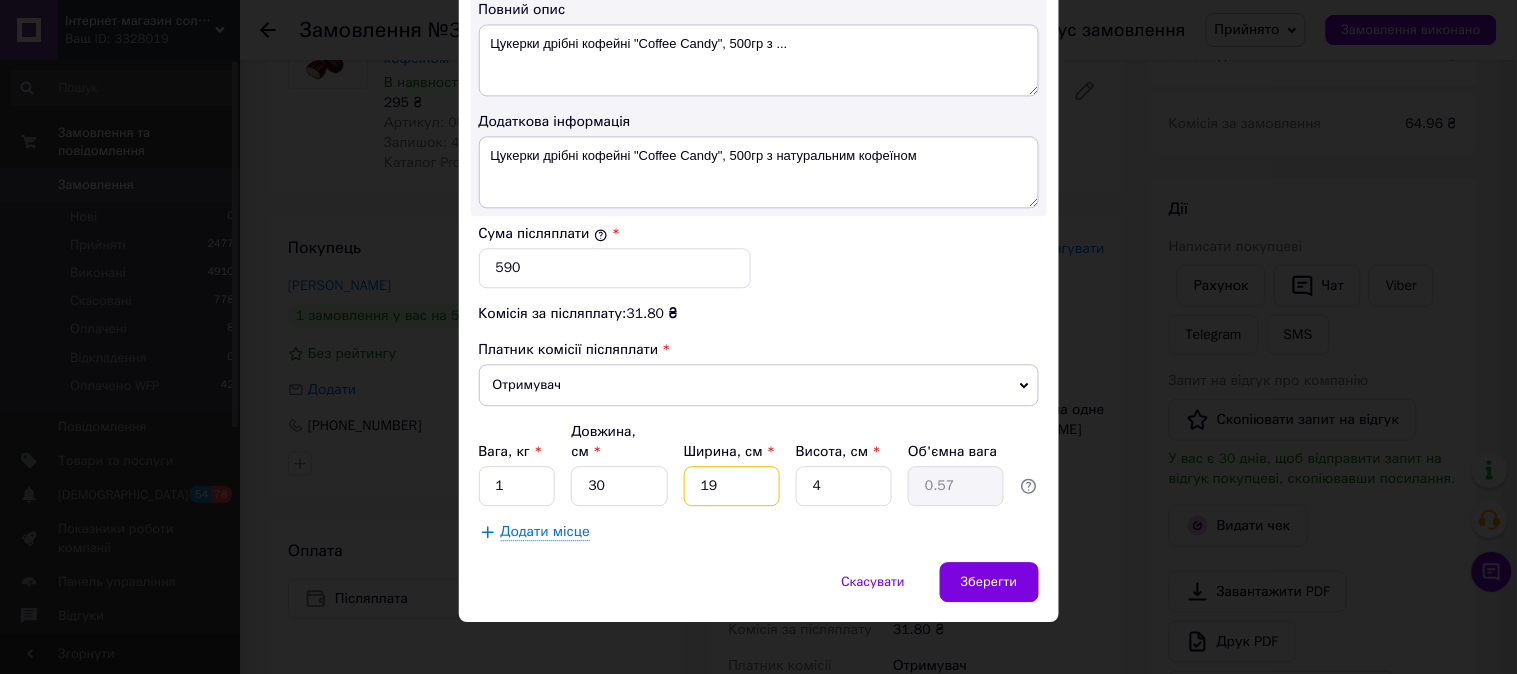 drag, startPoint x: 713, startPoint y: 468, endPoint x: 693, endPoint y: 470, distance: 20.09975 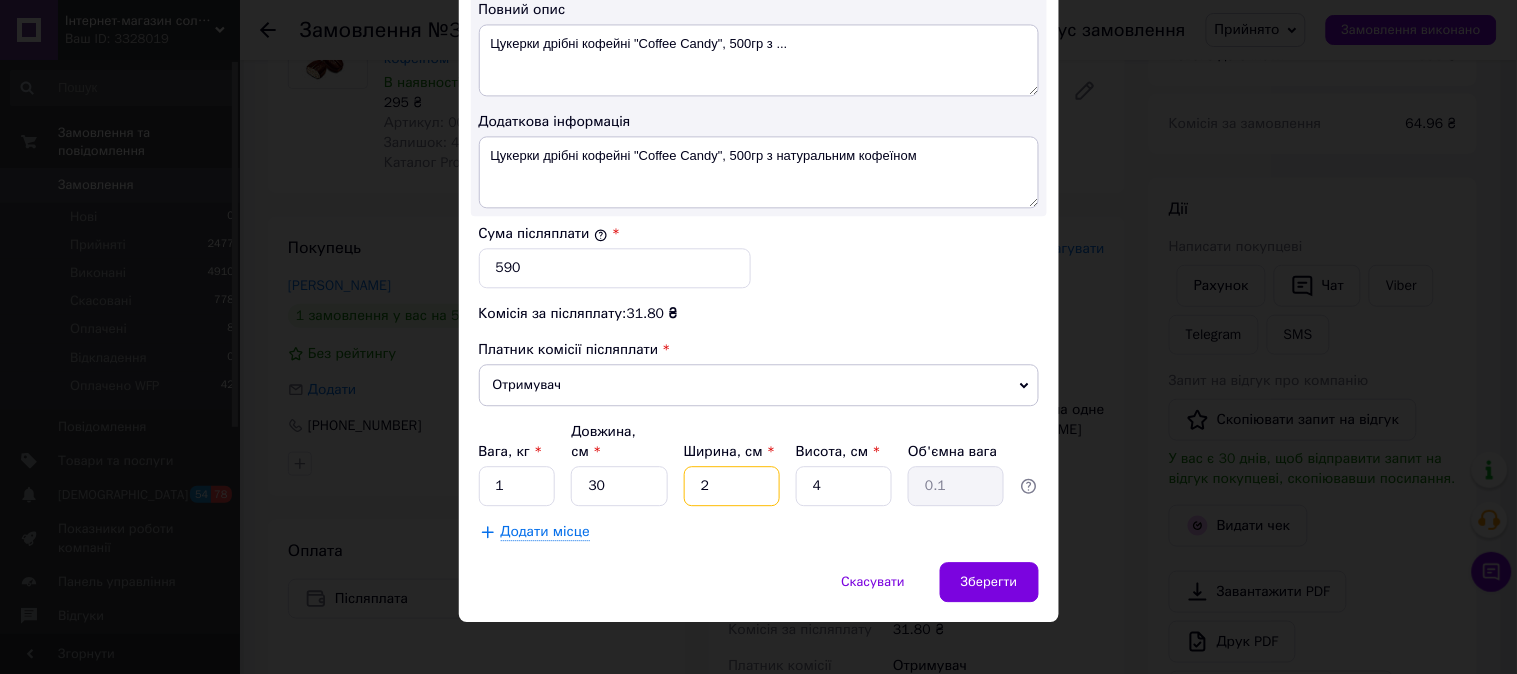 type on "20" 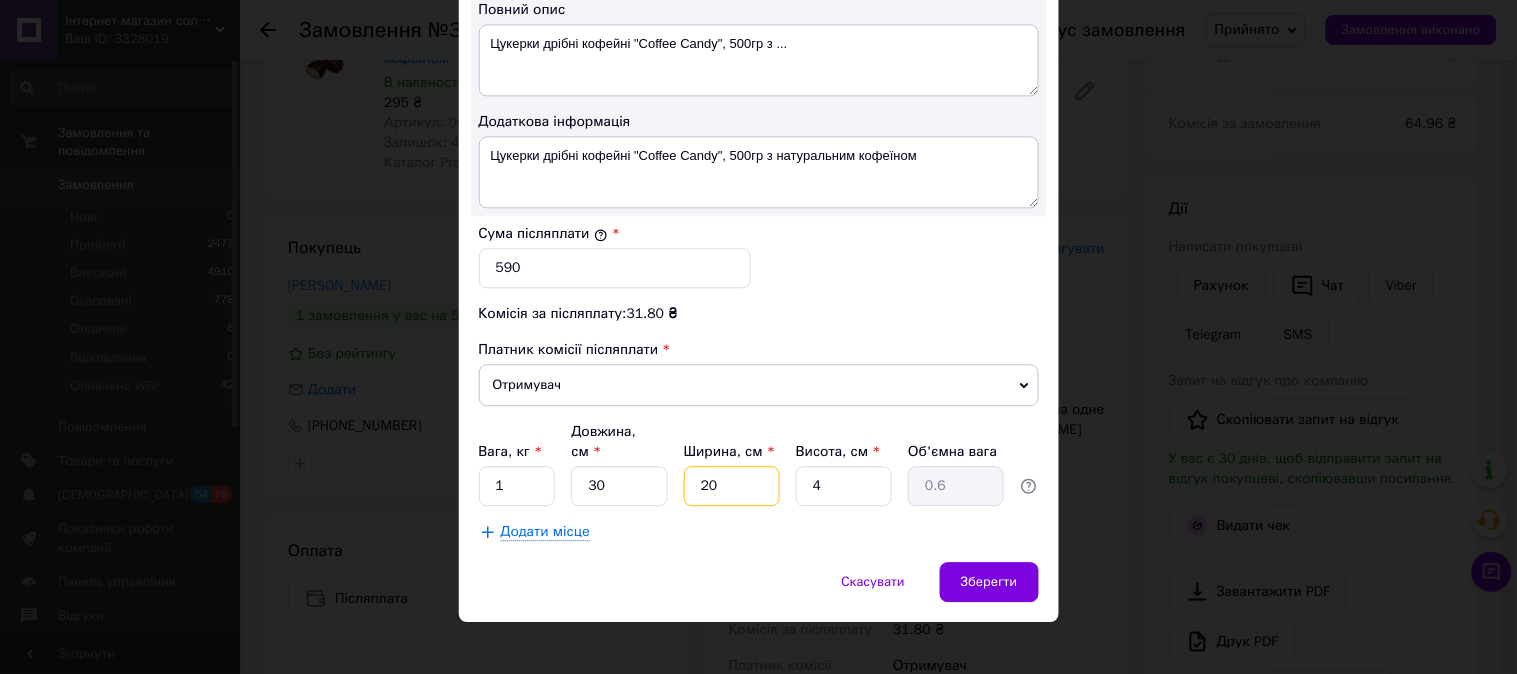 type on "20" 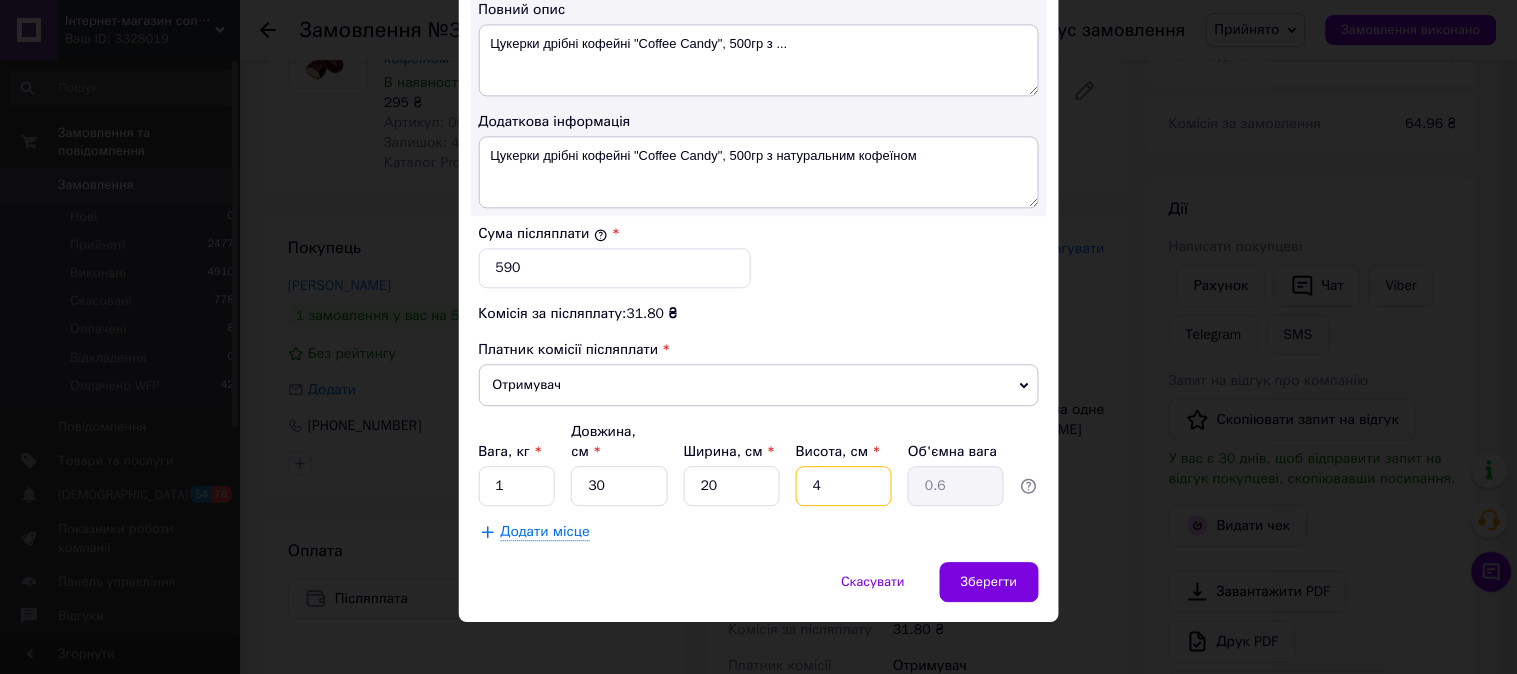click on "4" at bounding box center (844, 486) 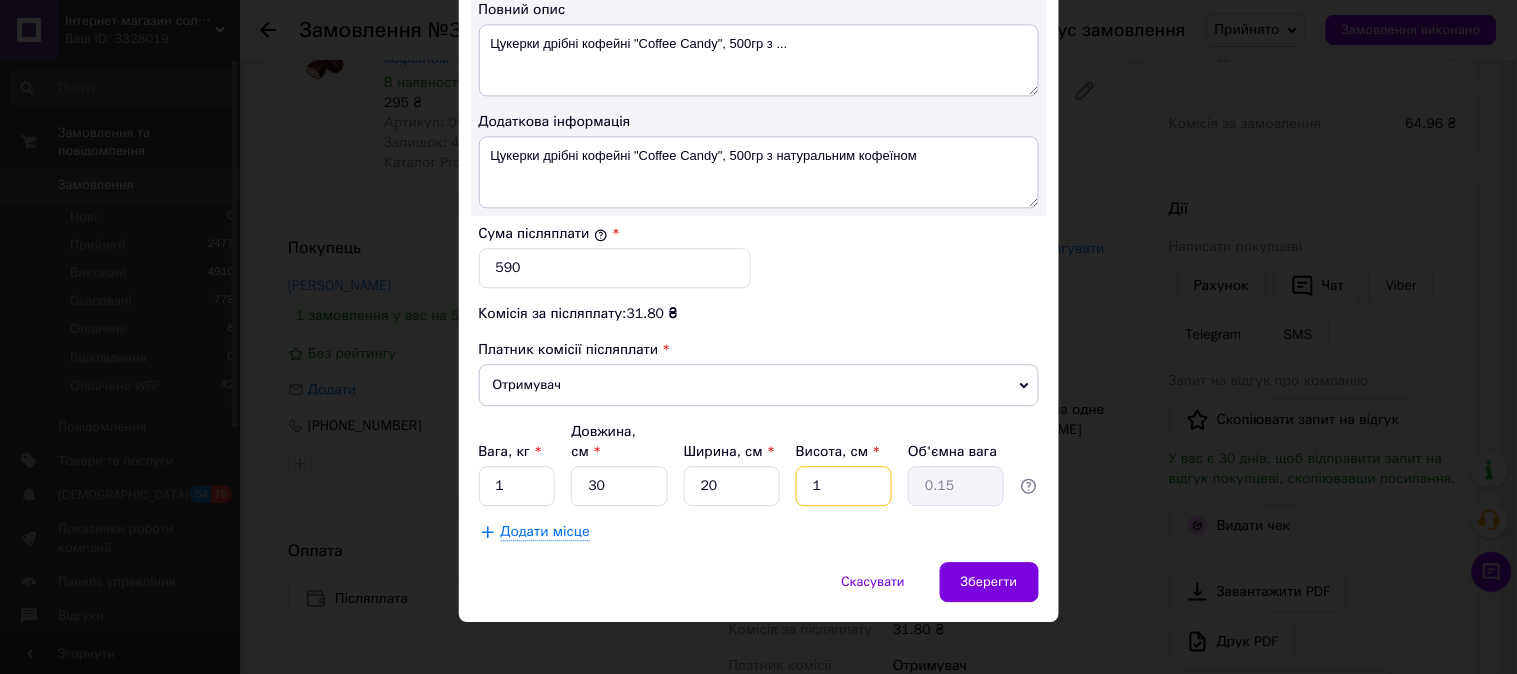 type on "13" 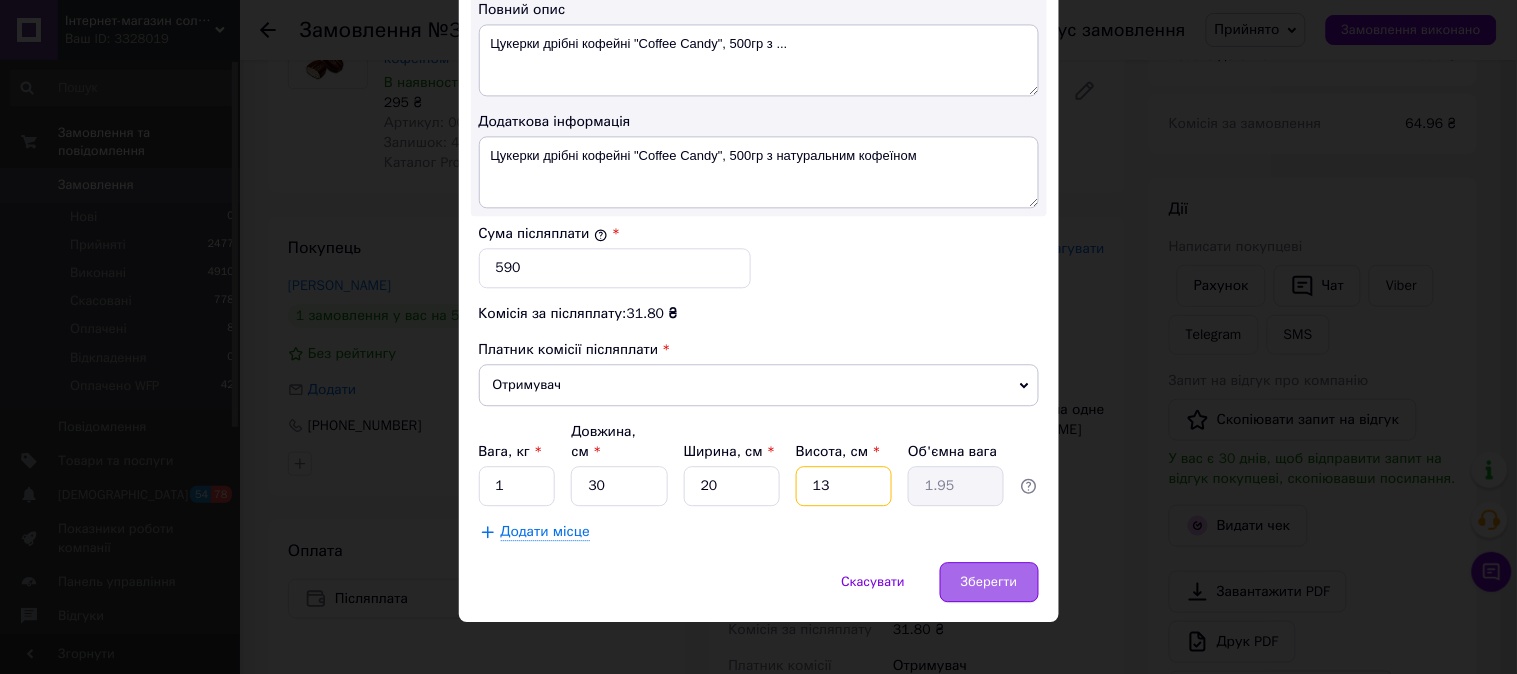 type on "13" 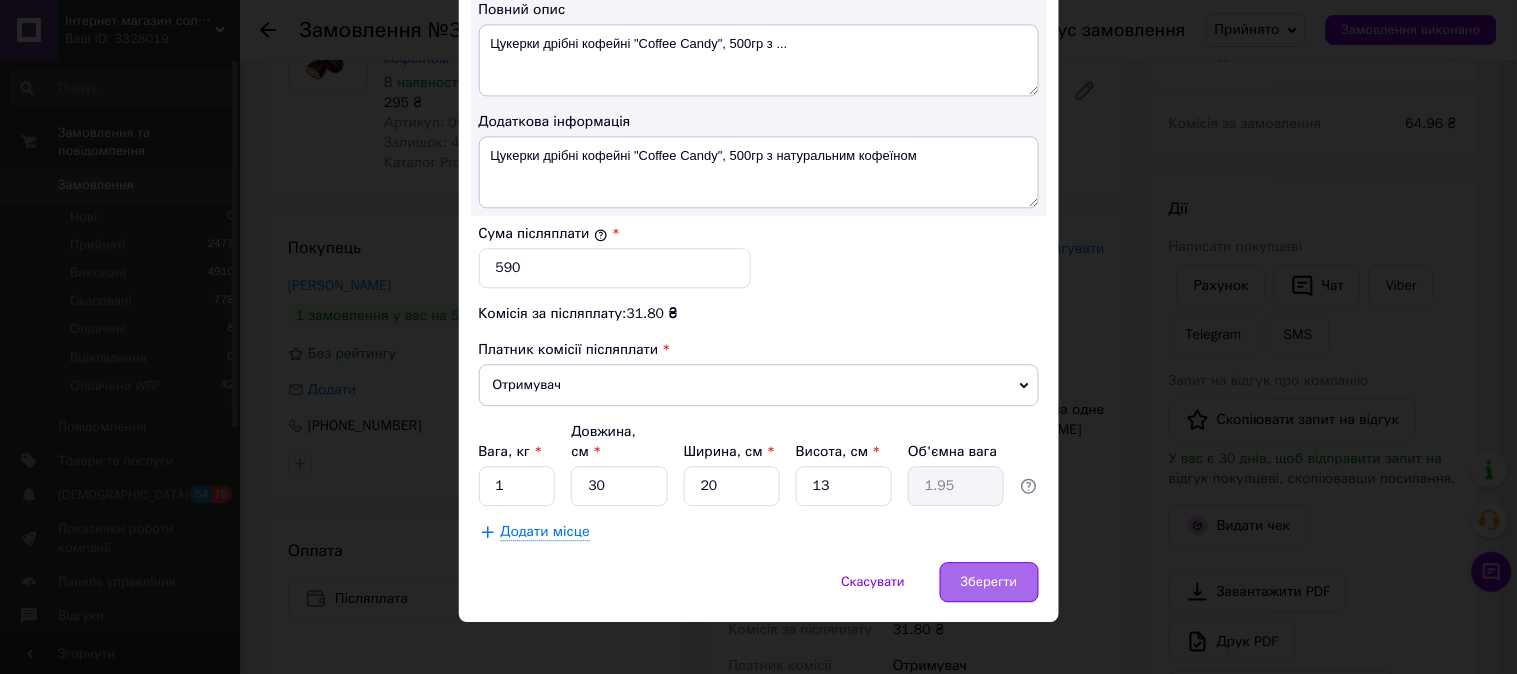click on "Зберегти" at bounding box center [989, 582] 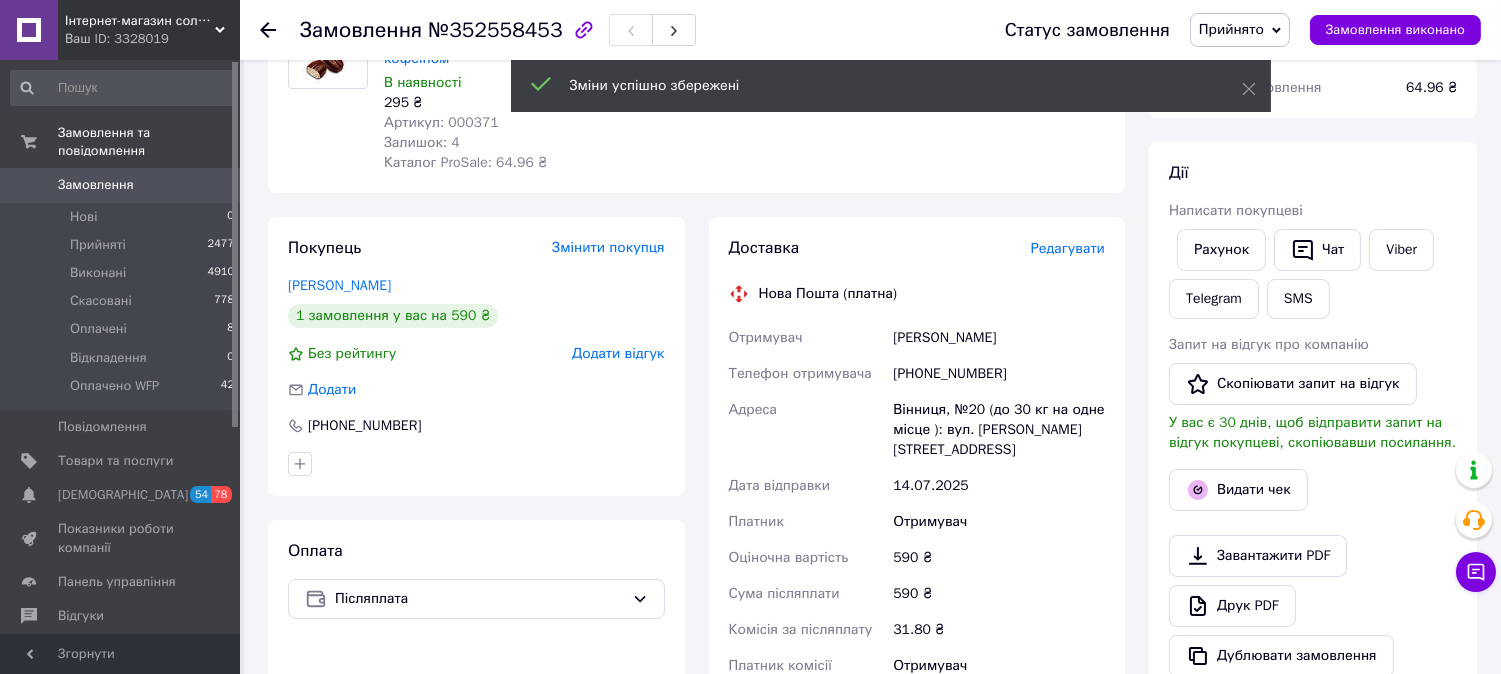 scroll, scrollTop: 555, scrollLeft: 0, axis: vertical 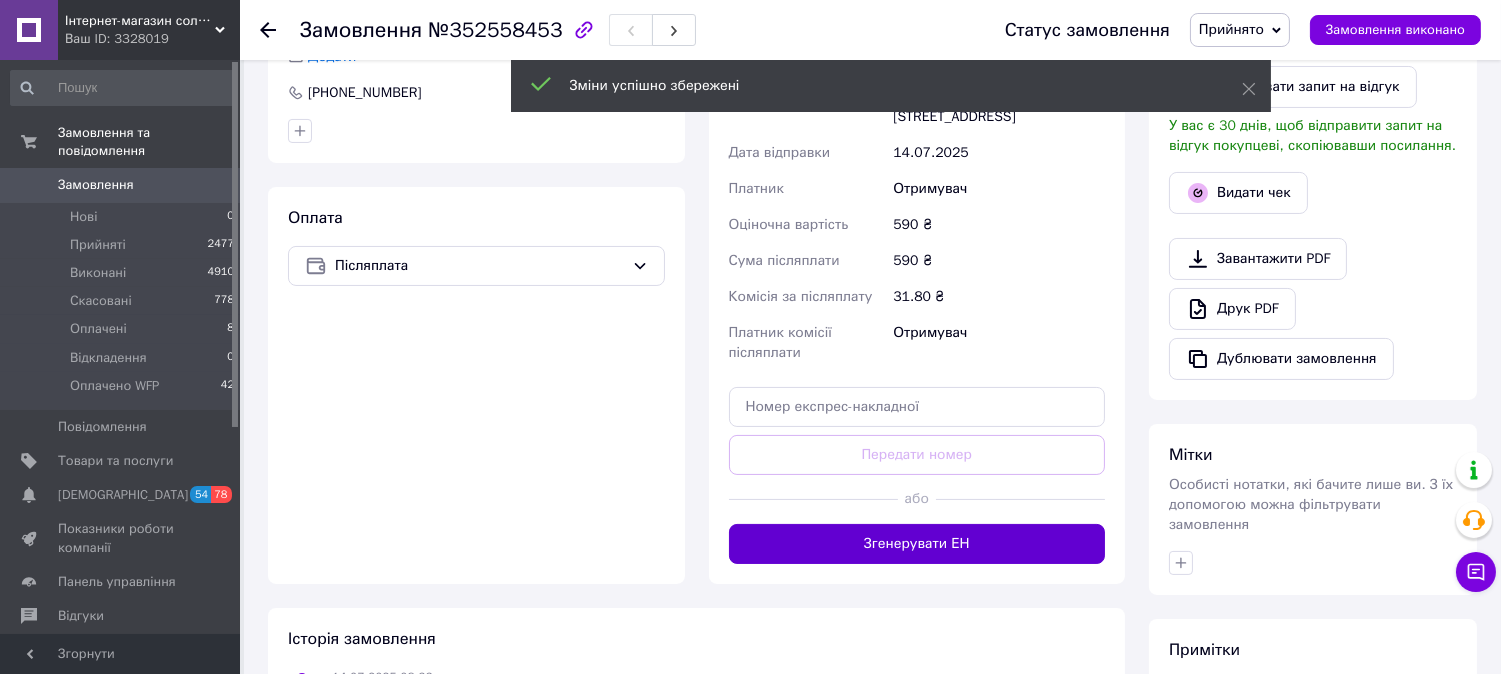 click on "Згенерувати ЕН" at bounding box center [917, 544] 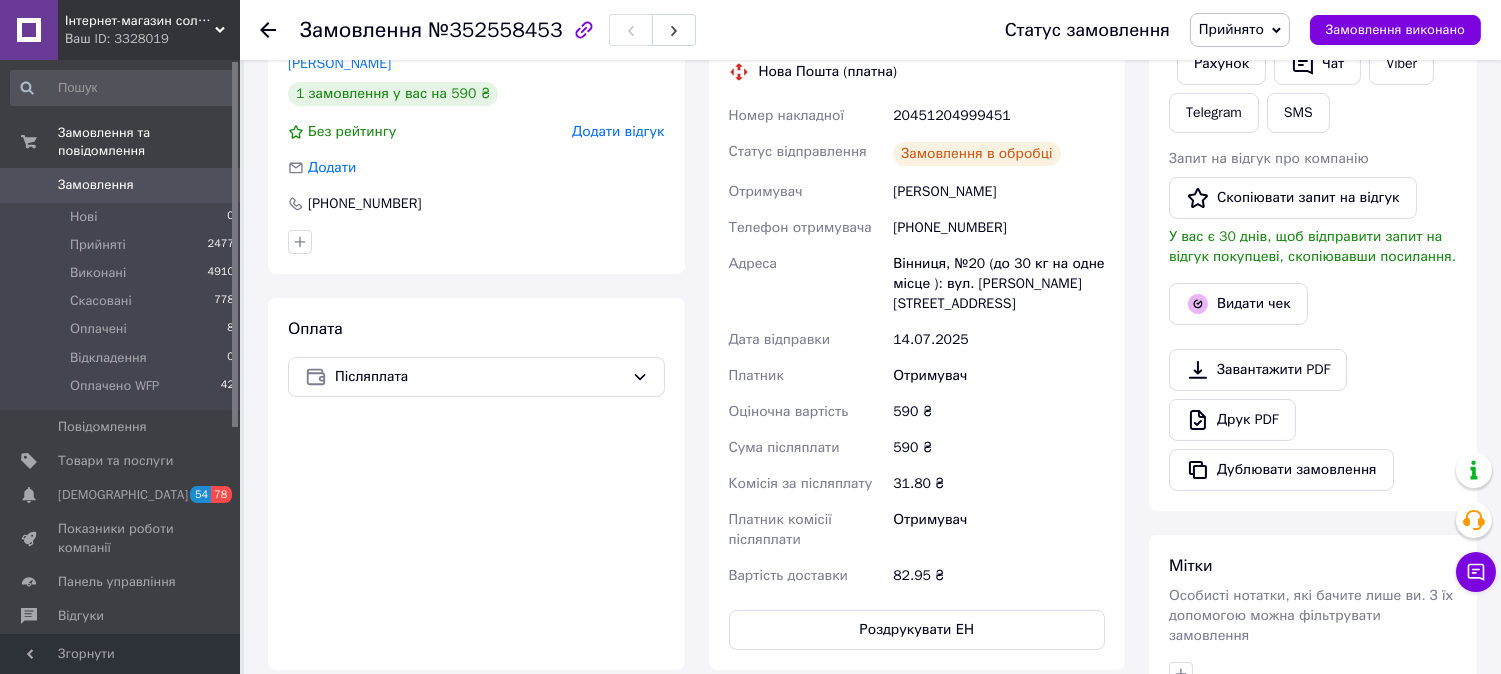 scroll, scrollTop: 333, scrollLeft: 0, axis: vertical 